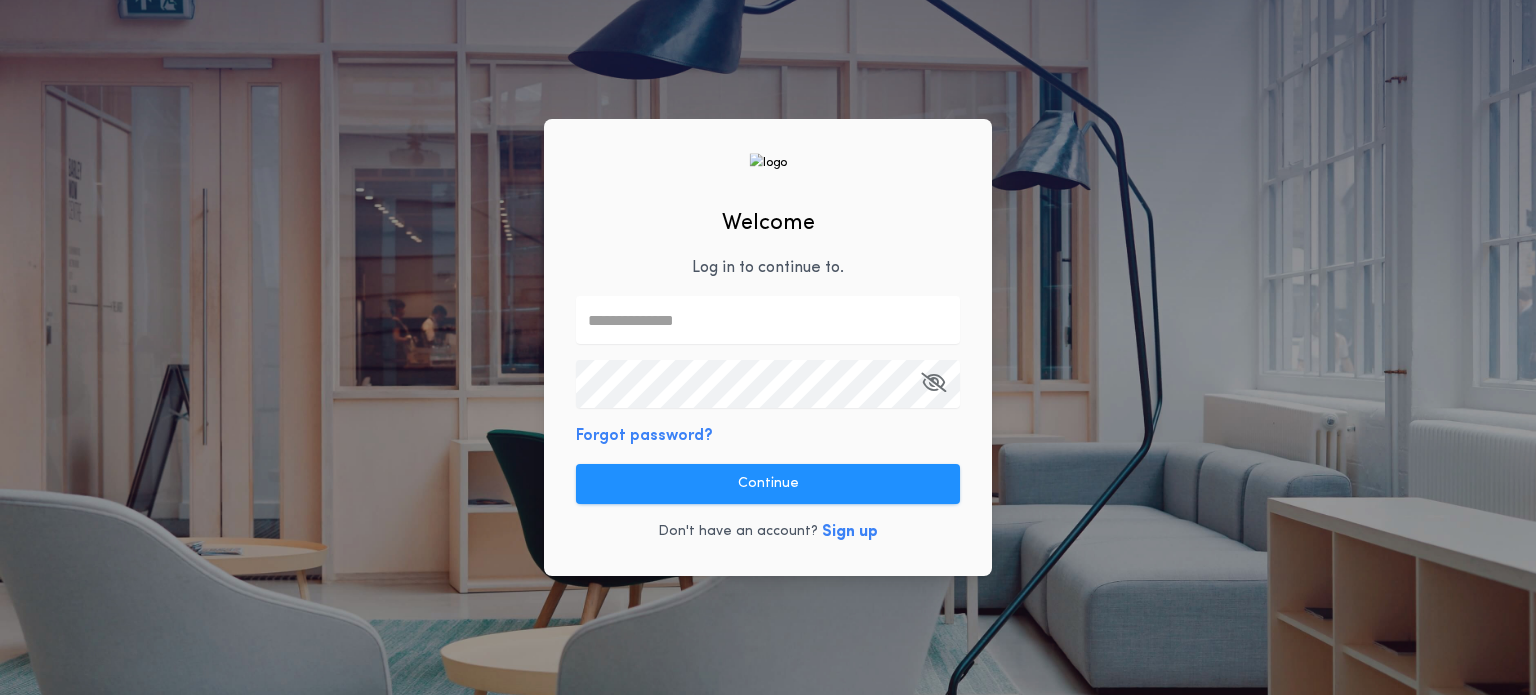 scroll, scrollTop: 0, scrollLeft: 0, axis: both 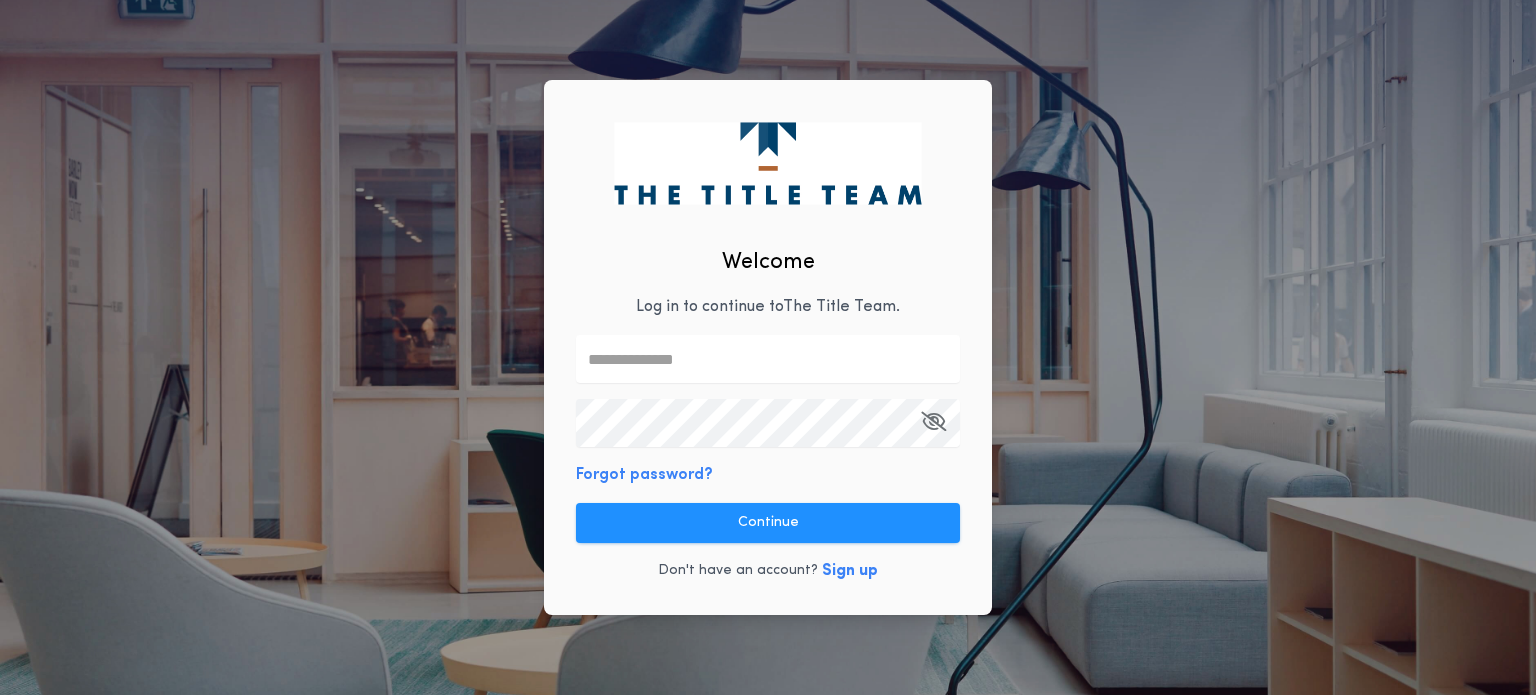 click at bounding box center (768, 359) 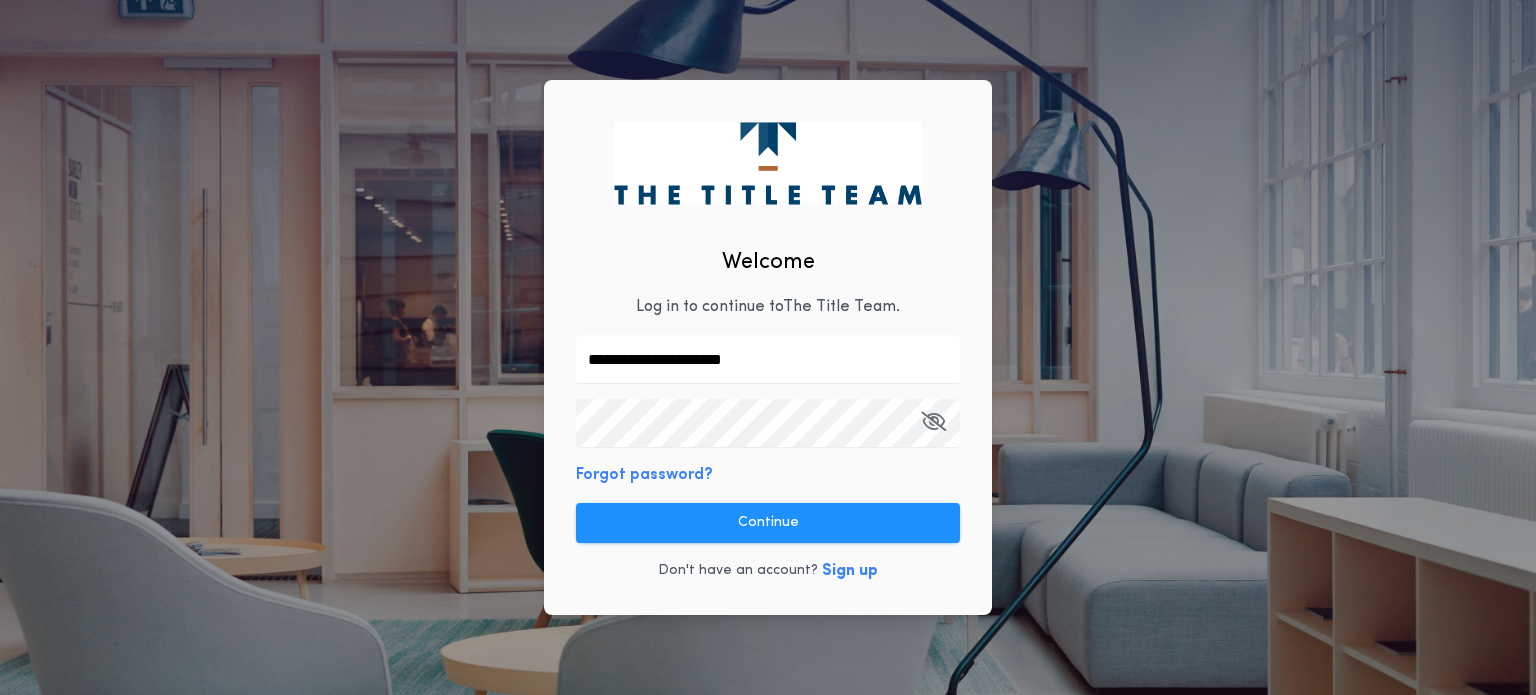 type on "**********" 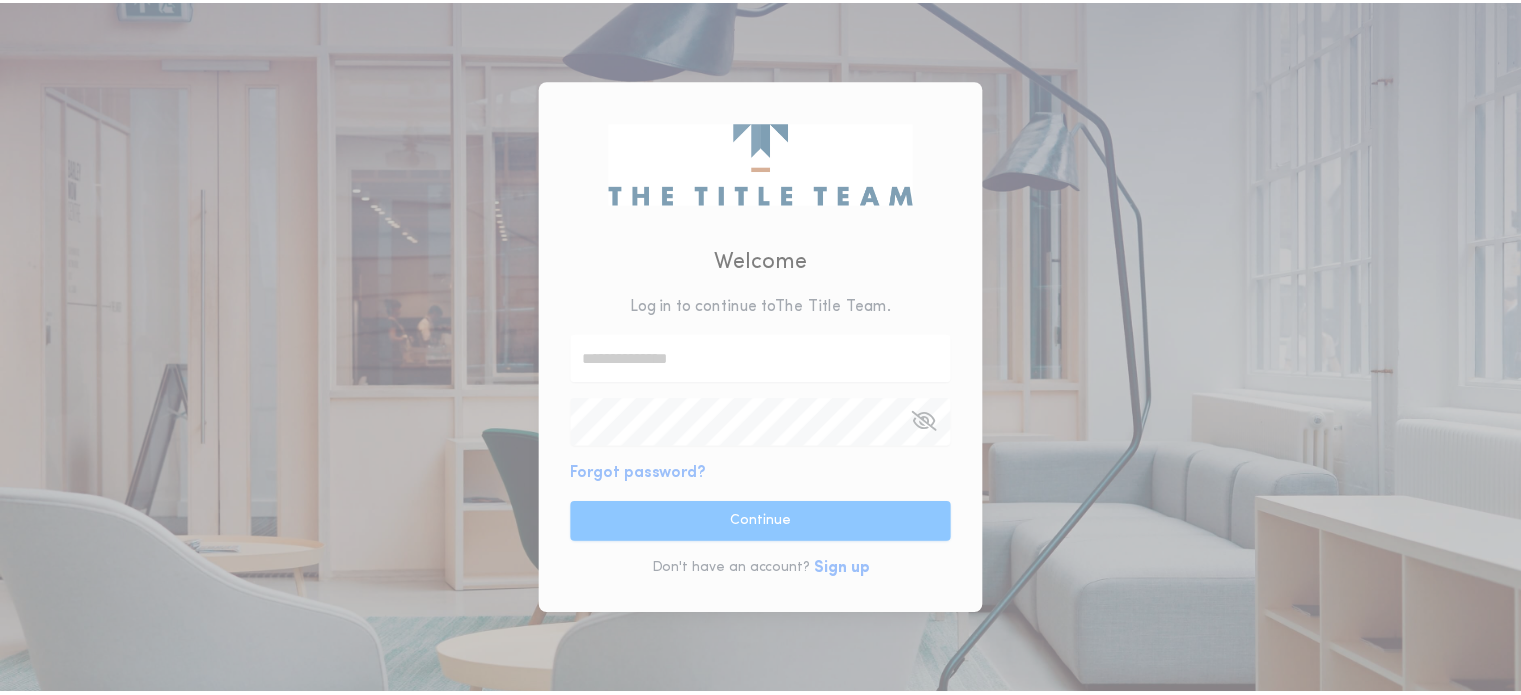 scroll, scrollTop: 0, scrollLeft: 0, axis: both 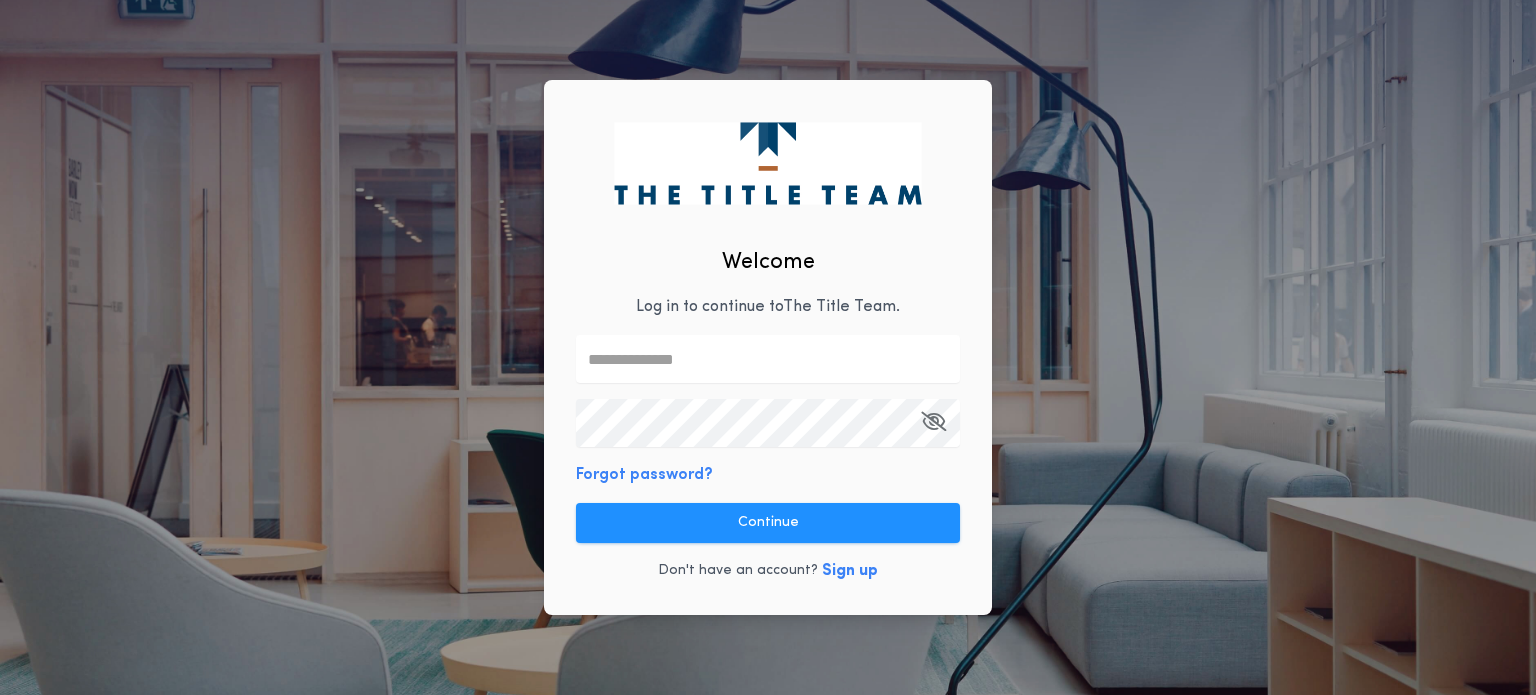 click at bounding box center (768, 359) 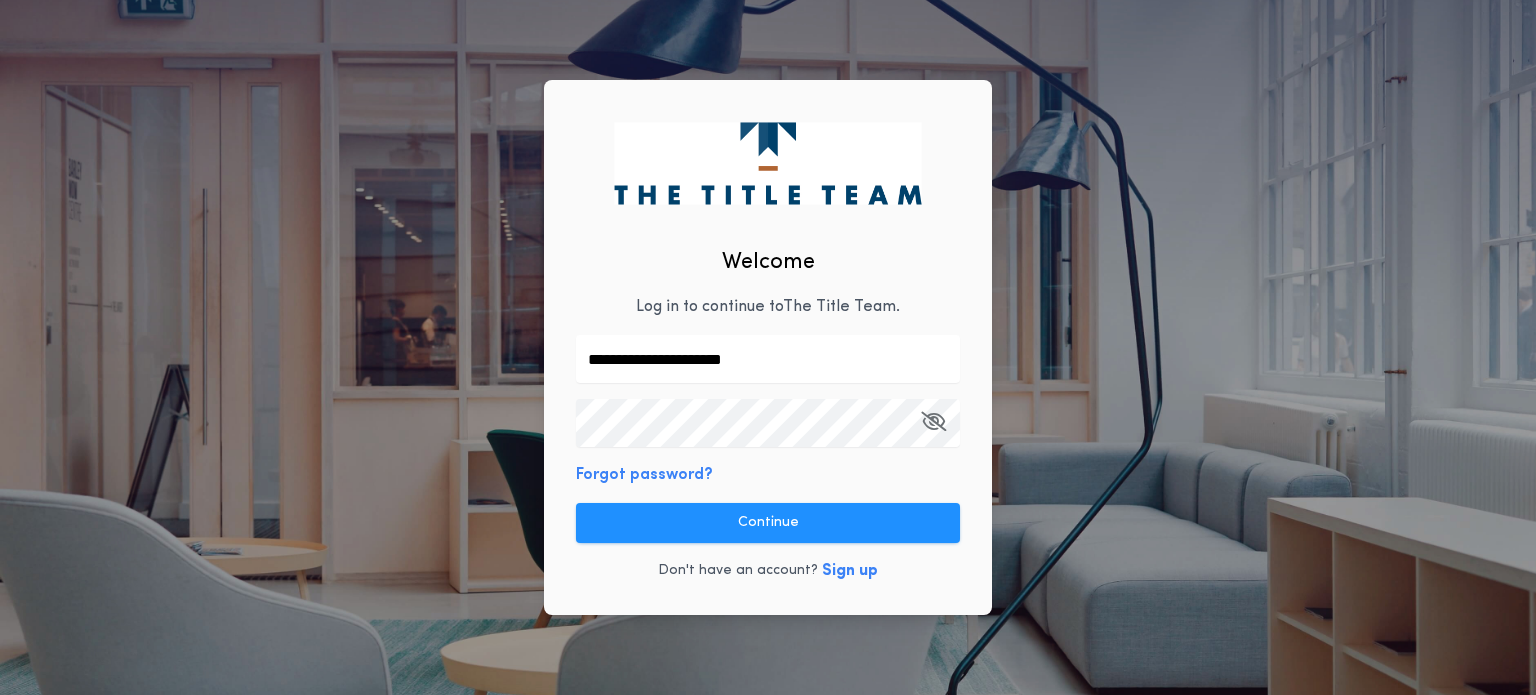 type on "**********" 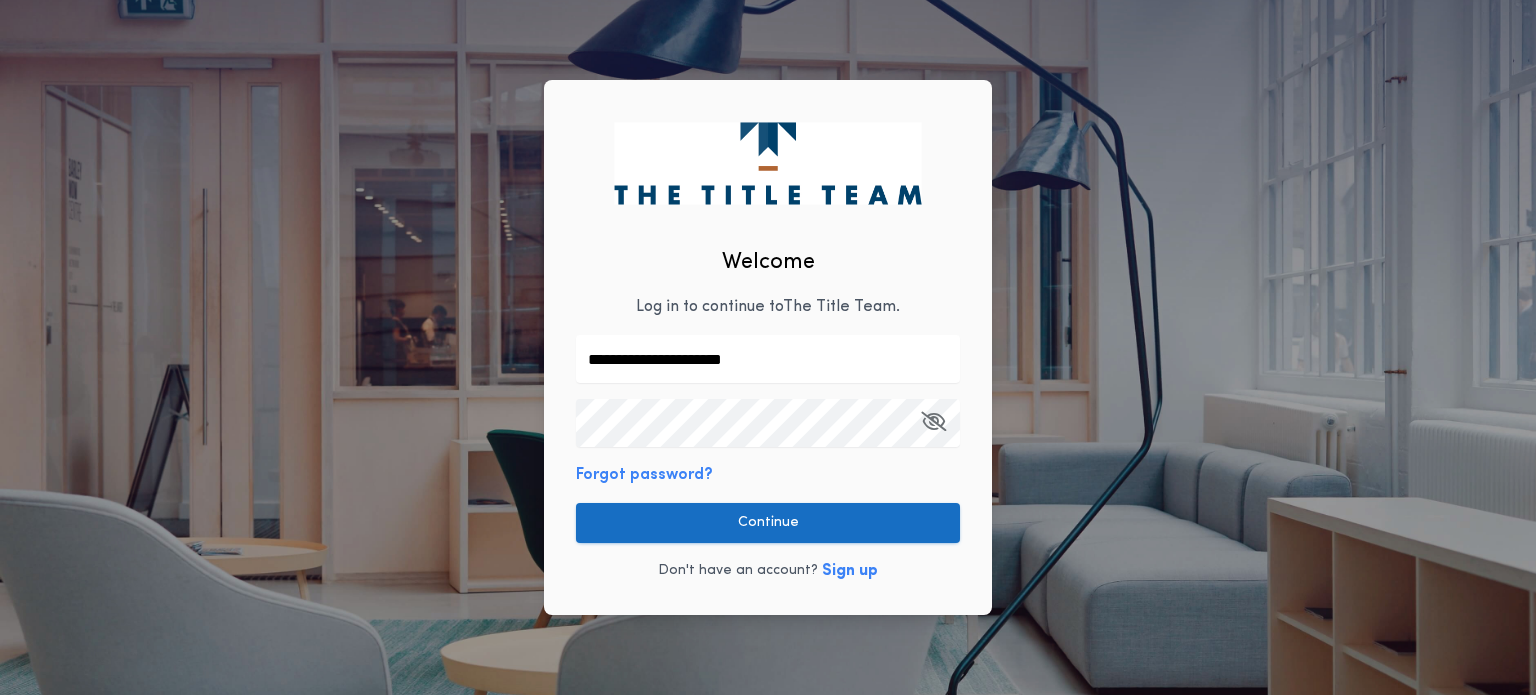 click on "Continue" at bounding box center [768, 523] 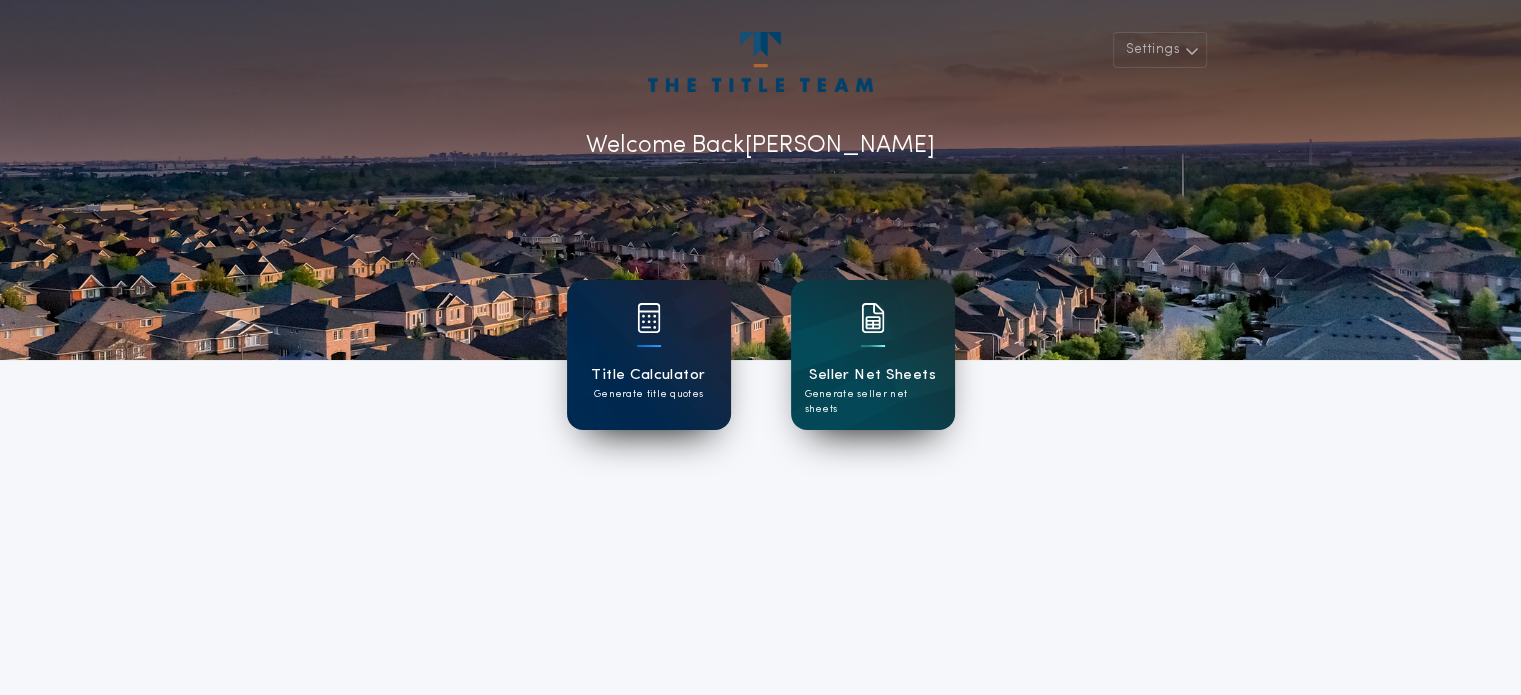 click at bounding box center (649, 331) 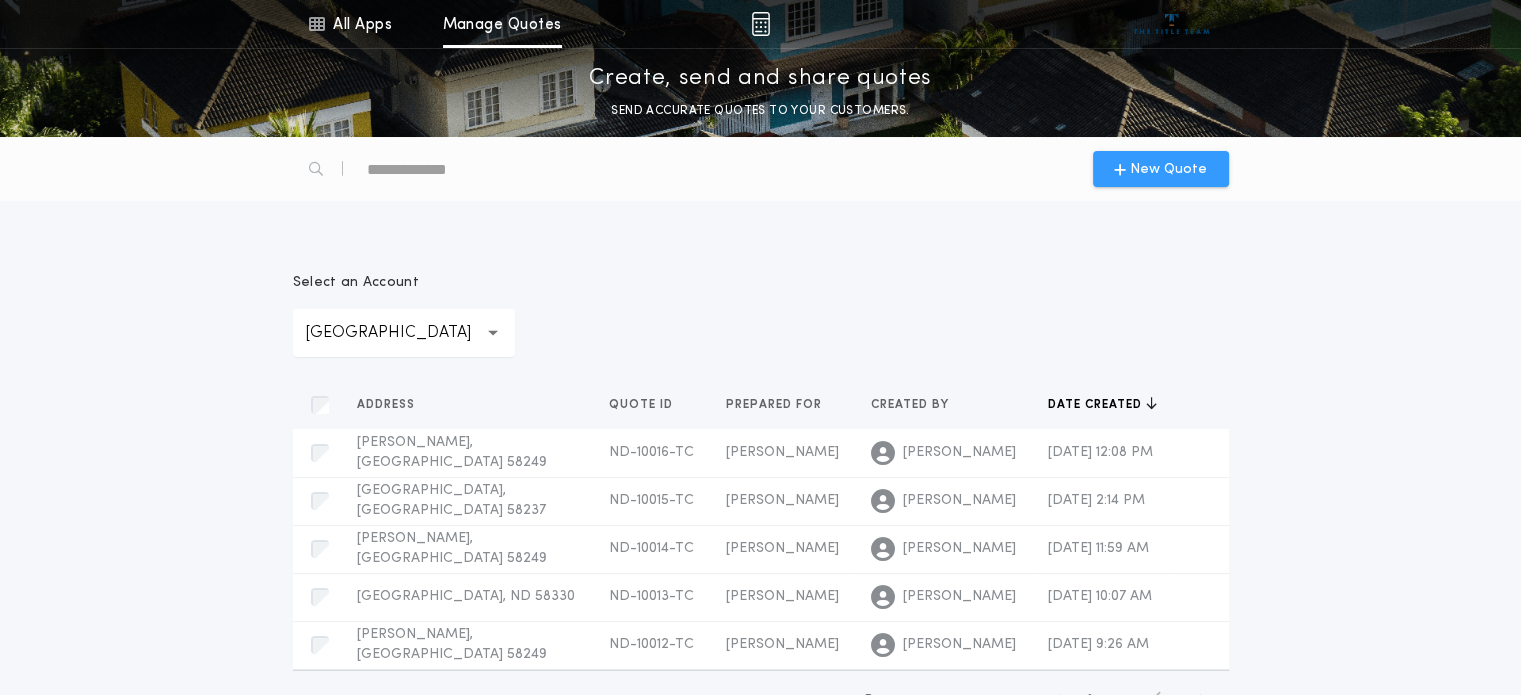 click on "New Quote" at bounding box center (1168, 169) 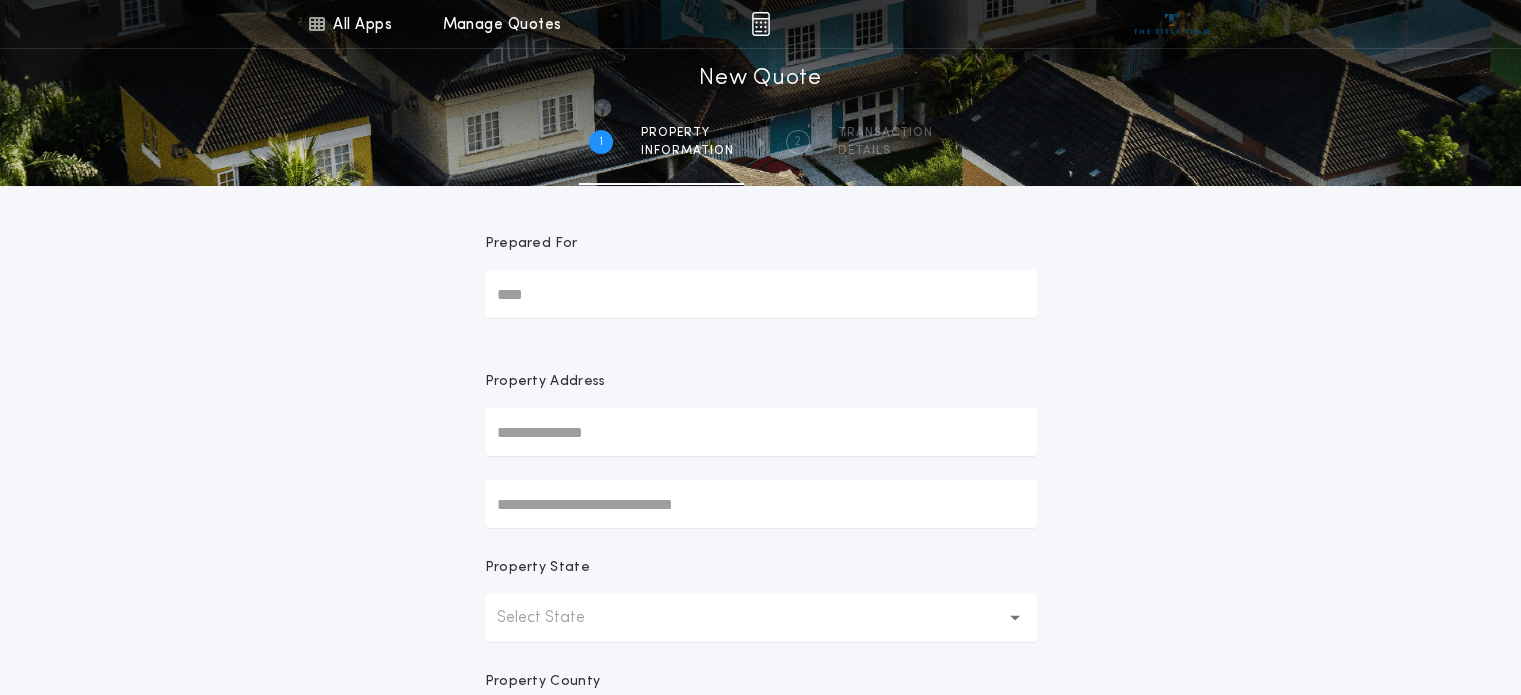 click on "Prepared For" at bounding box center [761, 294] 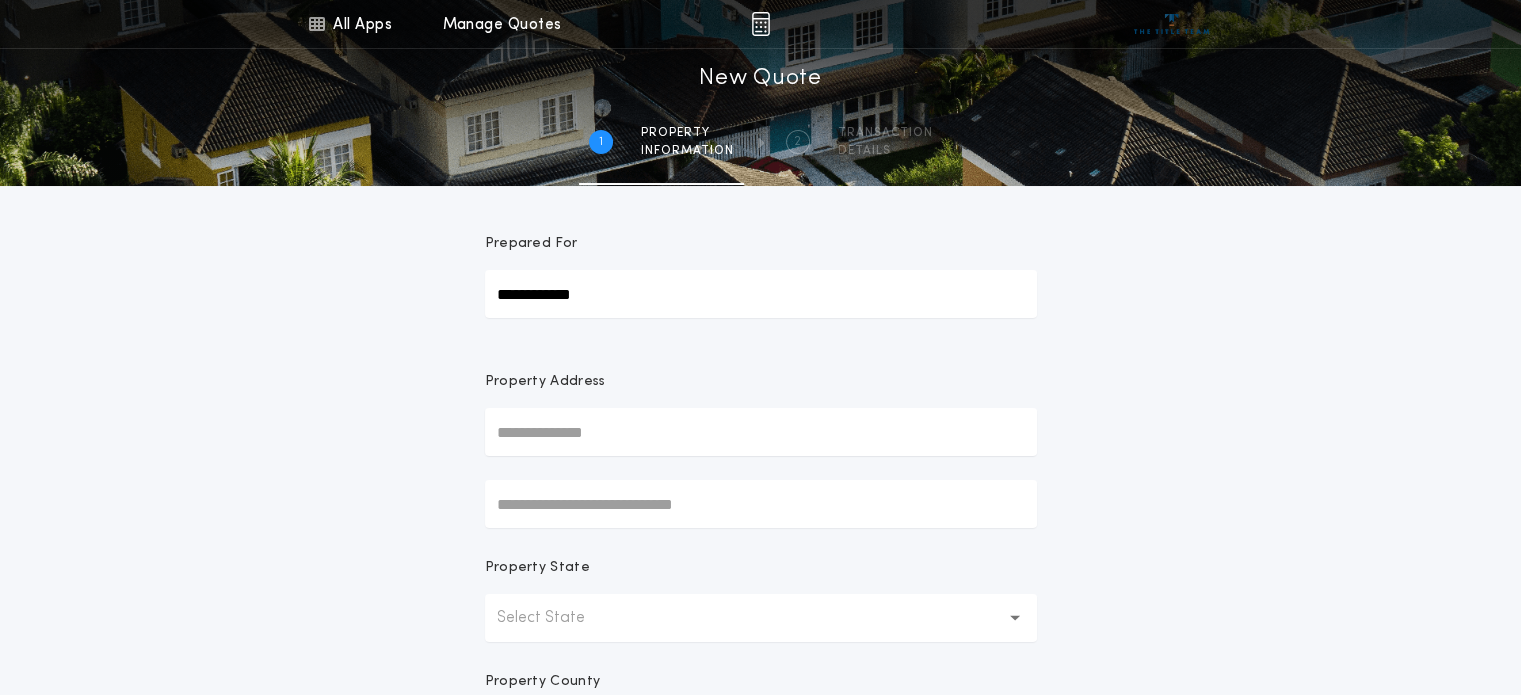 type on "**********" 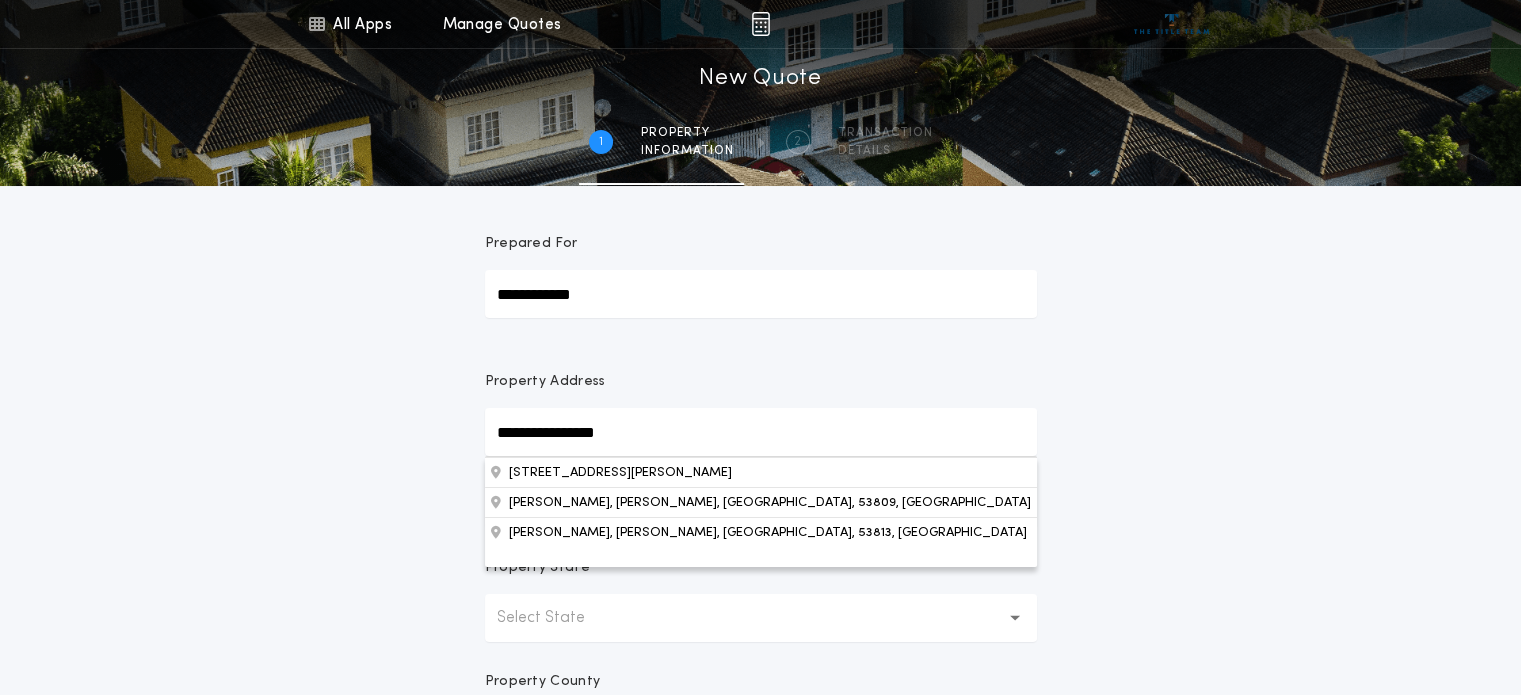 type on "**********" 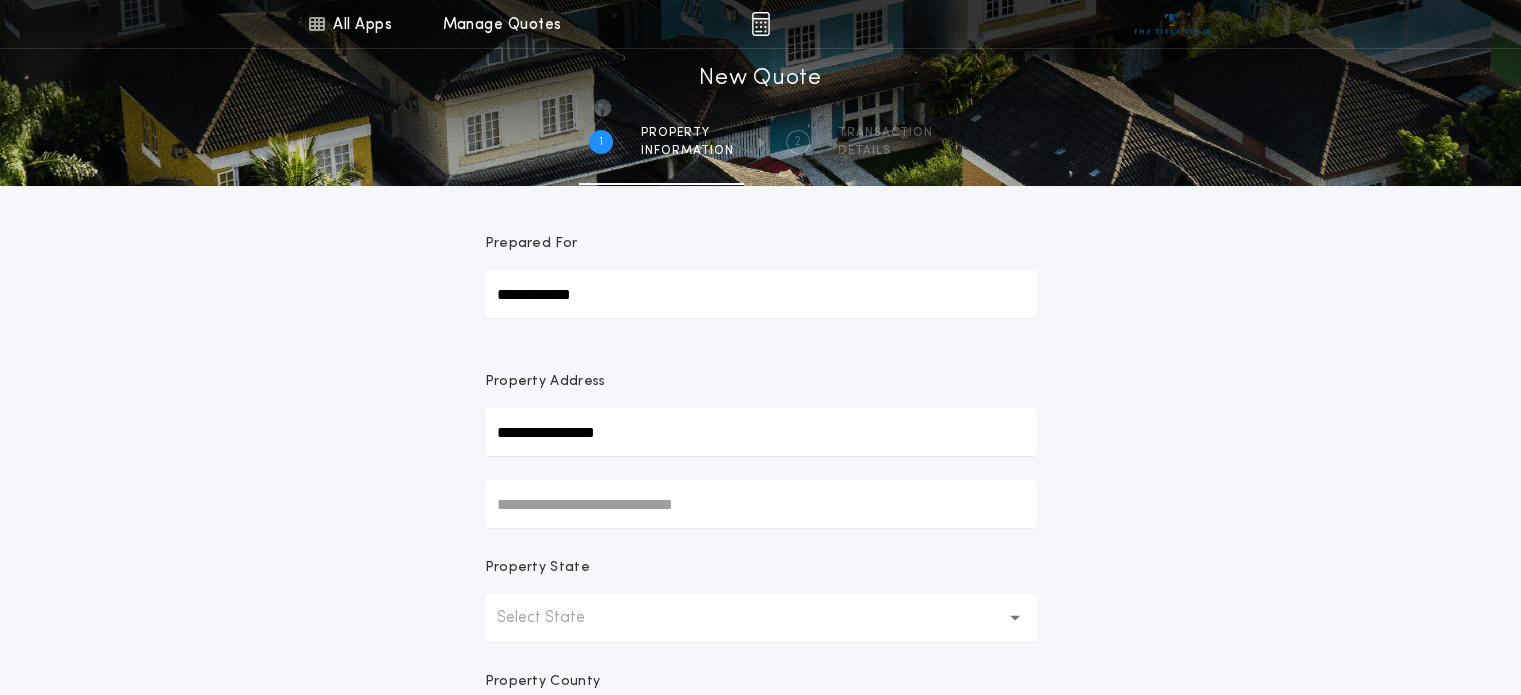 click on "Select State" at bounding box center [557, 618] 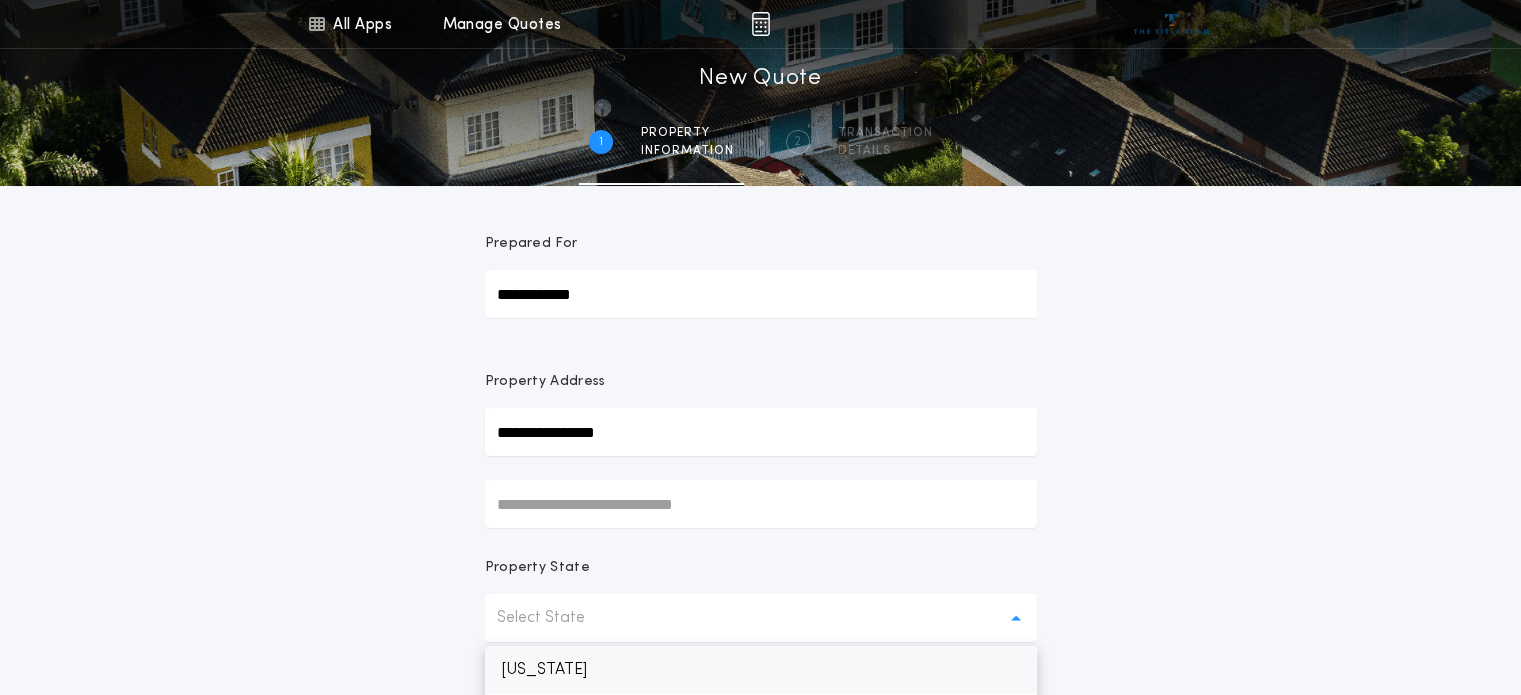 click on "Minnesota" at bounding box center [761, 670] 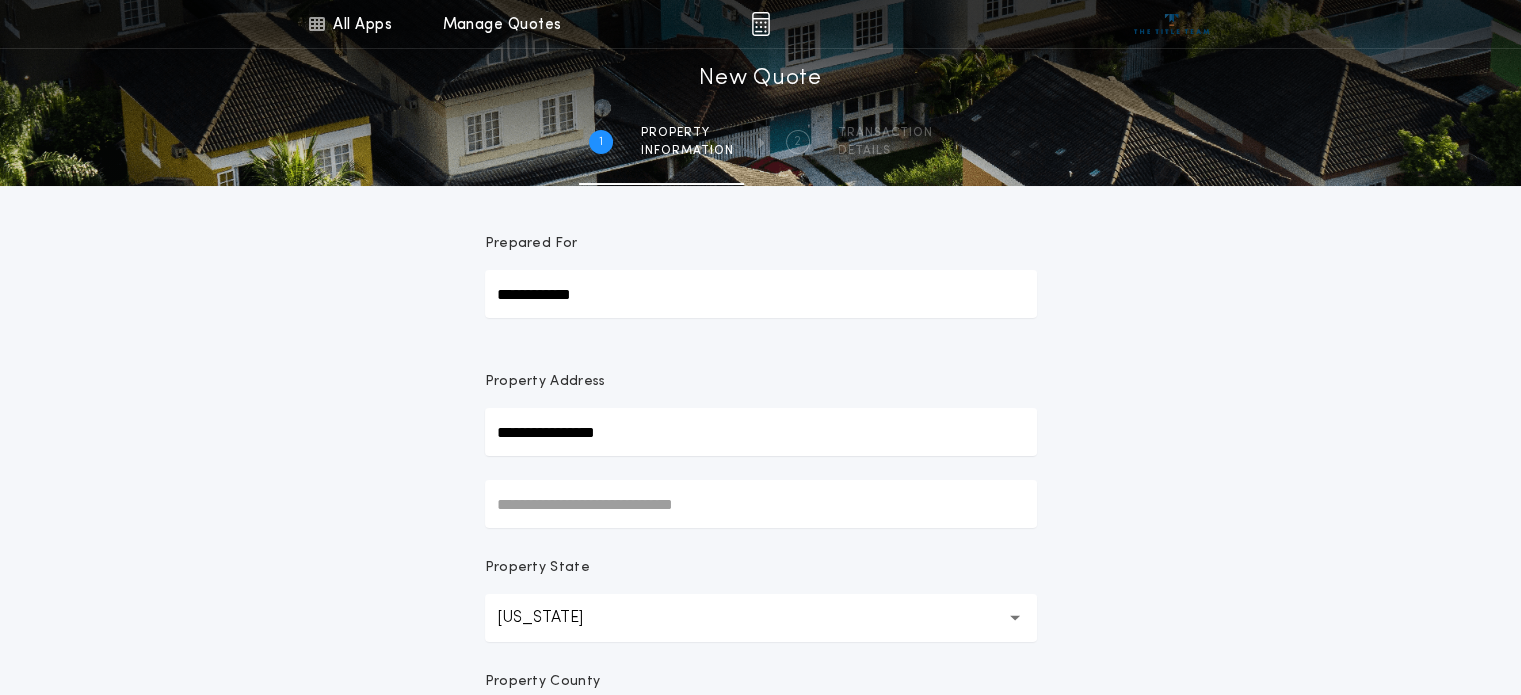 click at bounding box center (761, 504) 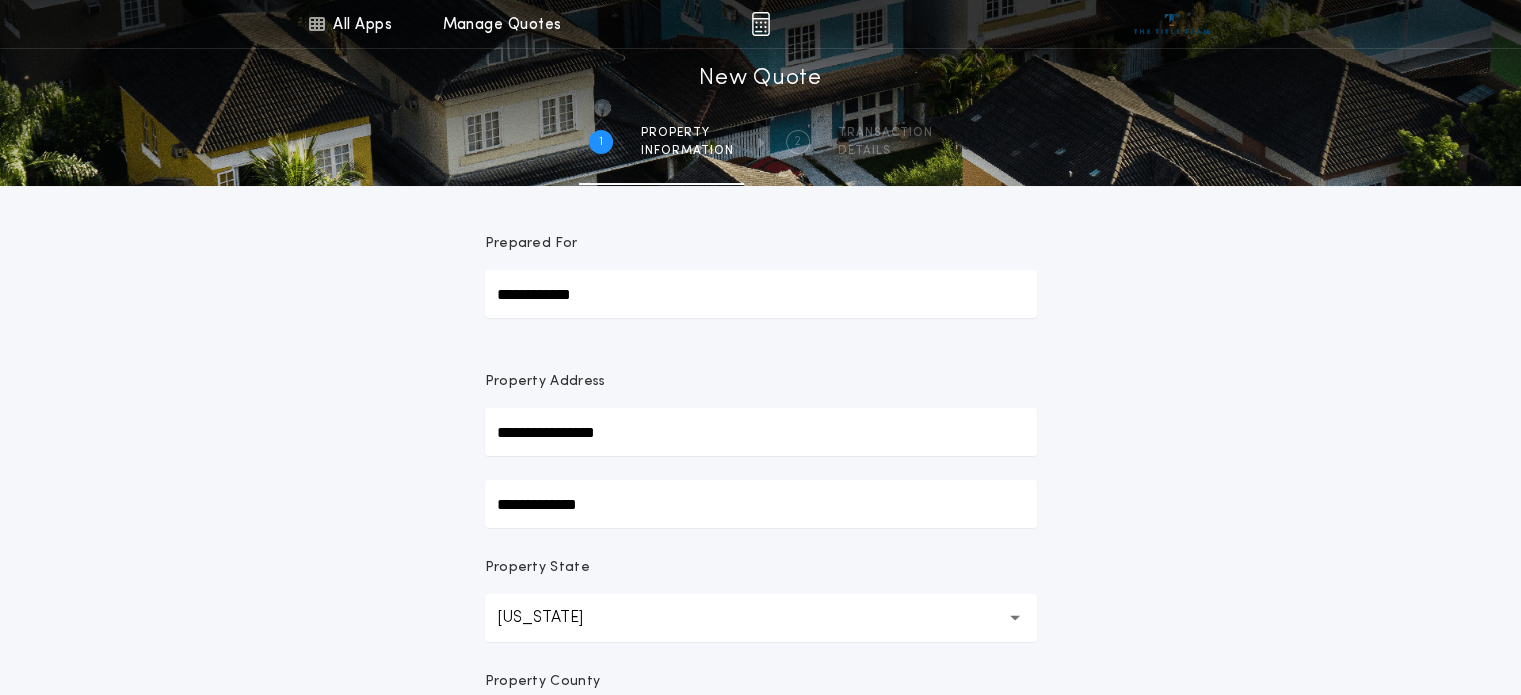 type on "**********" 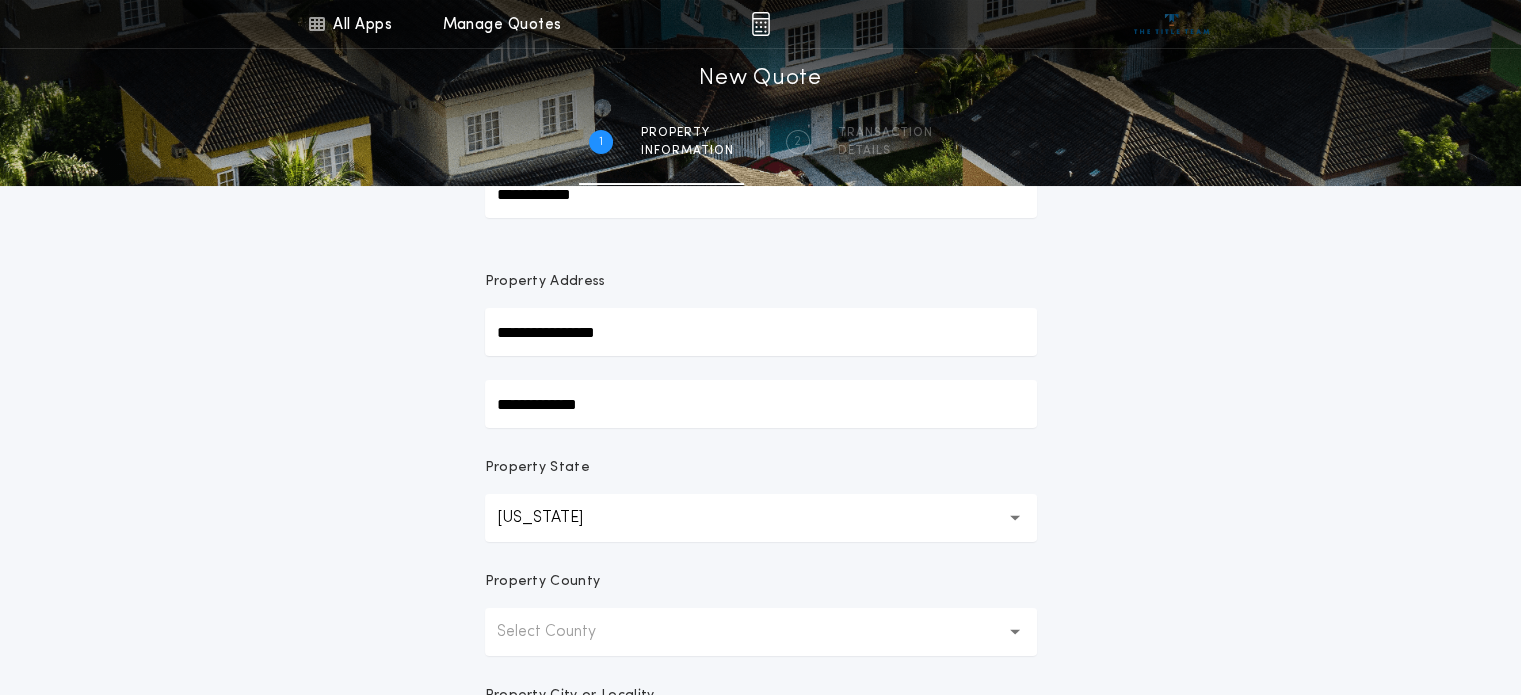 click on "**********" at bounding box center [760, 471] 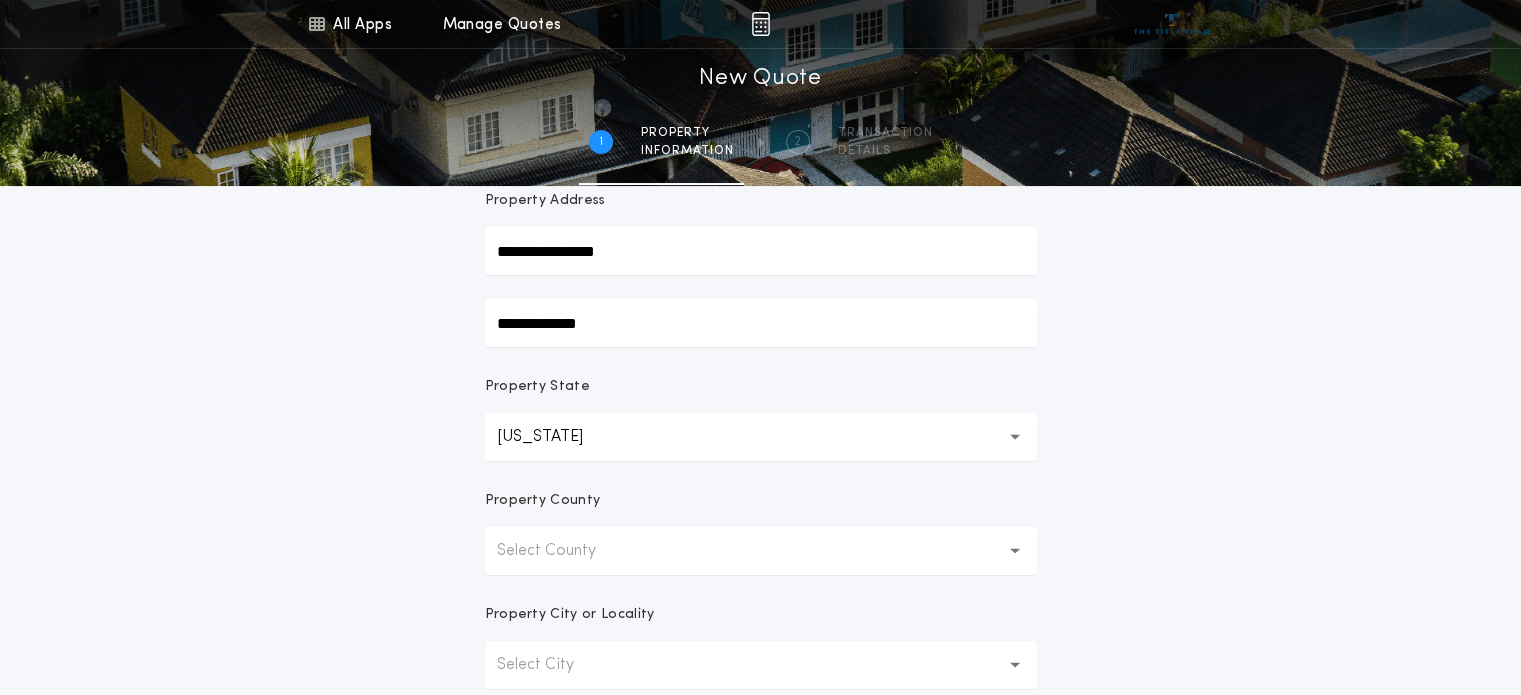 scroll, scrollTop: 300, scrollLeft: 0, axis: vertical 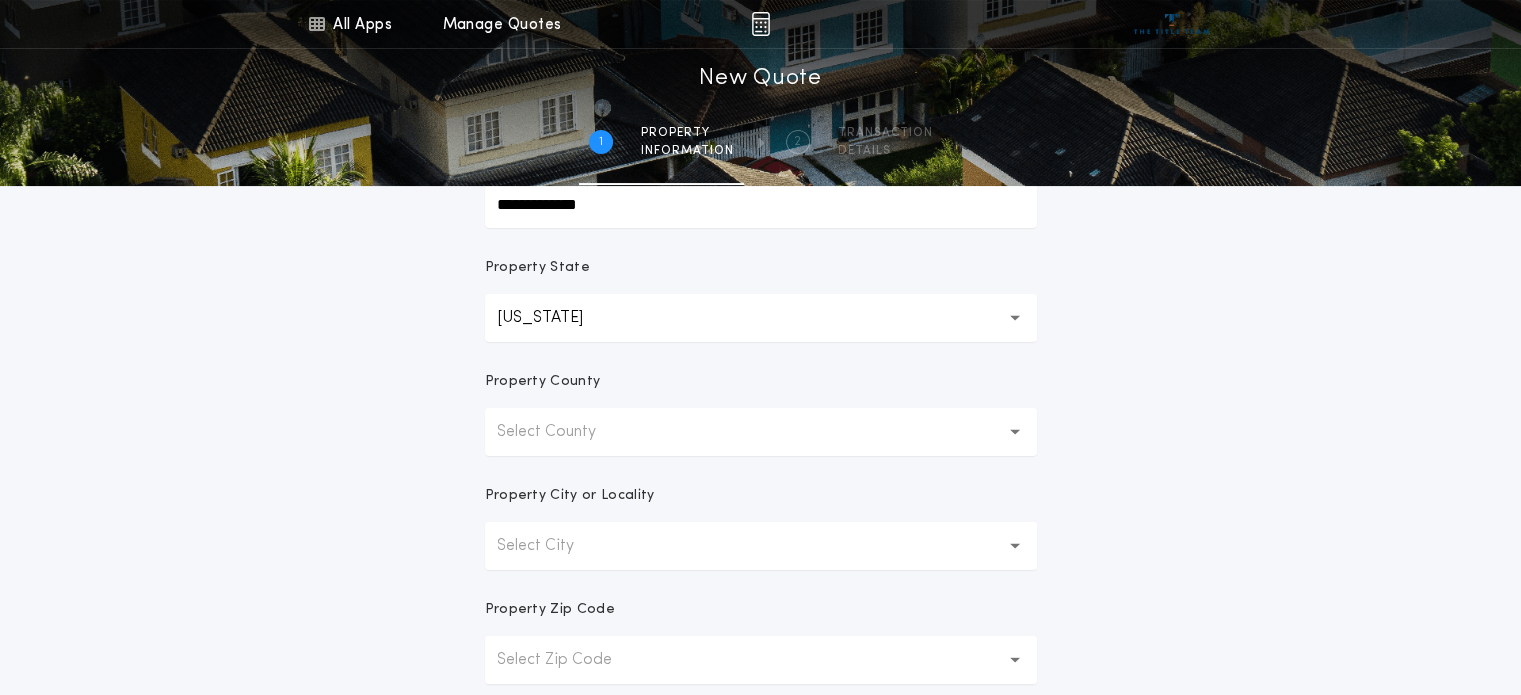 click on "Select County" at bounding box center (562, 432) 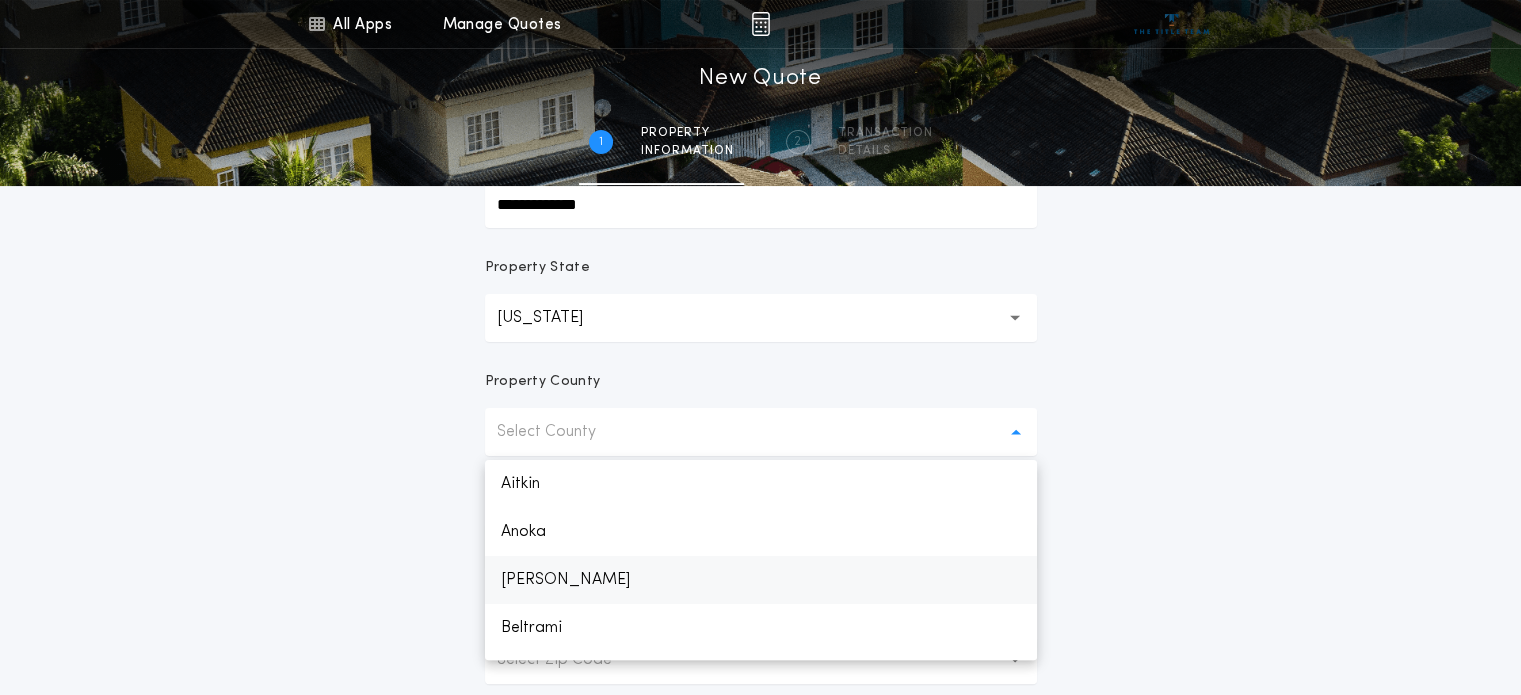 click on "Becker" at bounding box center (761, 580) 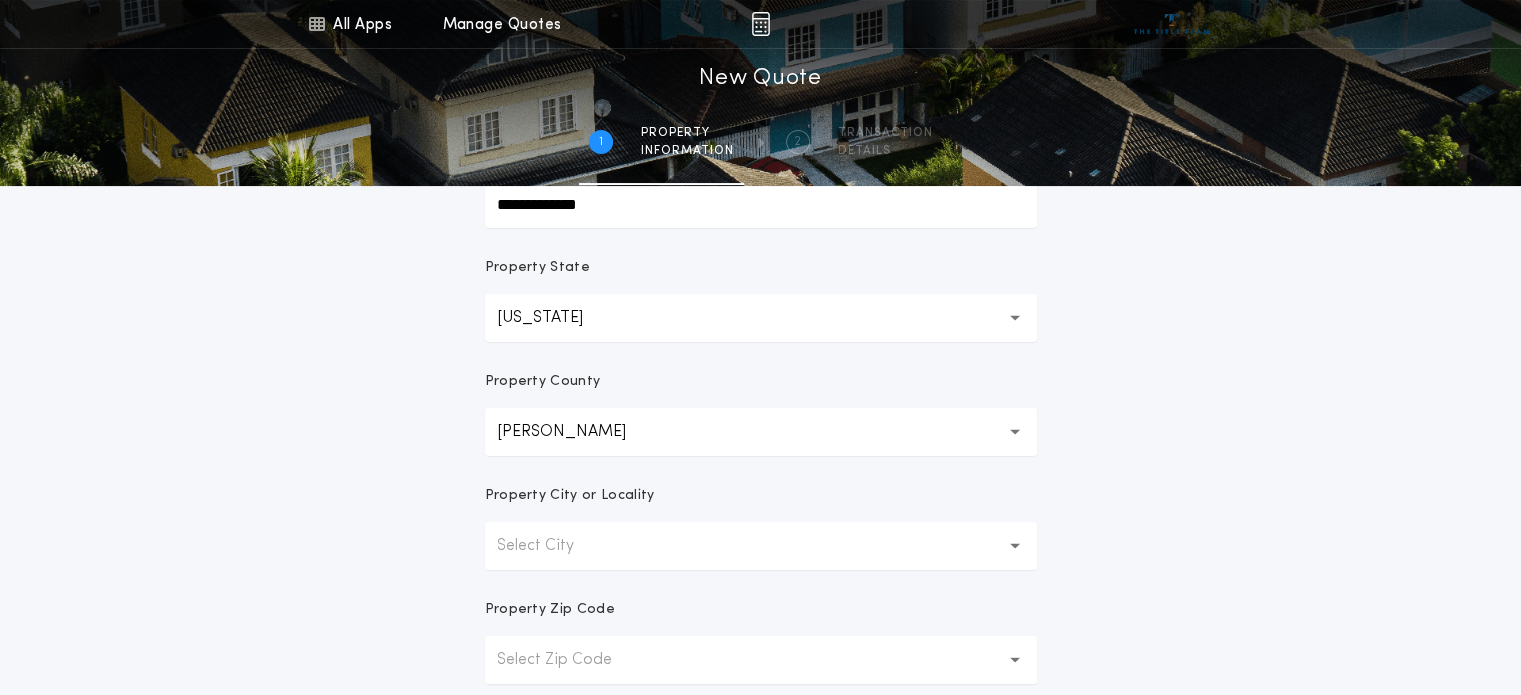 click on "Select City" at bounding box center [761, 546] 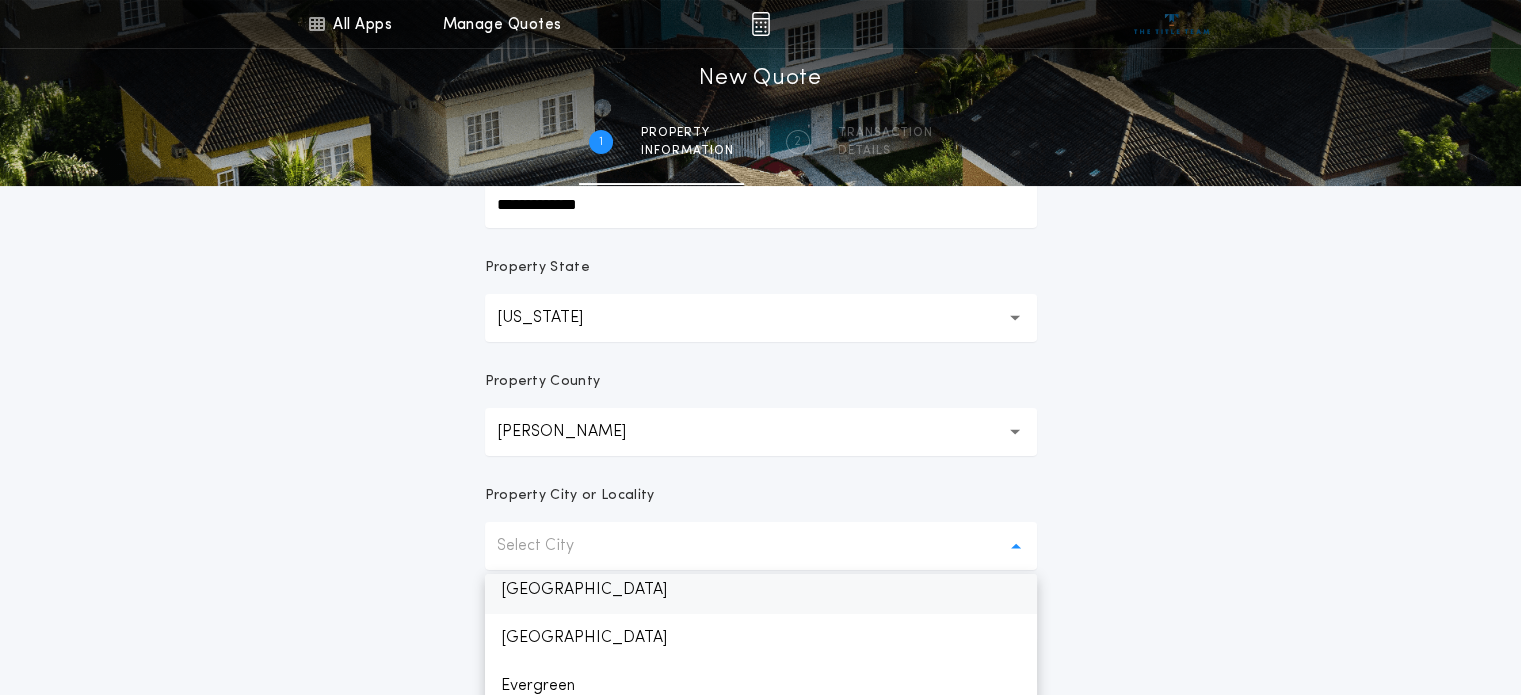click on "Detroit Lakes" at bounding box center (761, 590) 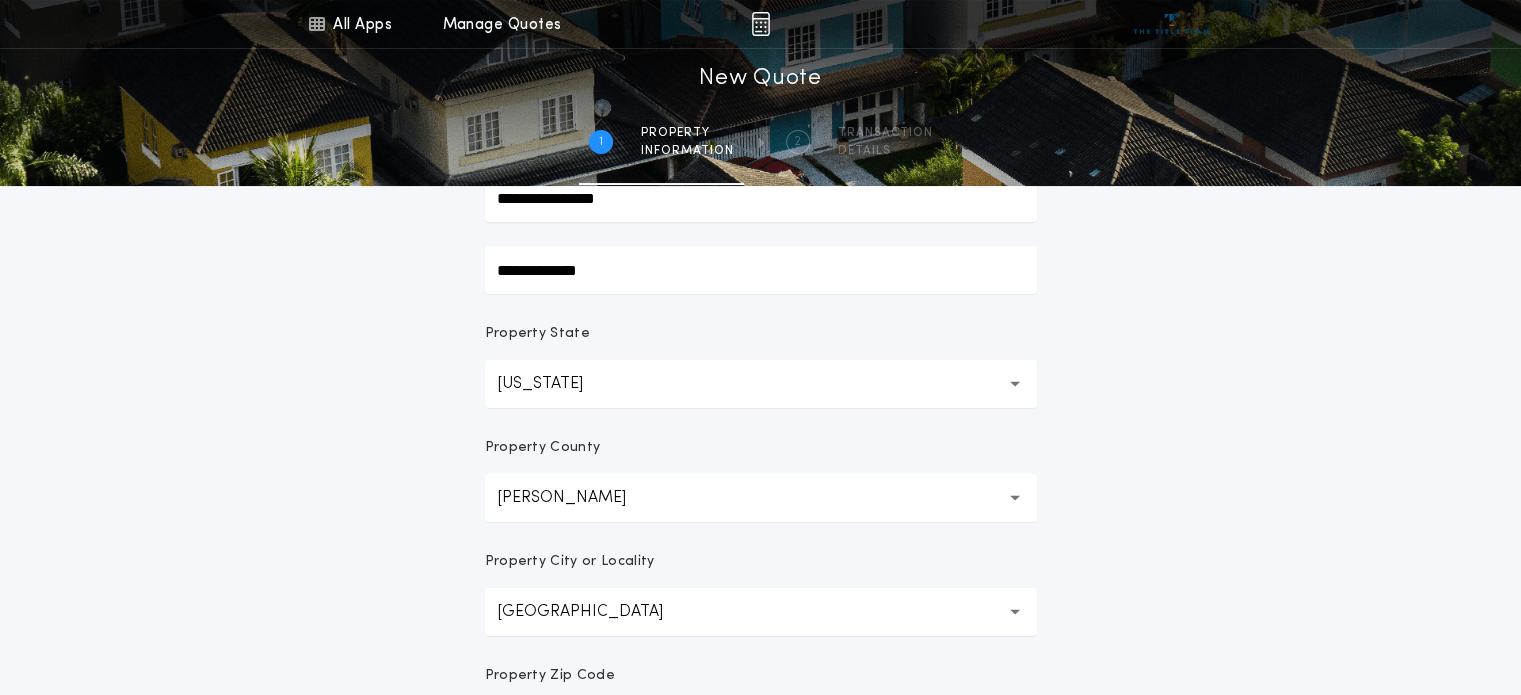 scroll, scrollTop: 200, scrollLeft: 0, axis: vertical 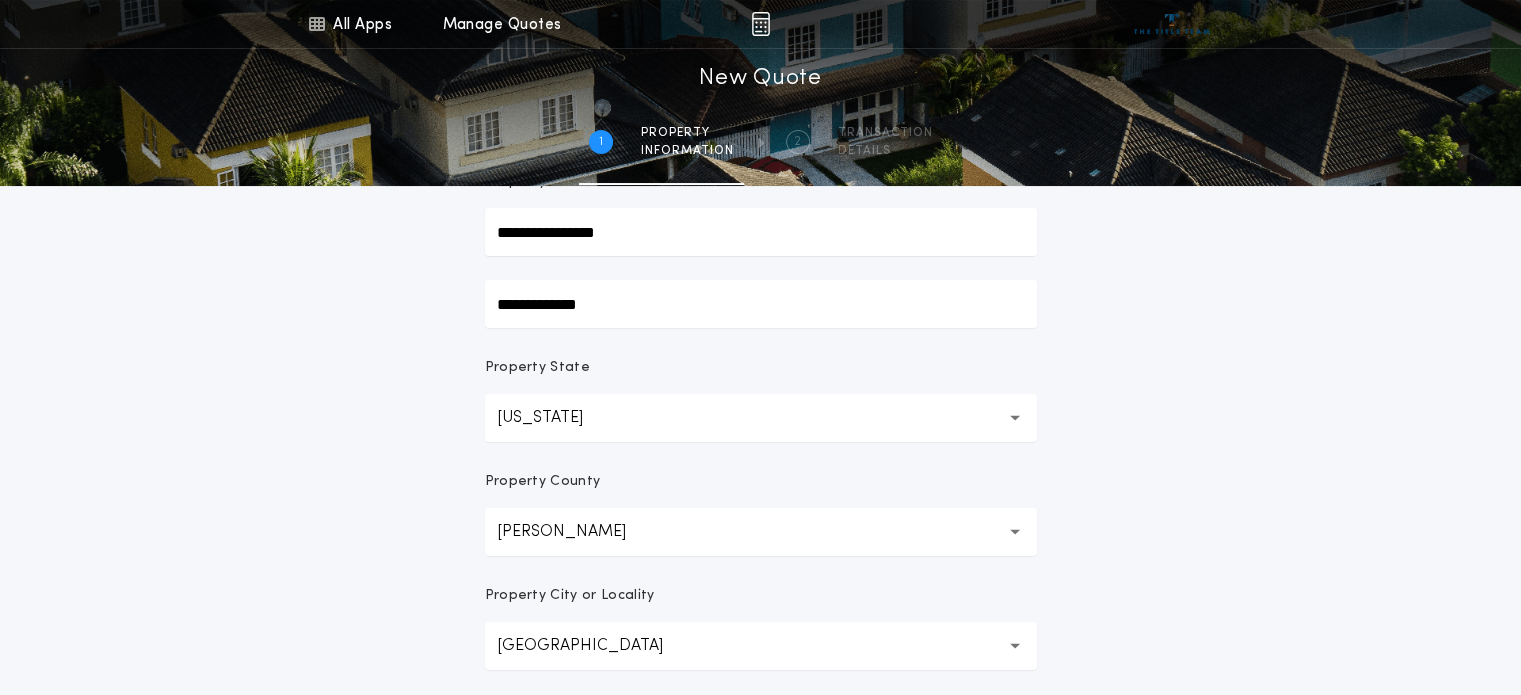 drag, startPoint x: 604, startPoint y: 312, endPoint x: 364, endPoint y: 343, distance: 241.9938 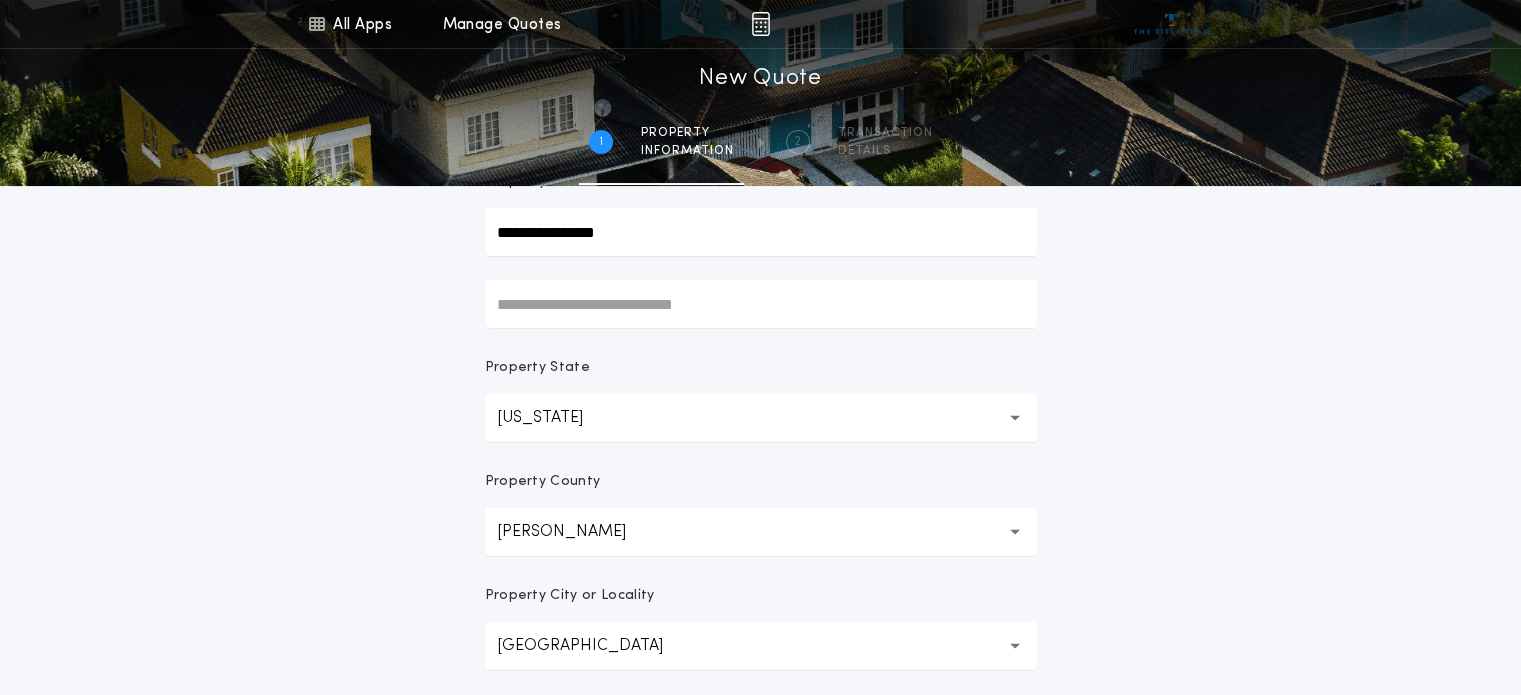 type 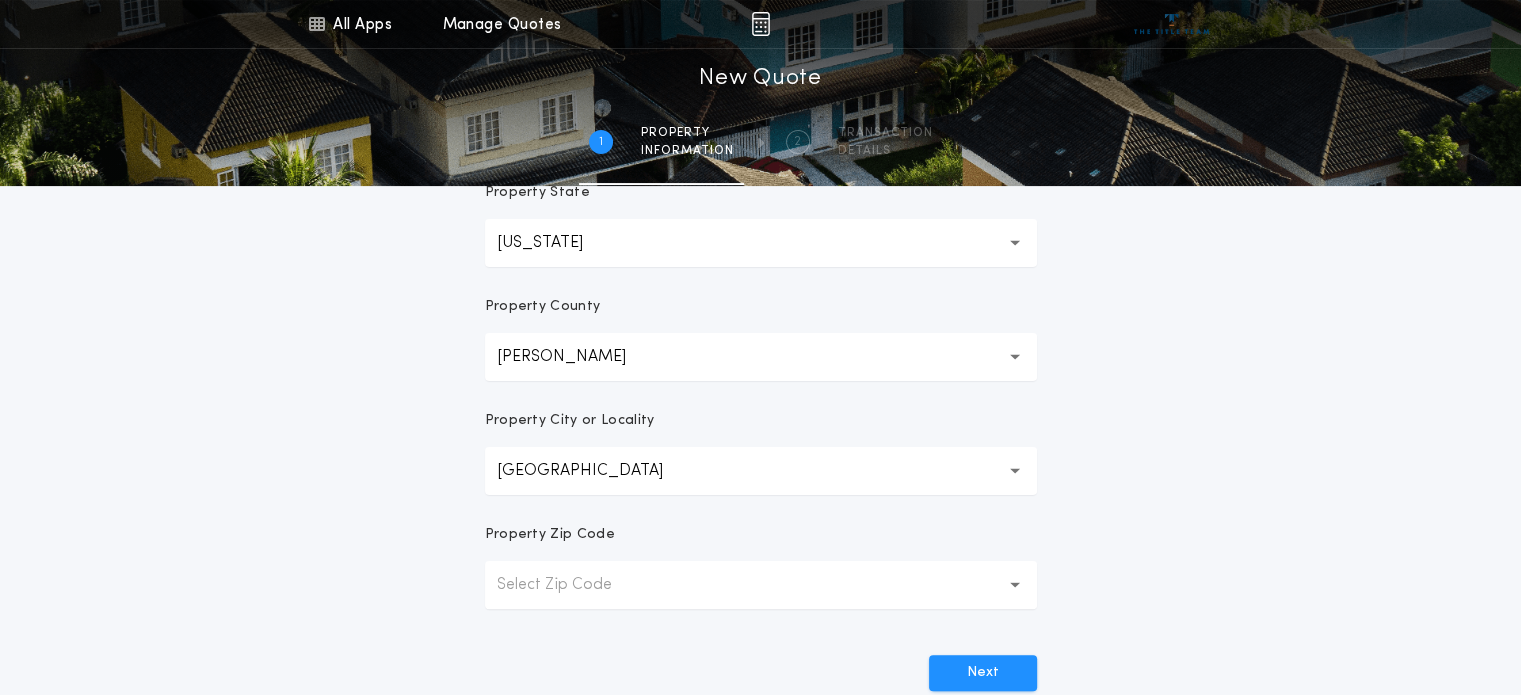 scroll, scrollTop: 500, scrollLeft: 0, axis: vertical 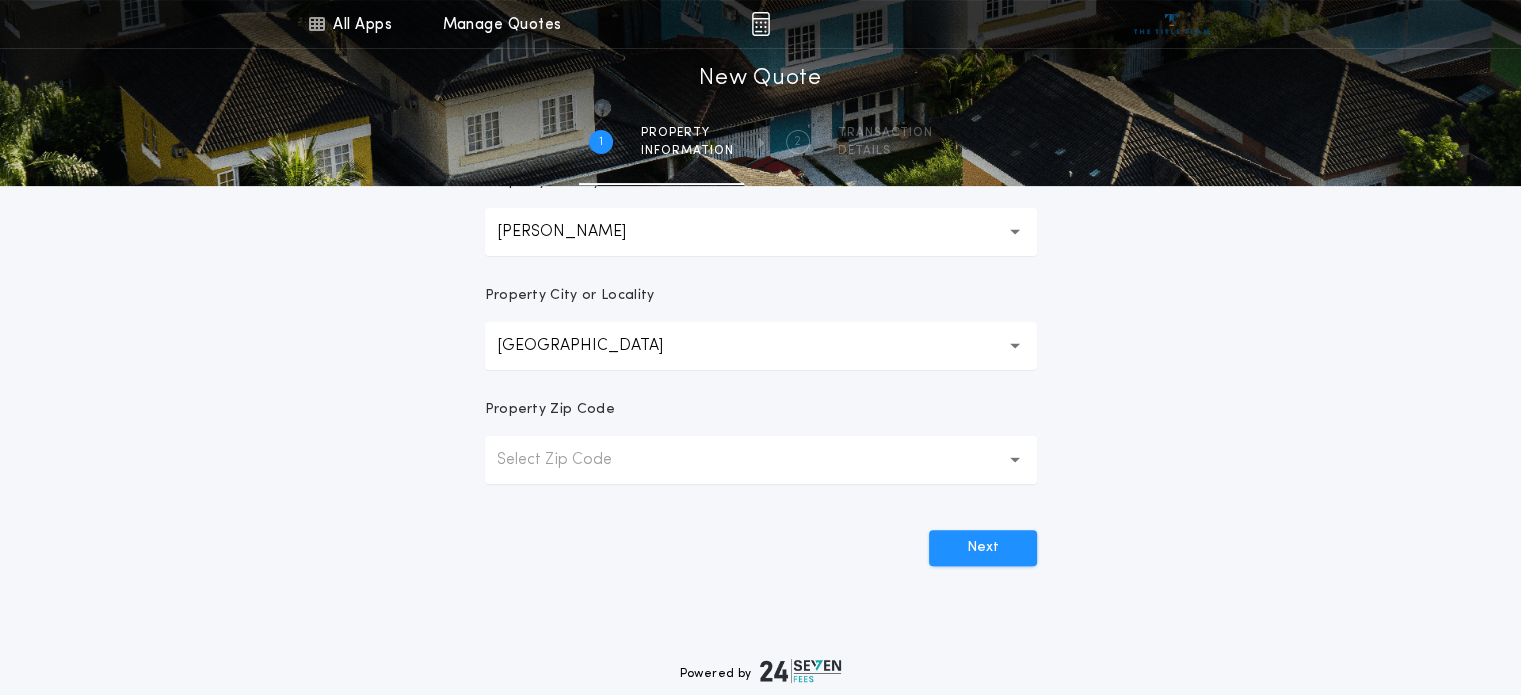 click on "Select Zip Code" at bounding box center (761, 460) 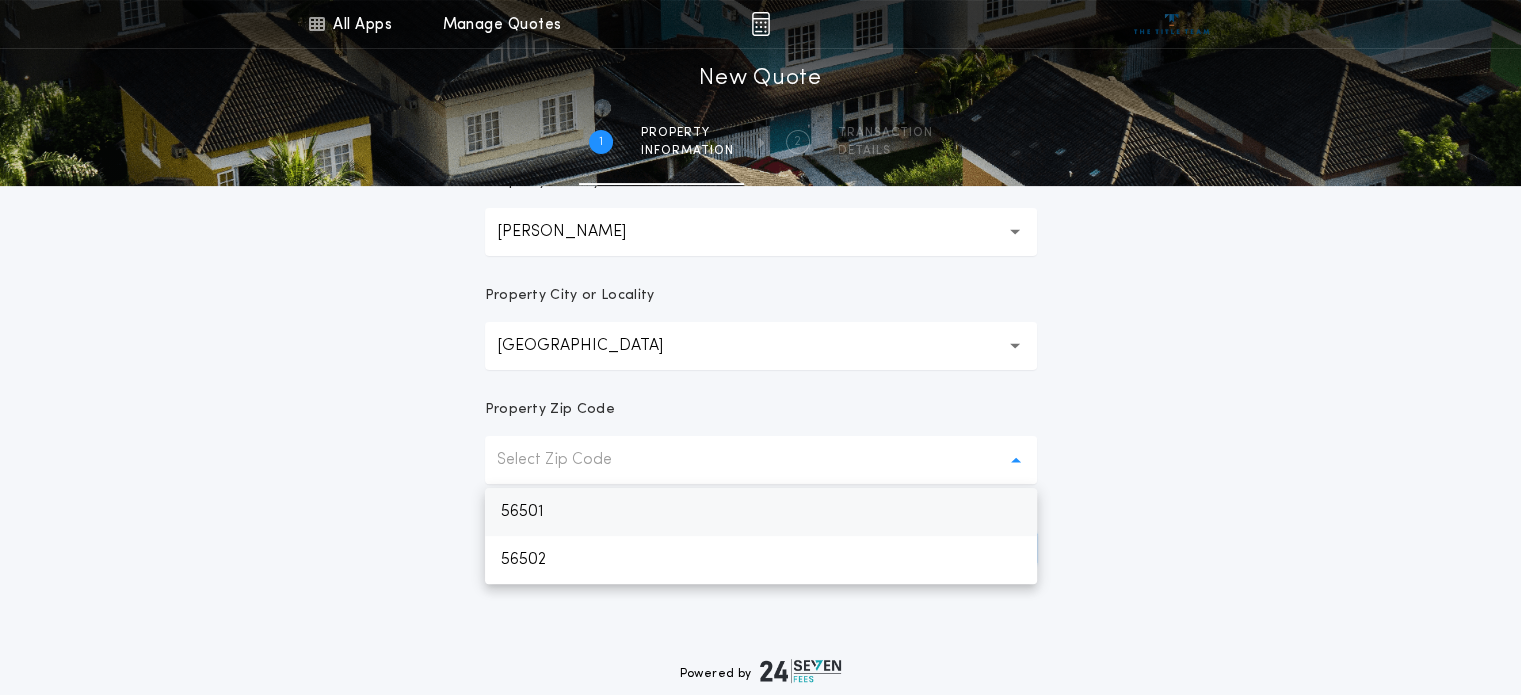 click on "56501" at bounding box center (761, 512) 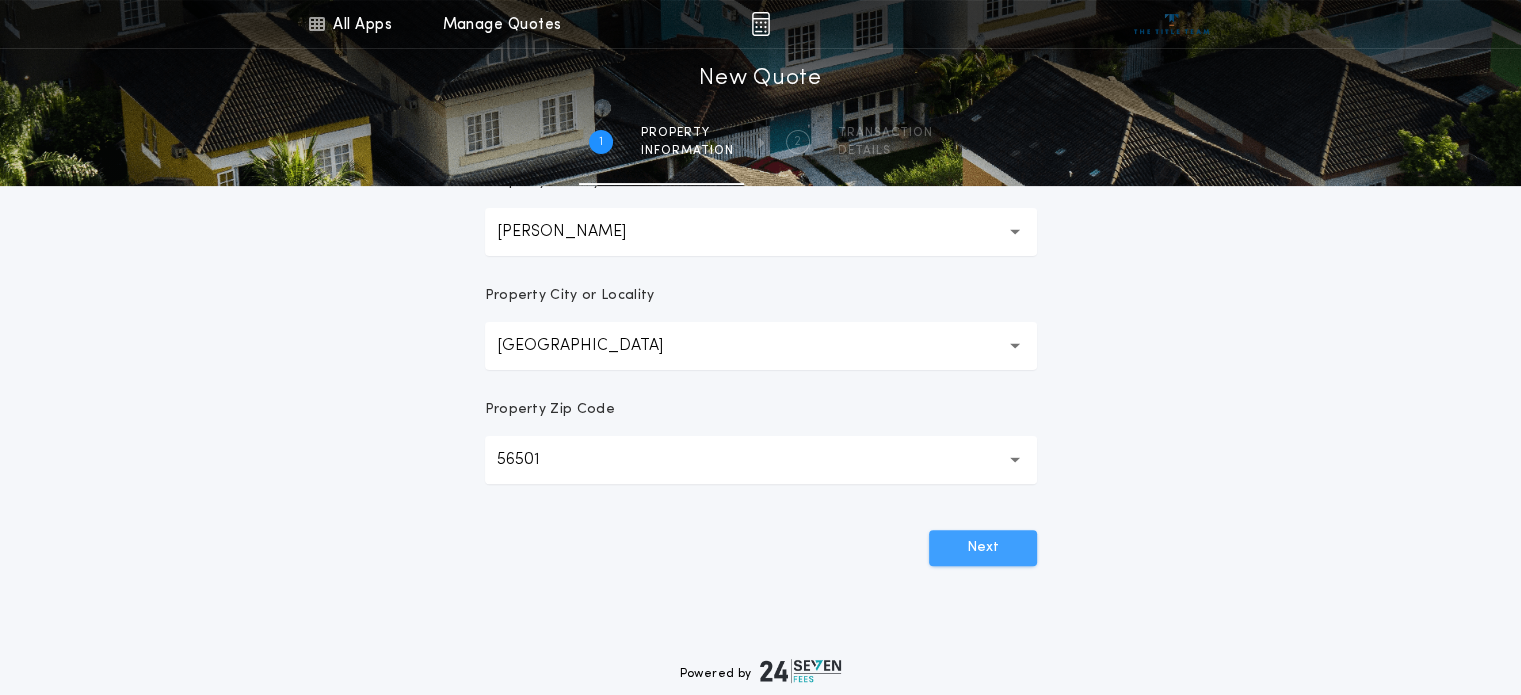 click on "Next" at bounding box center (983, 548) 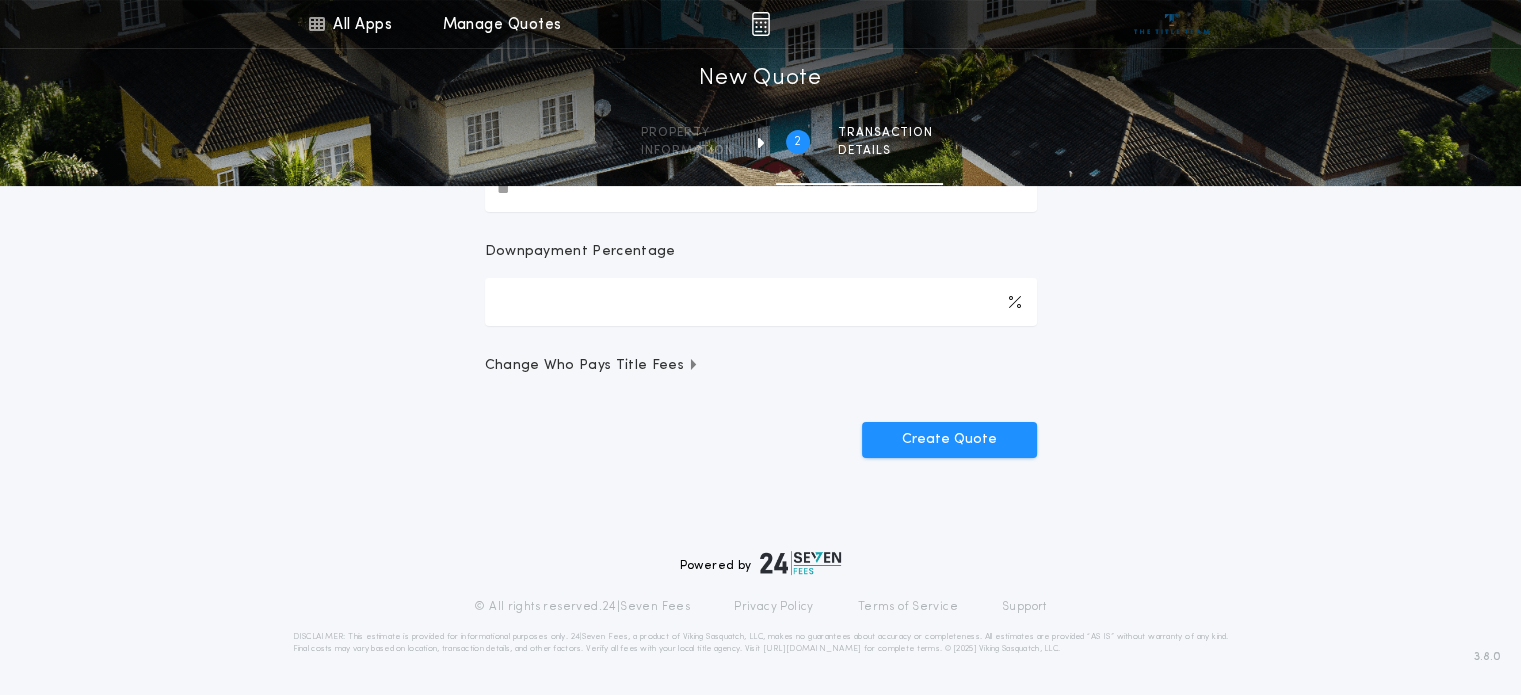 scroll, scrollTop: 0, scrollLeft: 0, axis: both 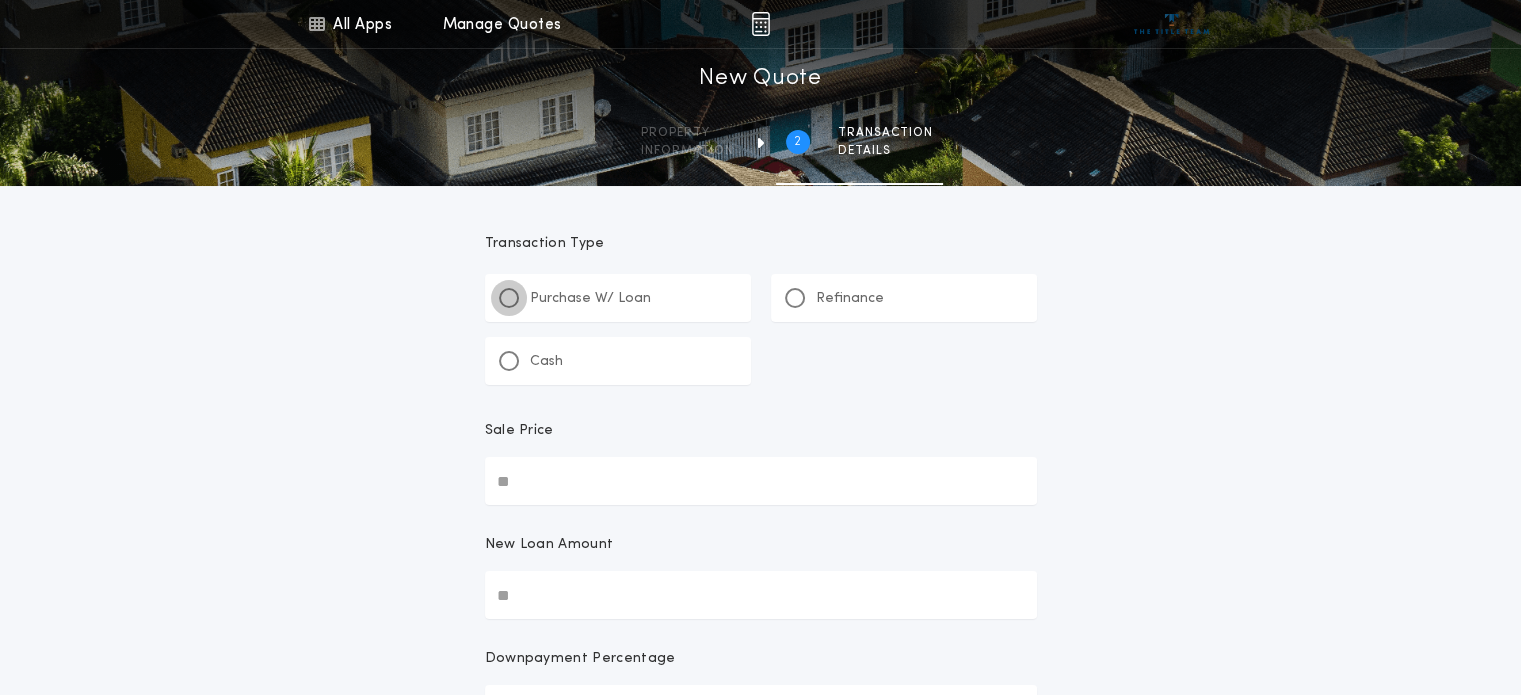 click at bounding box center (509, 298) 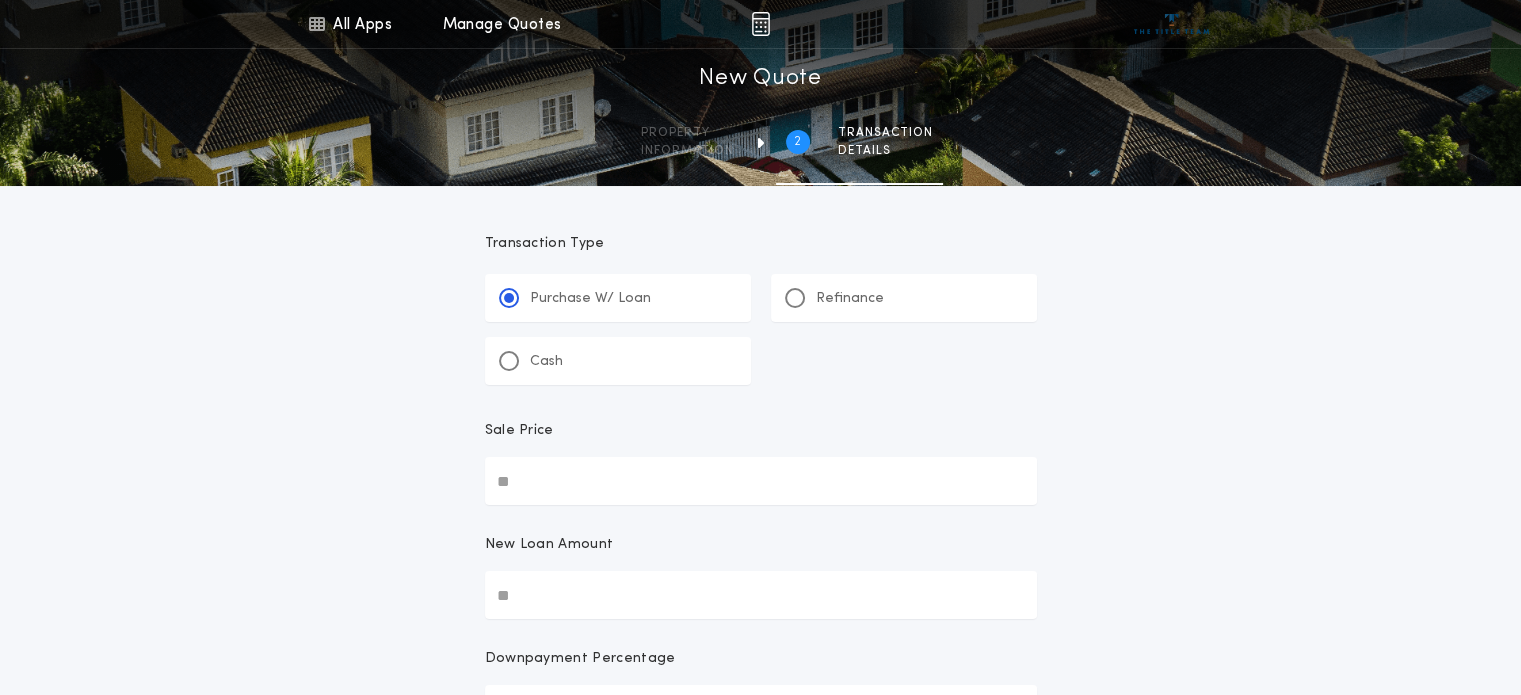 click on "Sale Price" at bounding box center [761, 481] 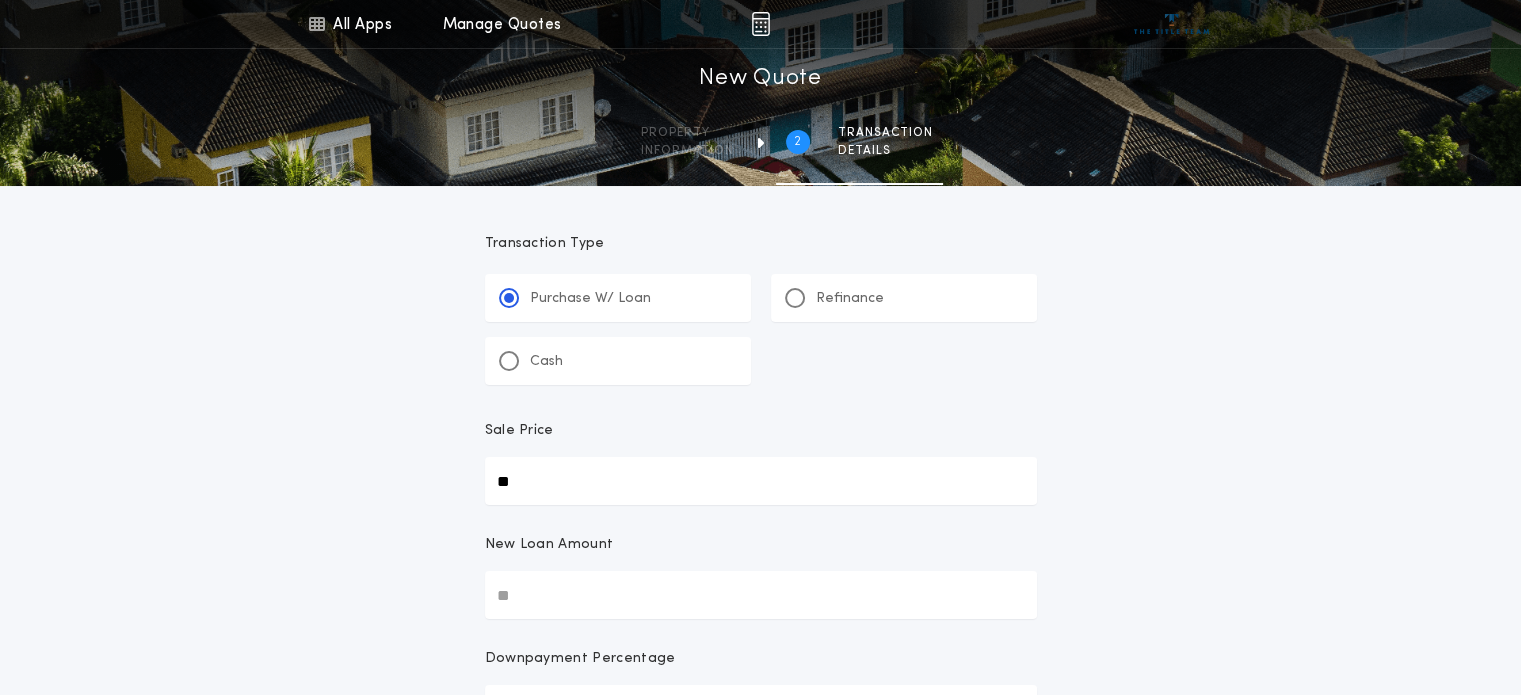type on "**" 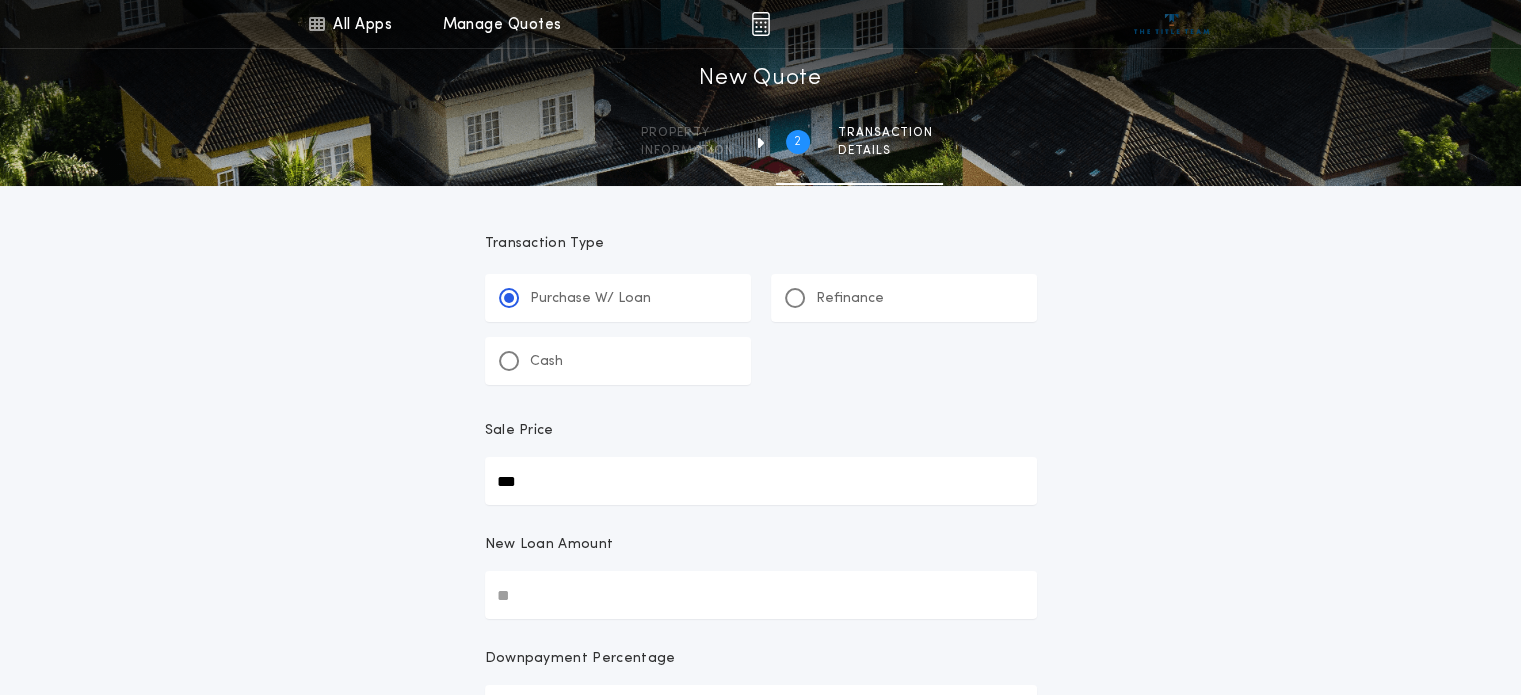 type on "***" 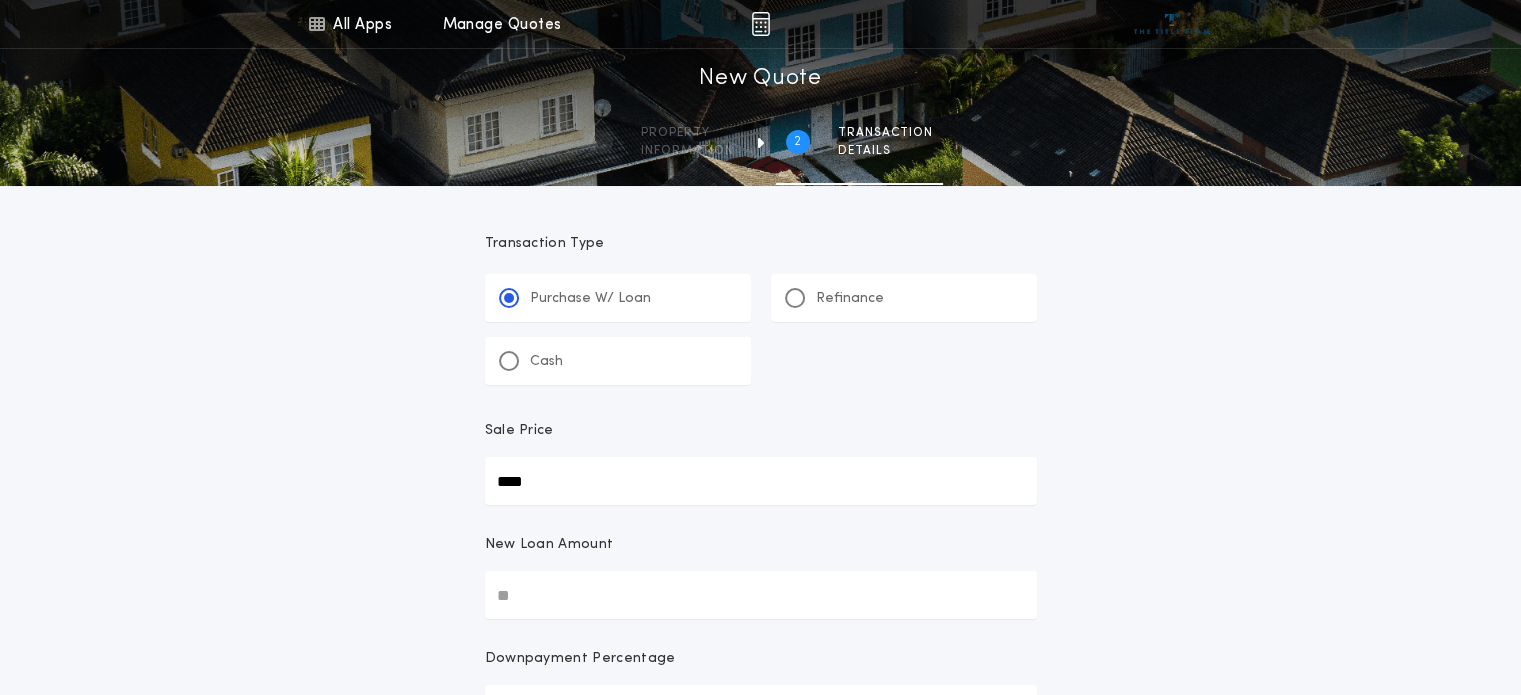 type on "****" 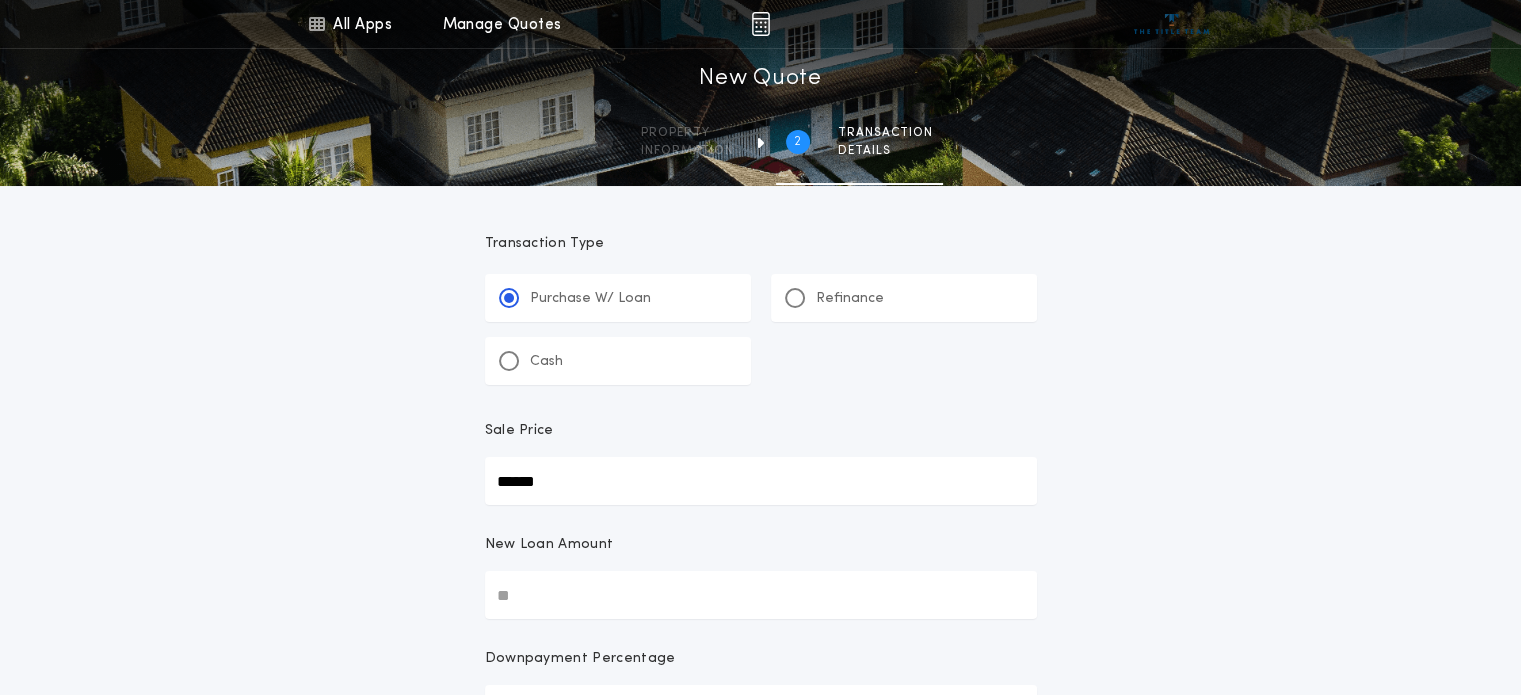 type on "******" 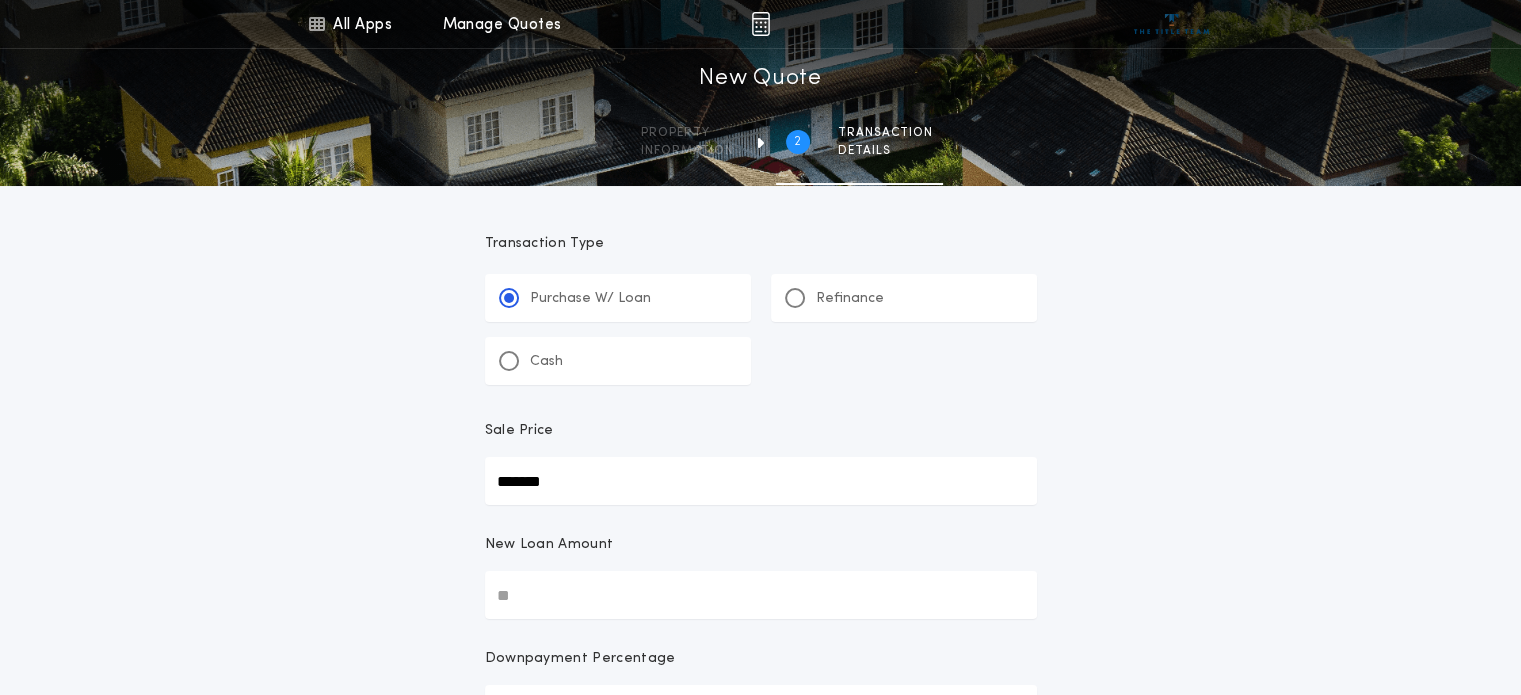 type on "*******" 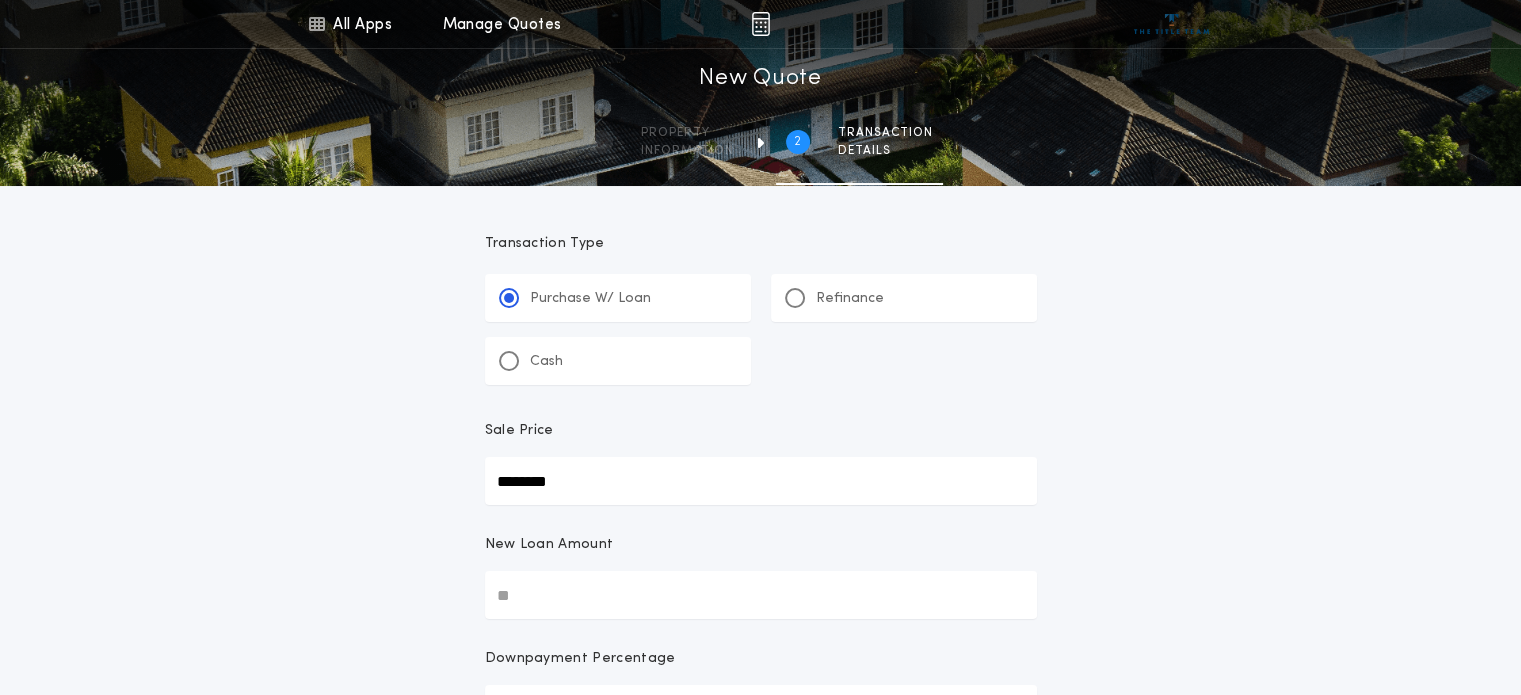 type on "********" 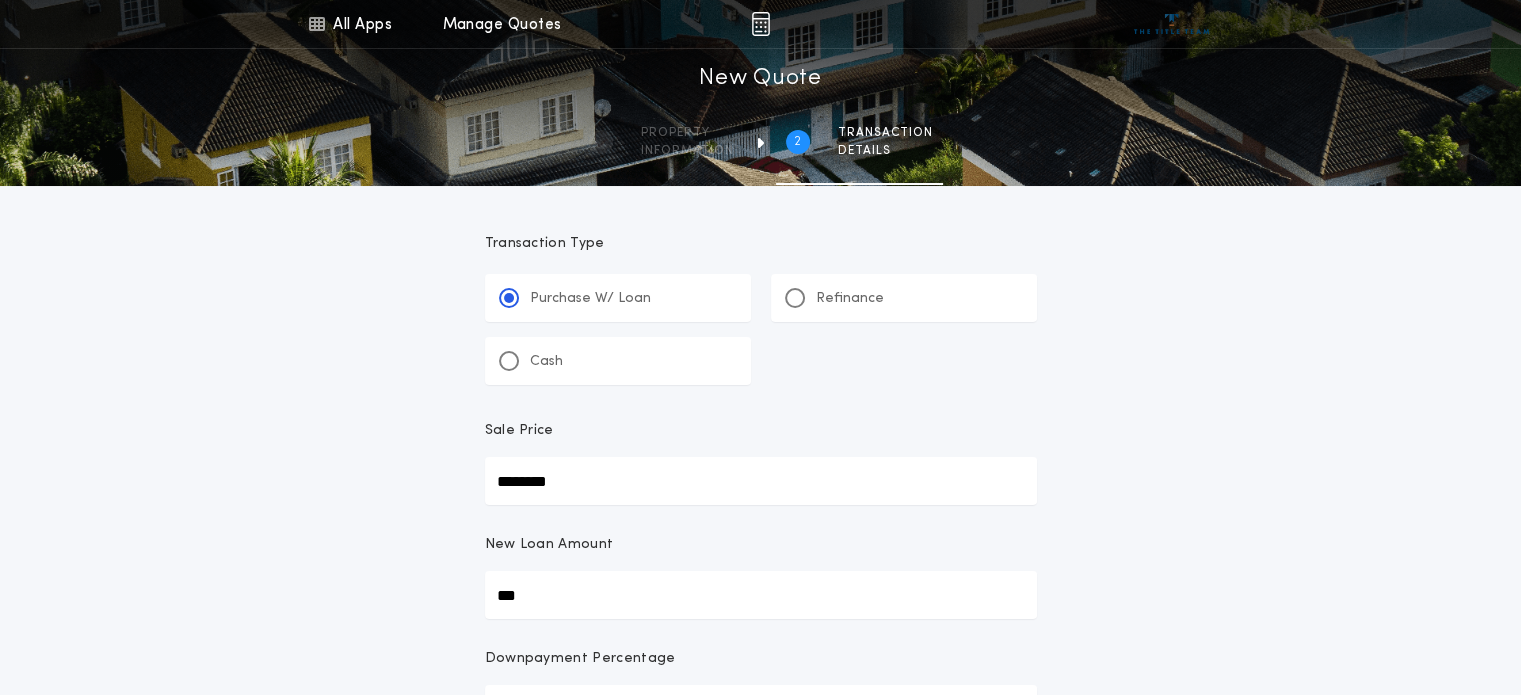 type on "****" 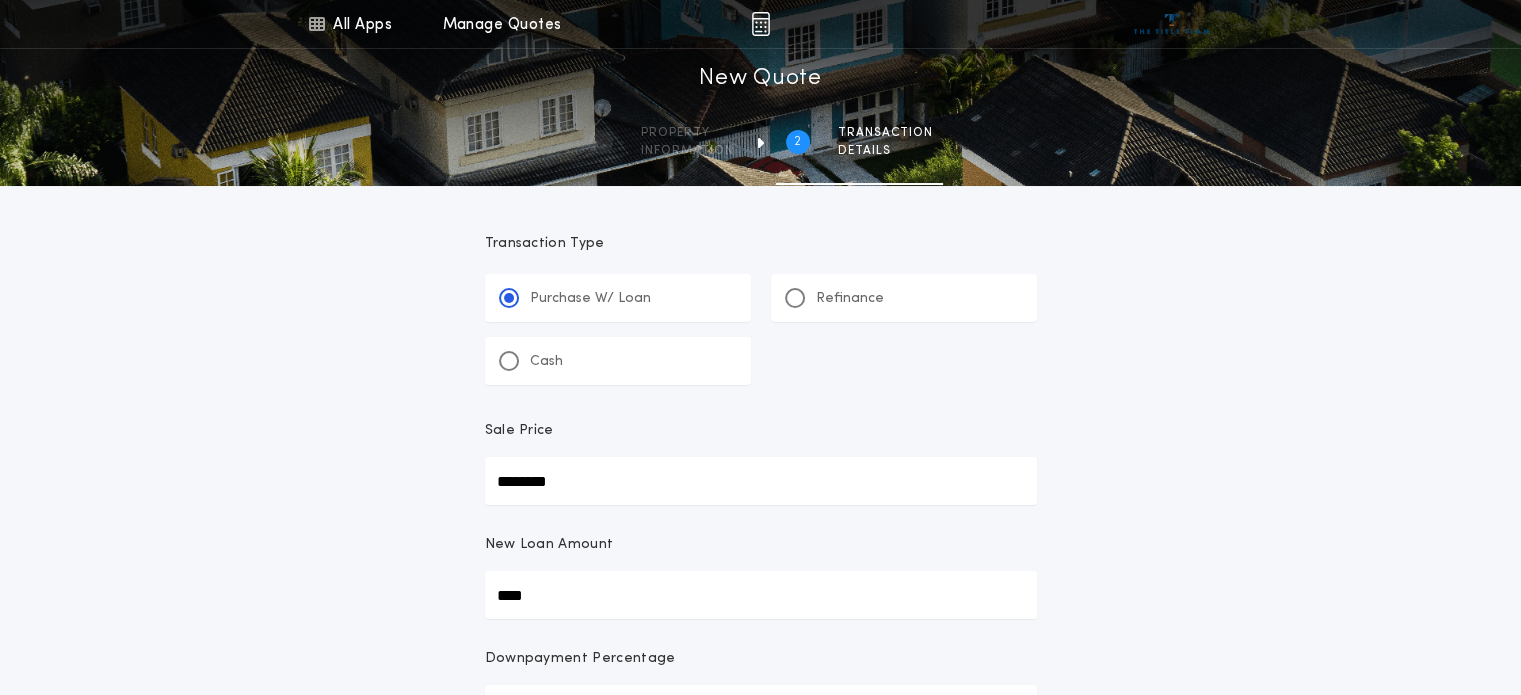 type on "******" 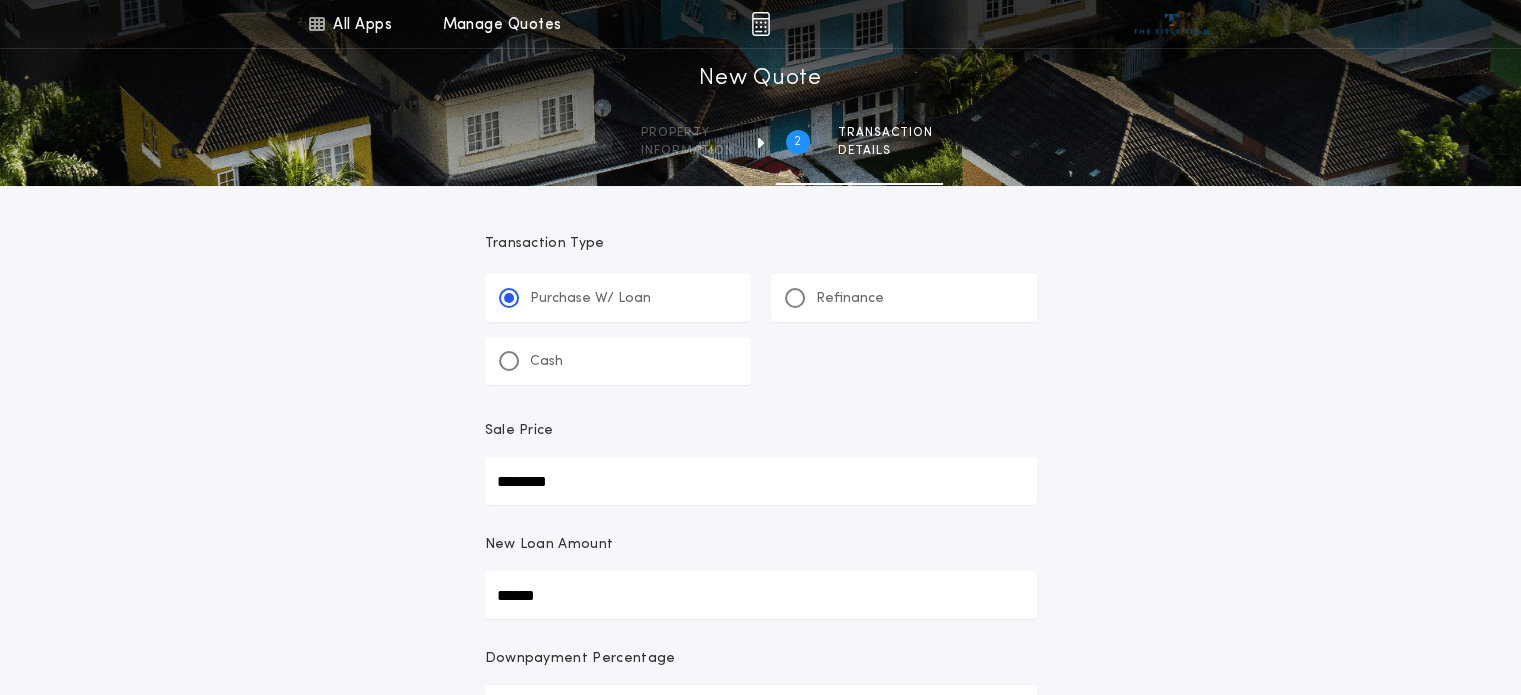 type on "*******" 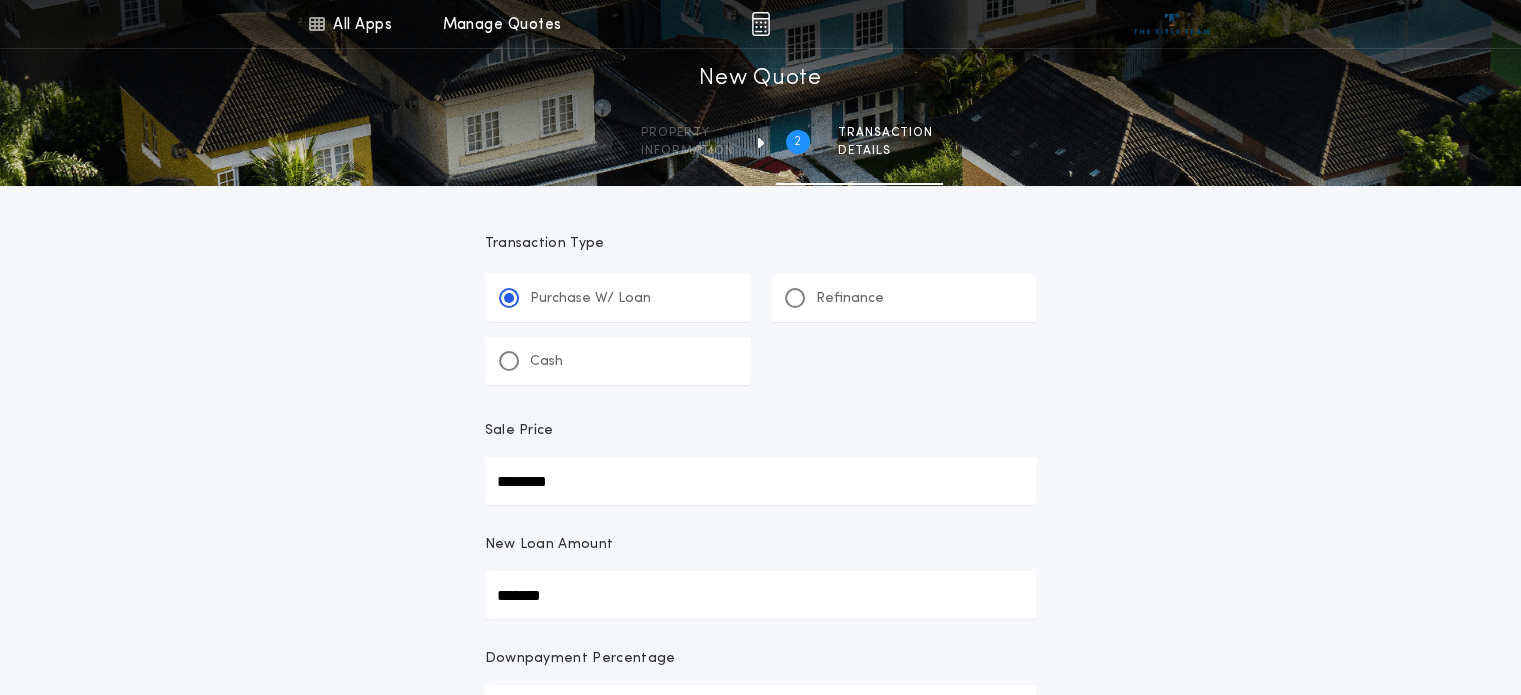 type on "********" 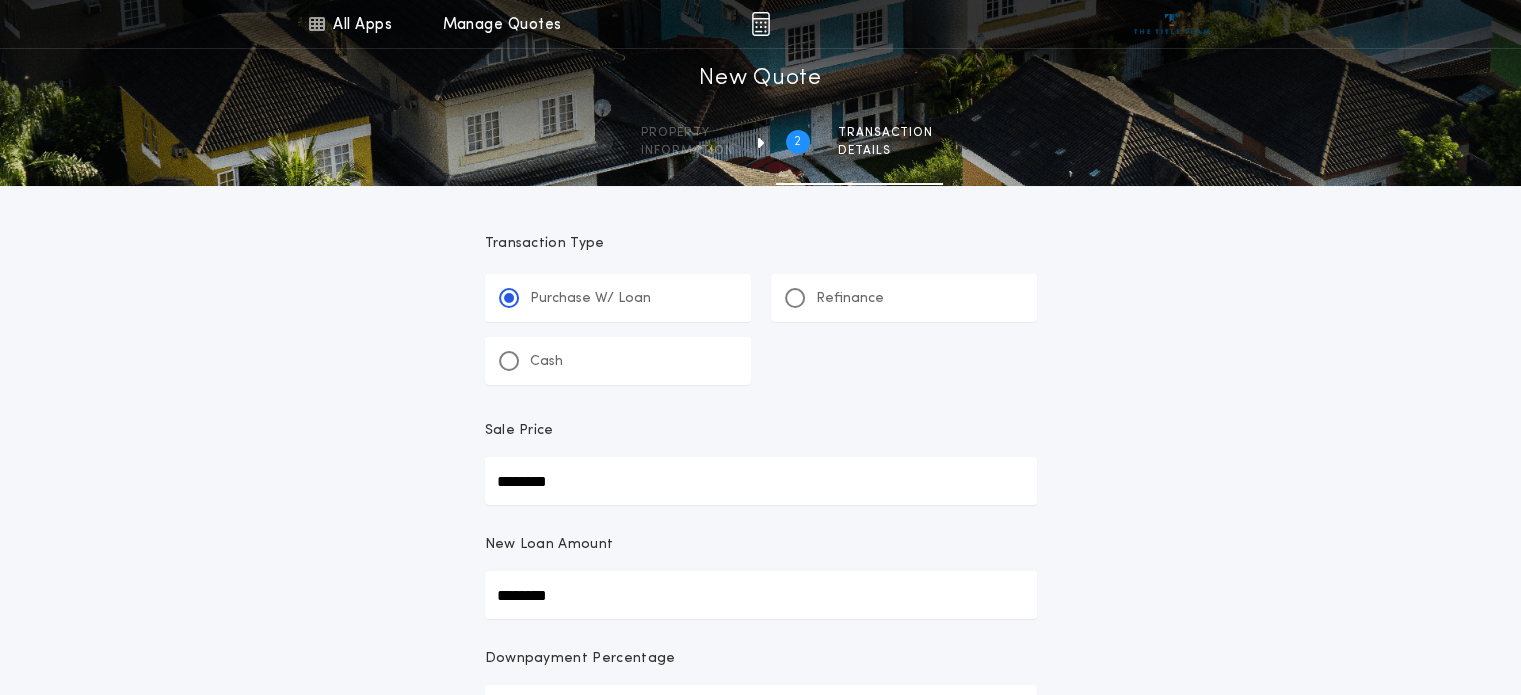 type on "********" 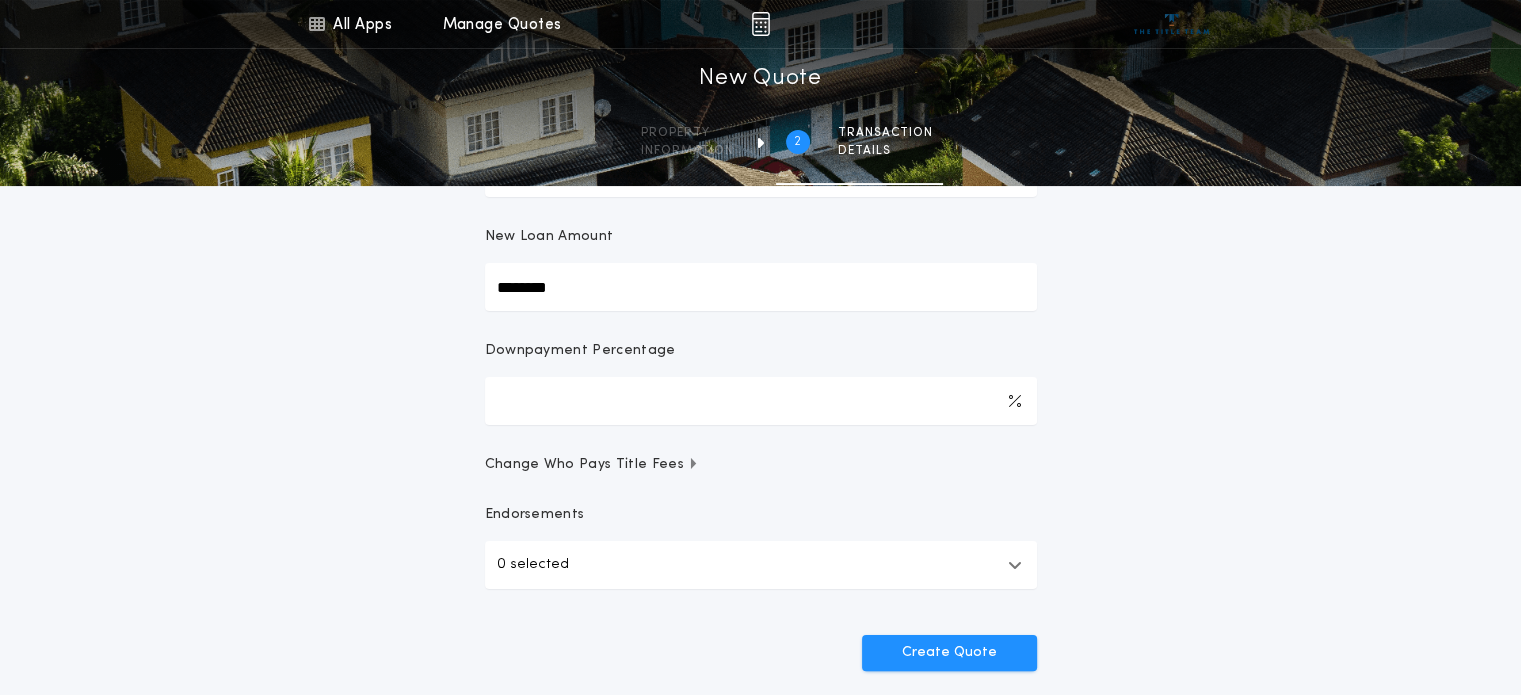 scroll, scrollTop: 400, scrollLeft: 0, axis: vertical 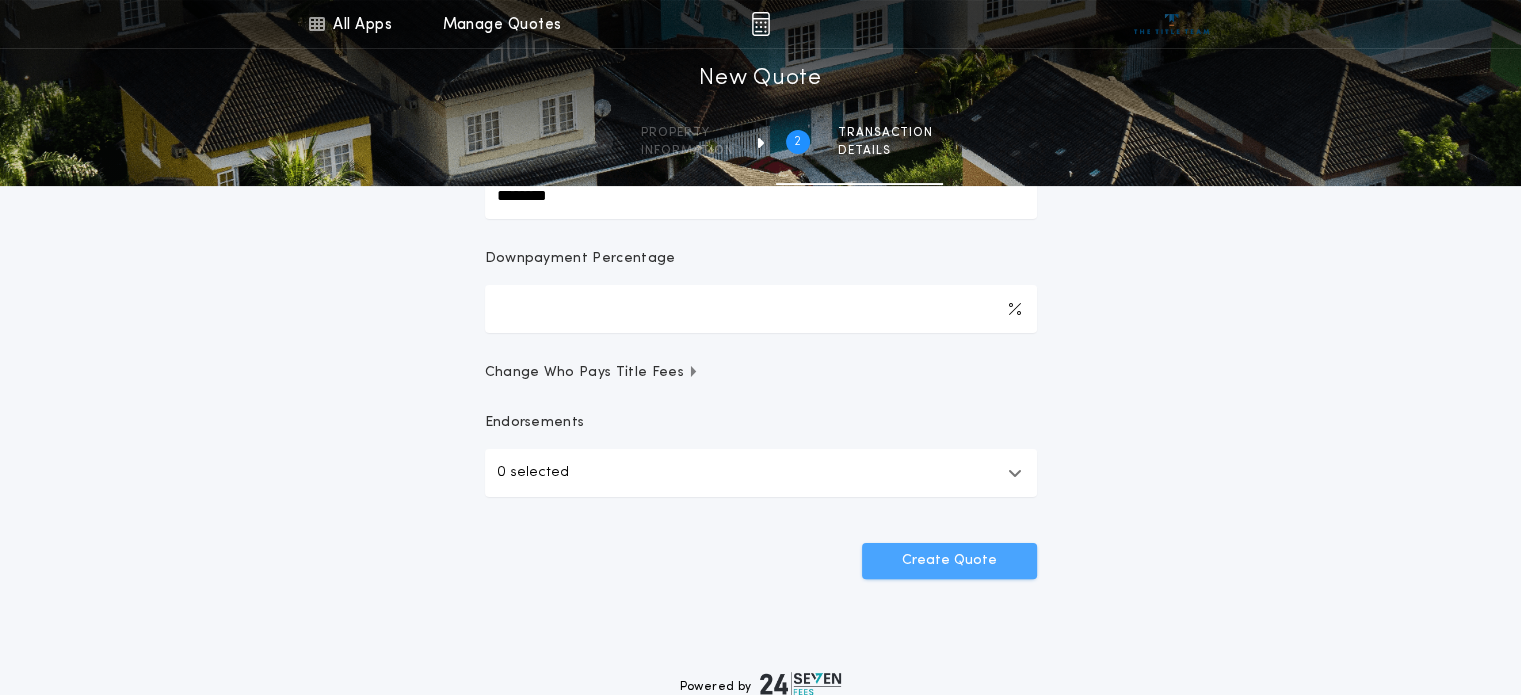 click on "Create Quote" at bounding box center (949, 561) 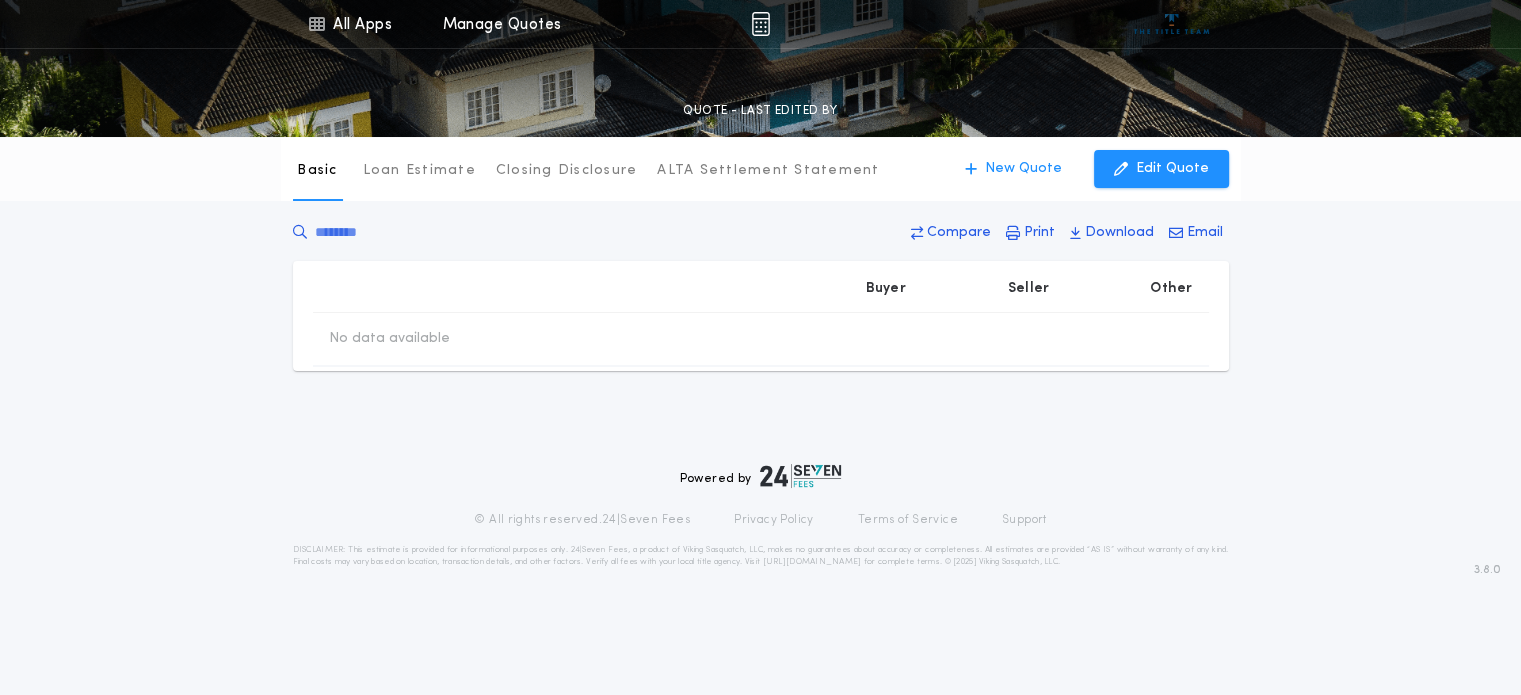 scroll, scrollTop: 0, scrollLeft: 0, axis: both 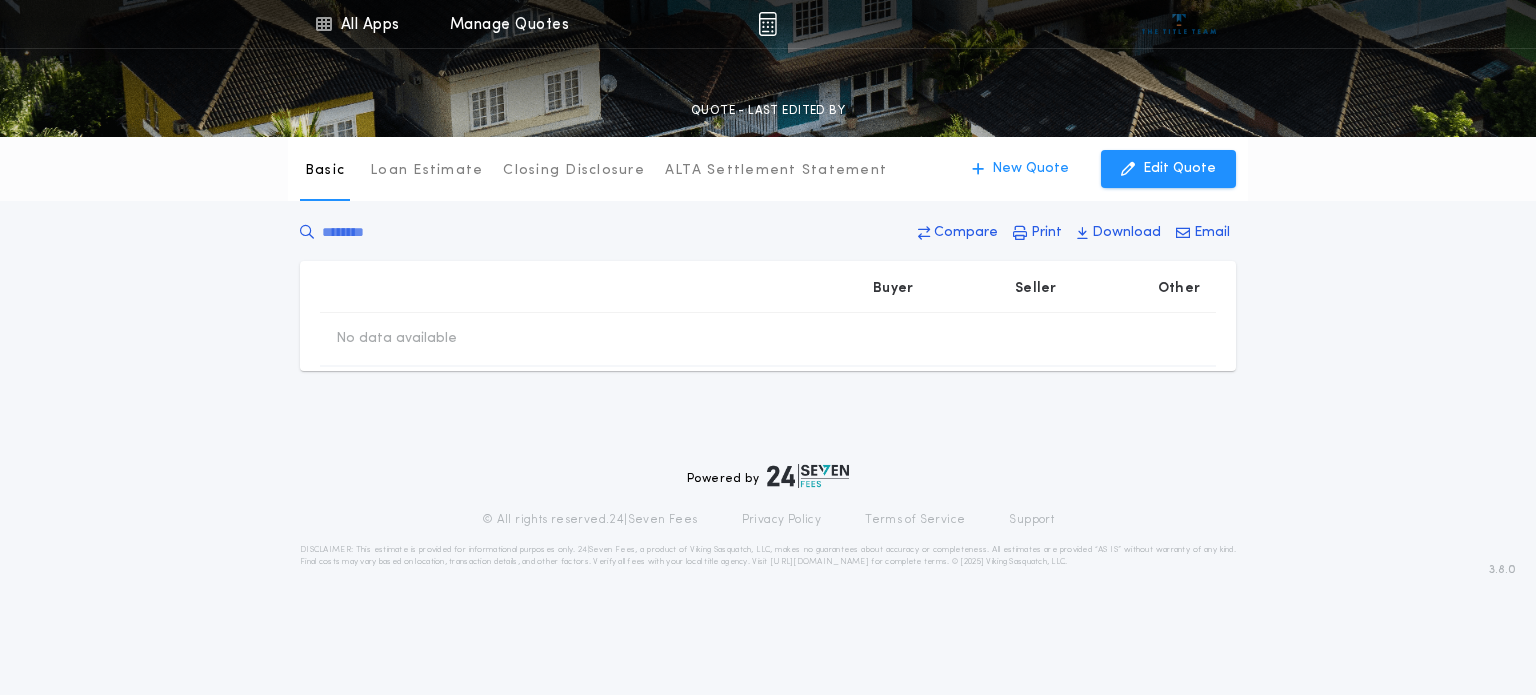 type on "********" 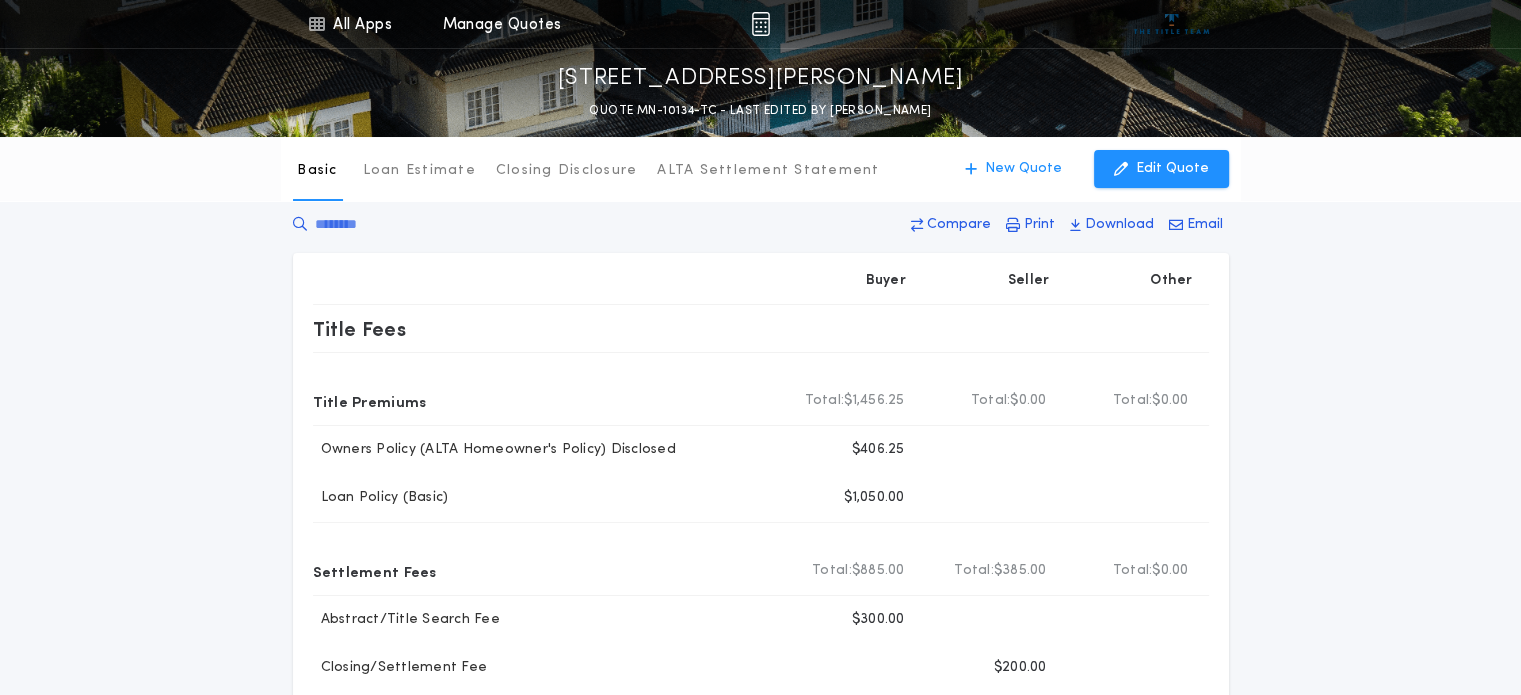scroll, scrollTop: 0, scrollLeft: 0, axis: both 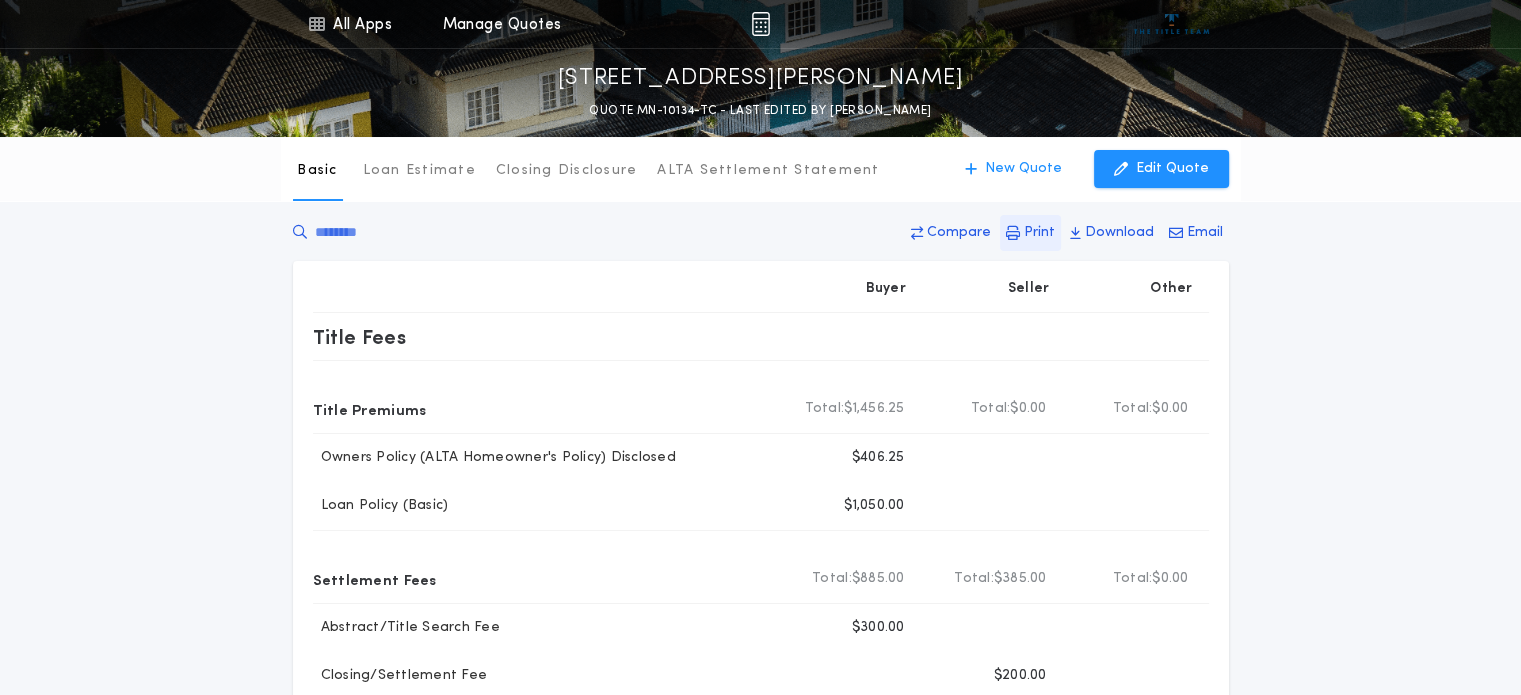 click on "Print" at bounding box center [1039, 233] 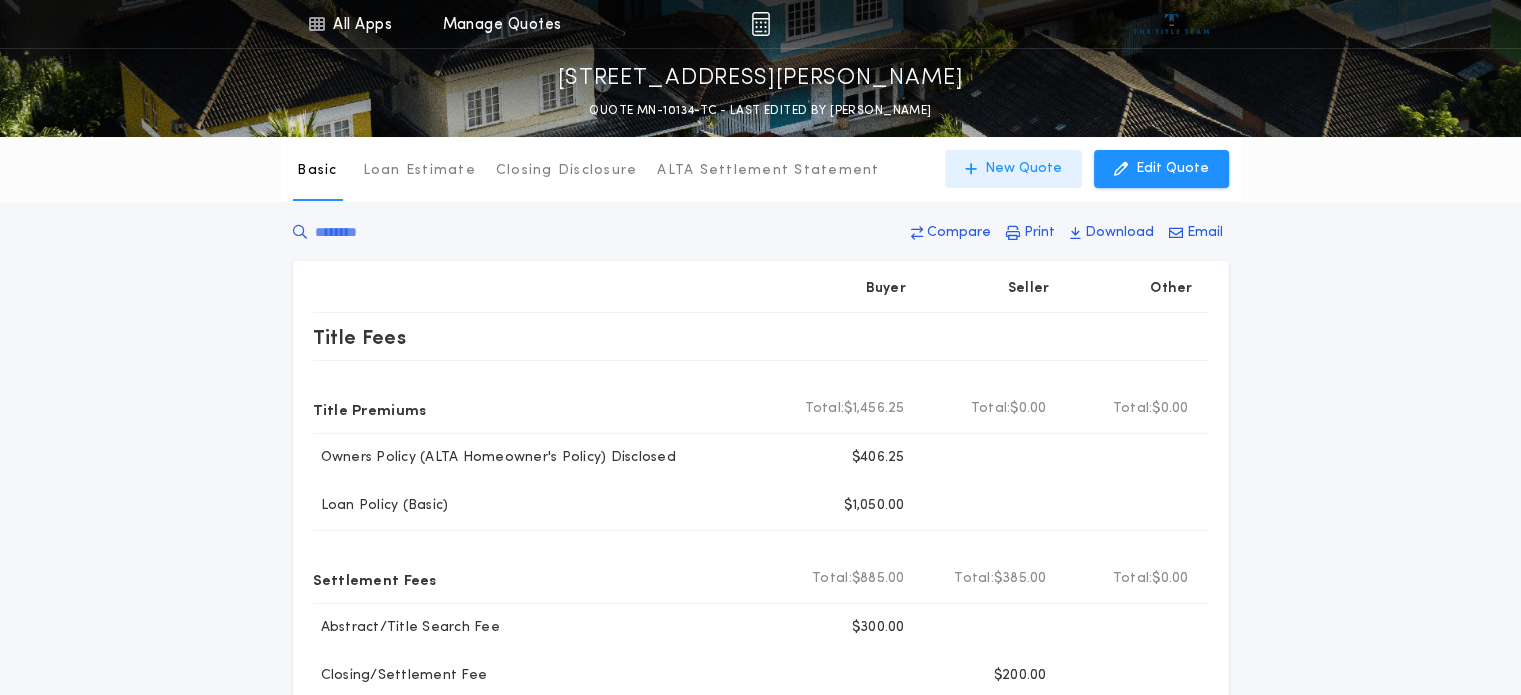 click on "New Quote" at bounding box center (1023, 169) 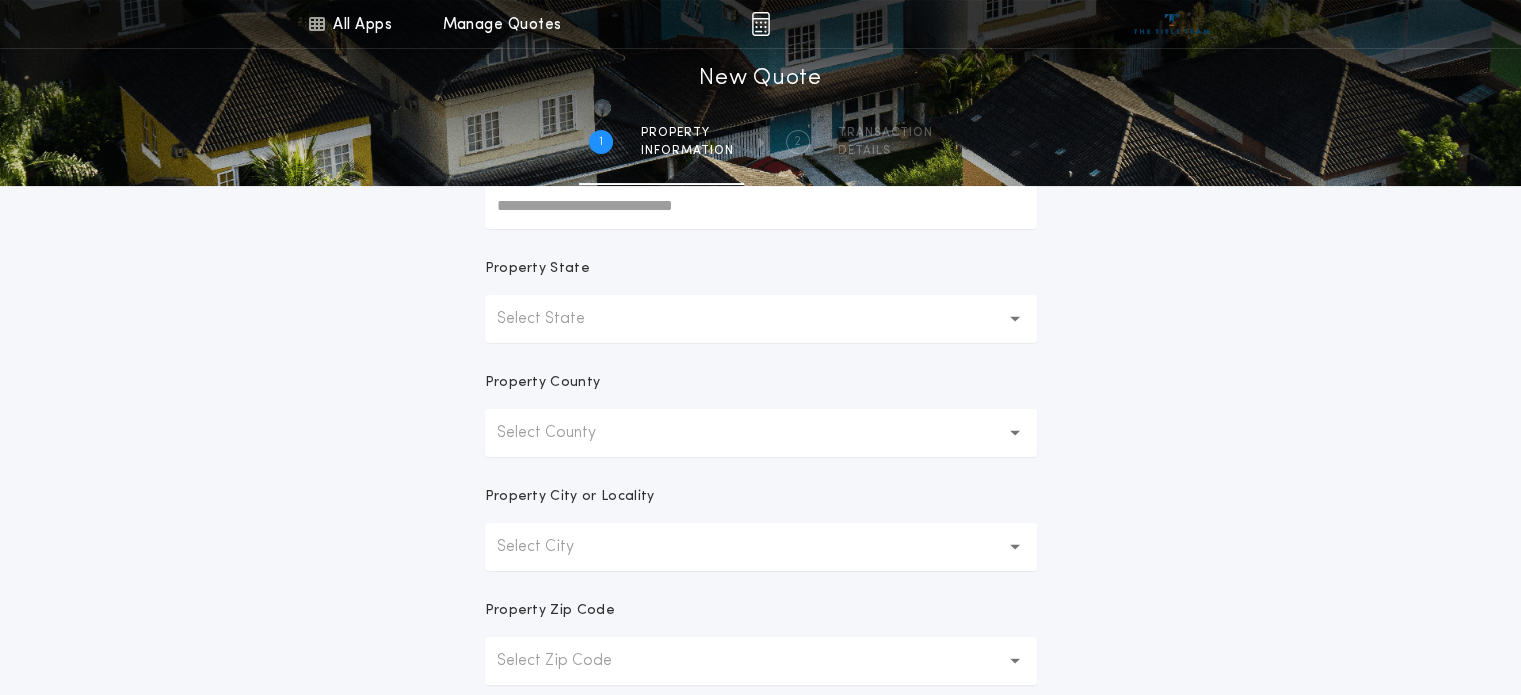 scroll, scrollTop: 0, scrollLeft: 0, axis: both 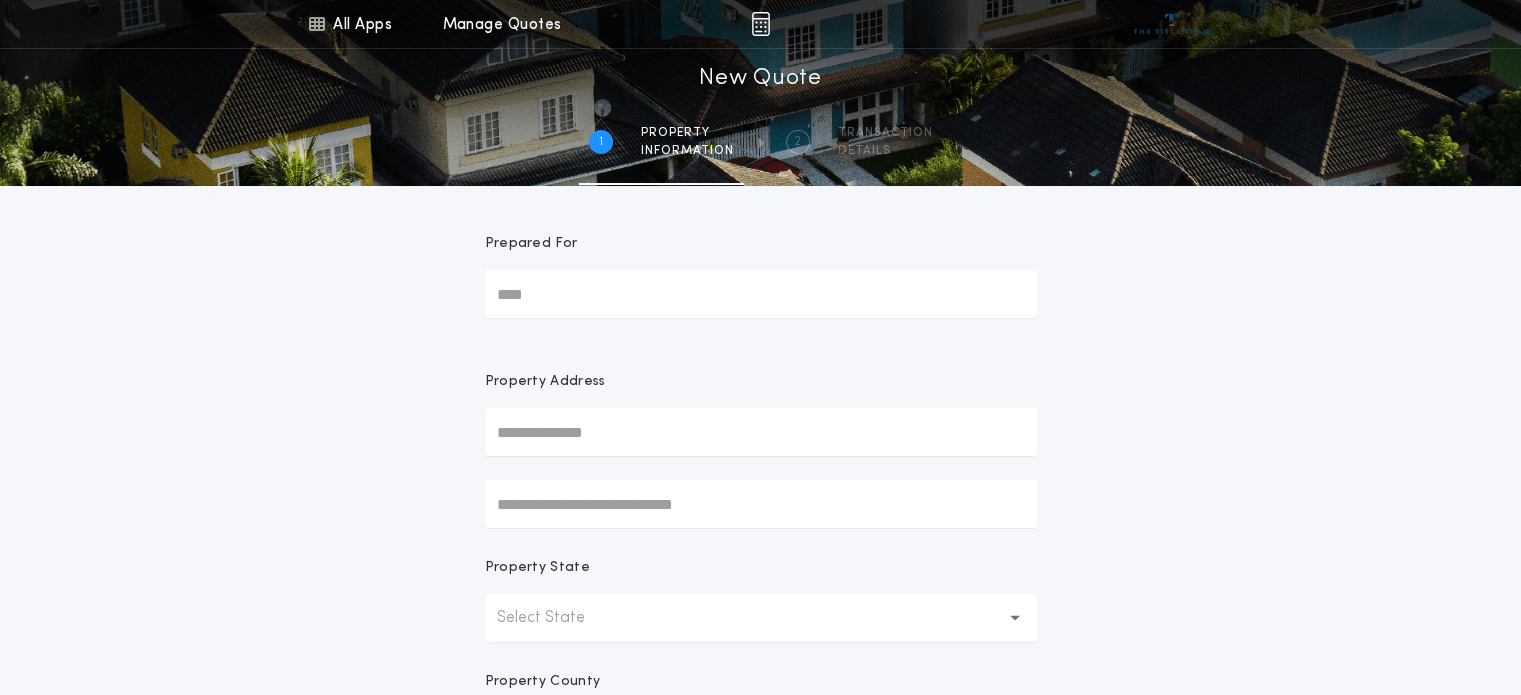 click at bounding box center [760, 24] 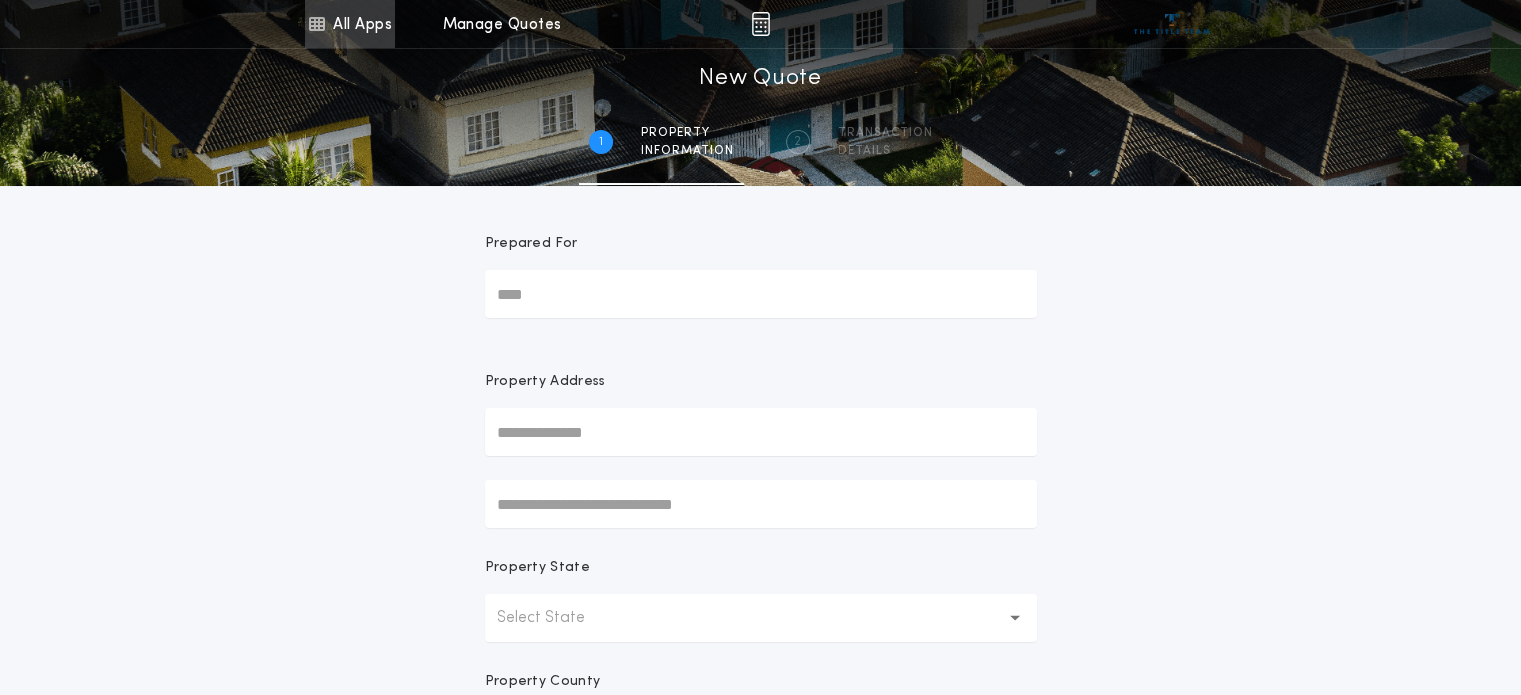 click on "All Apps" at bounding box center [350, 24] 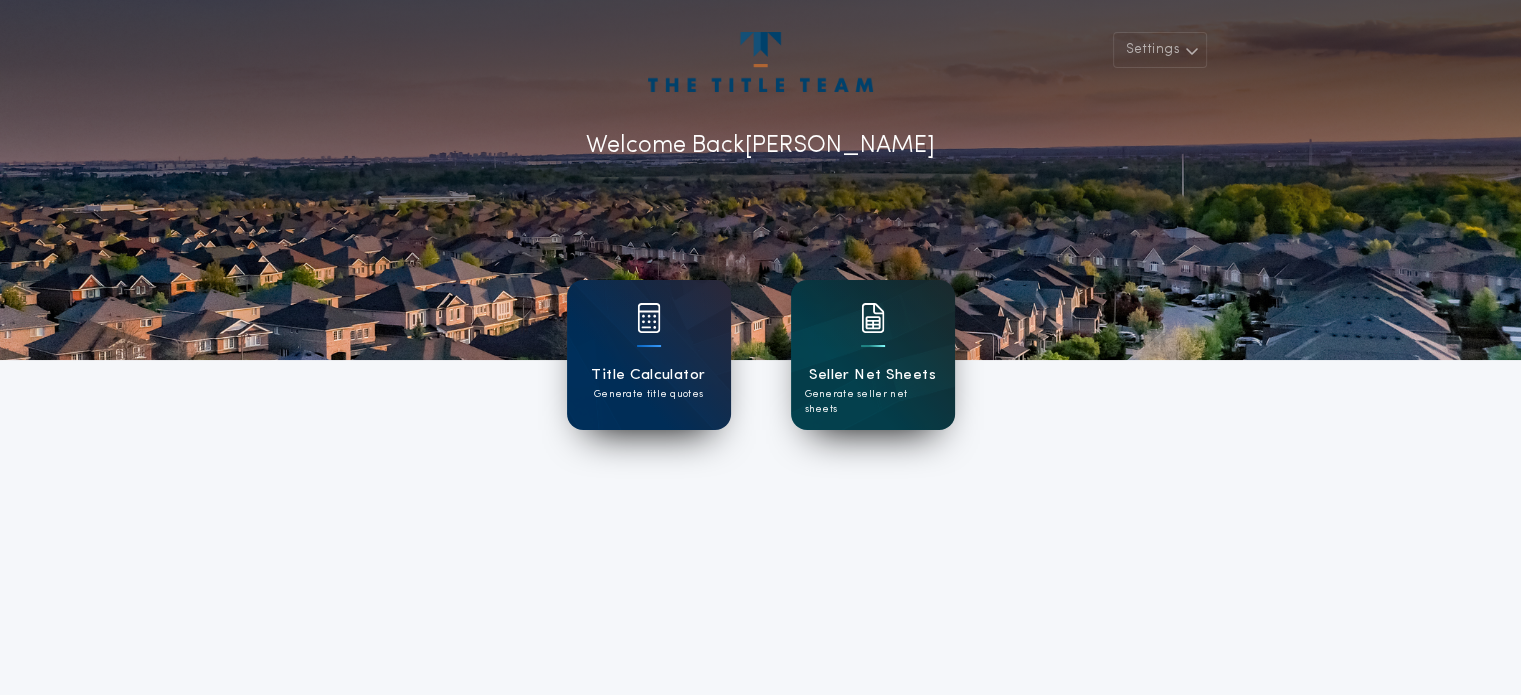 click at bounding box center (873, 331) 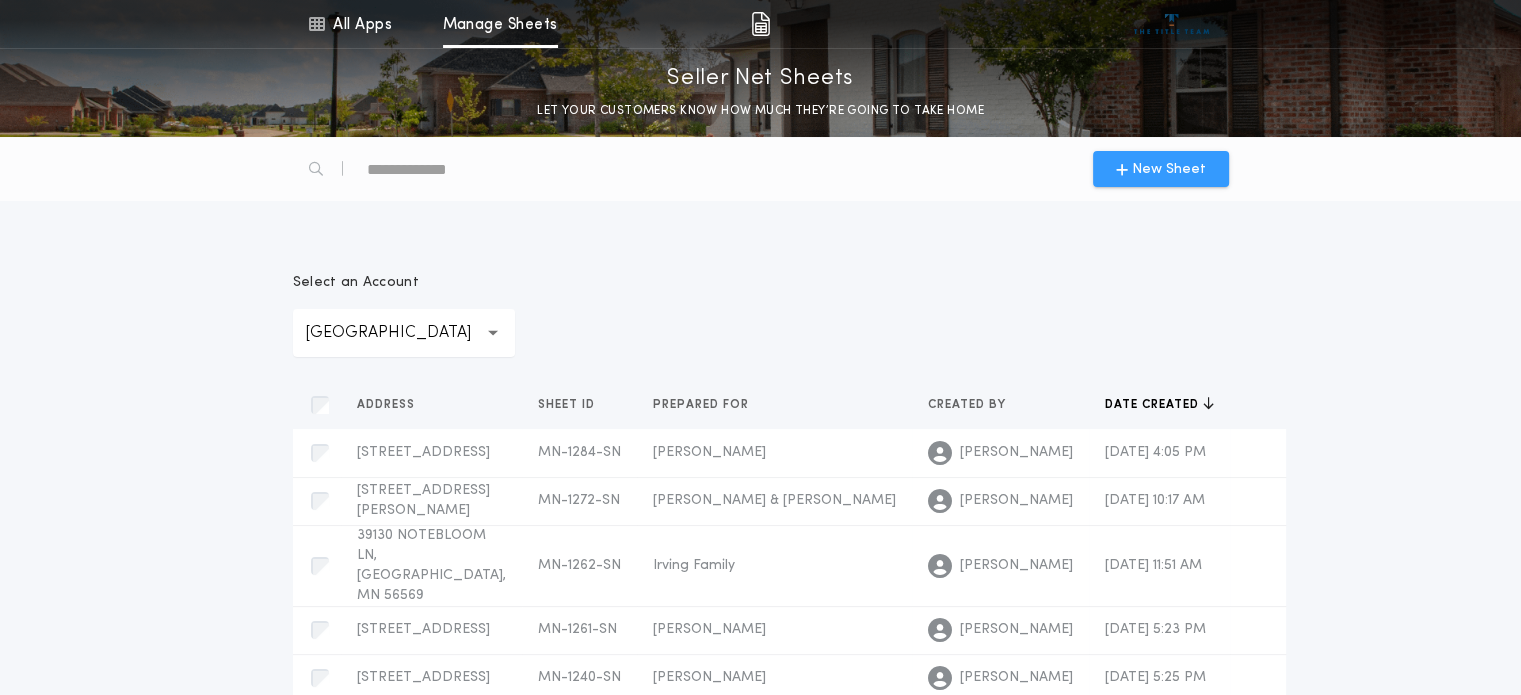 click on "New Sheet" at bounding box center (1169, 169) 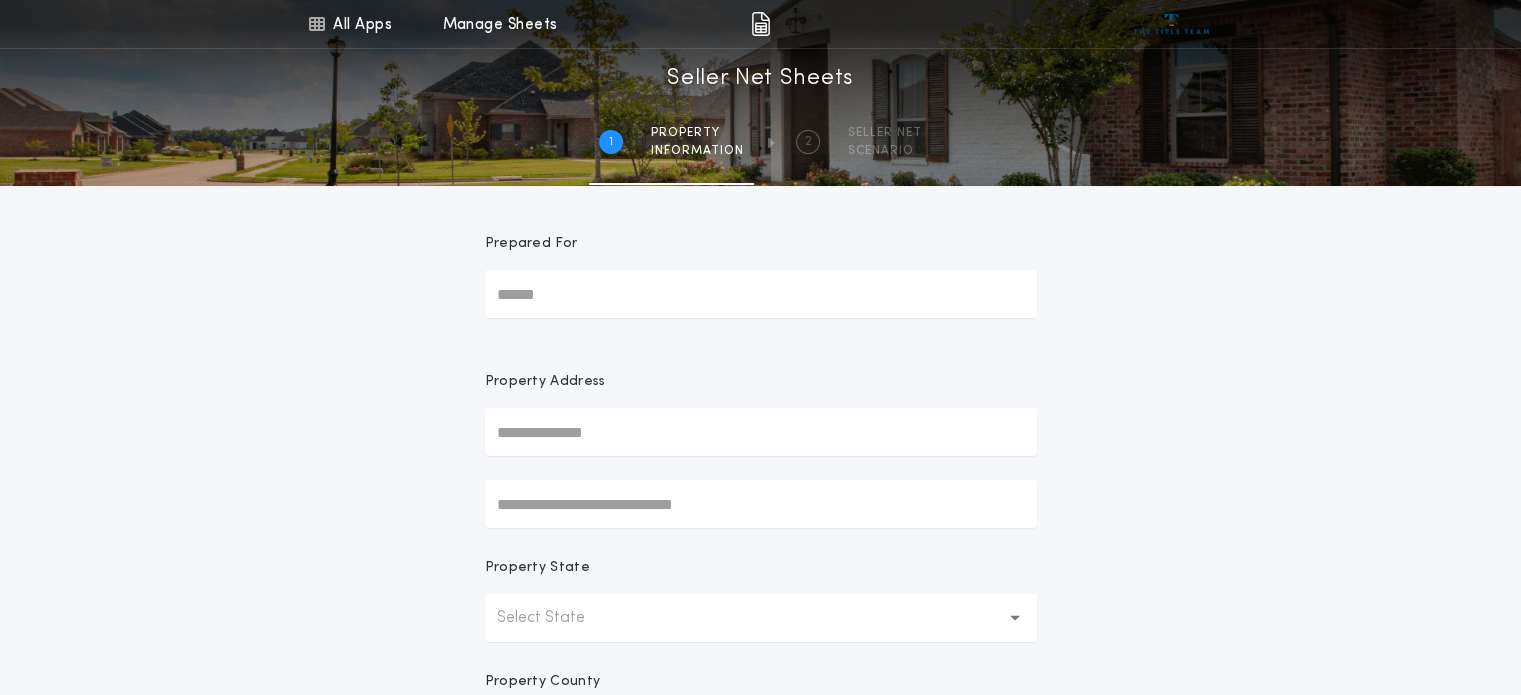 click on "Prepared For" at bounding box center (761, 294) 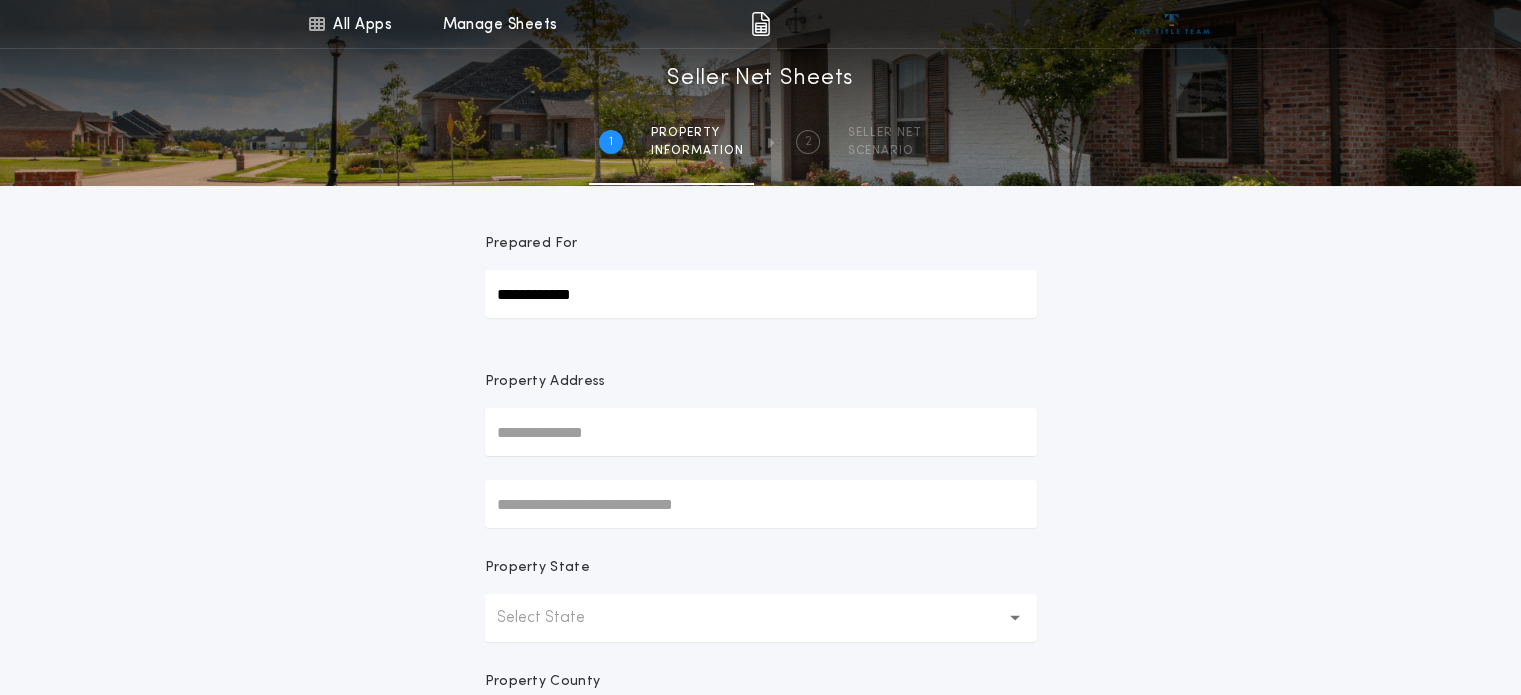 type on "**********" 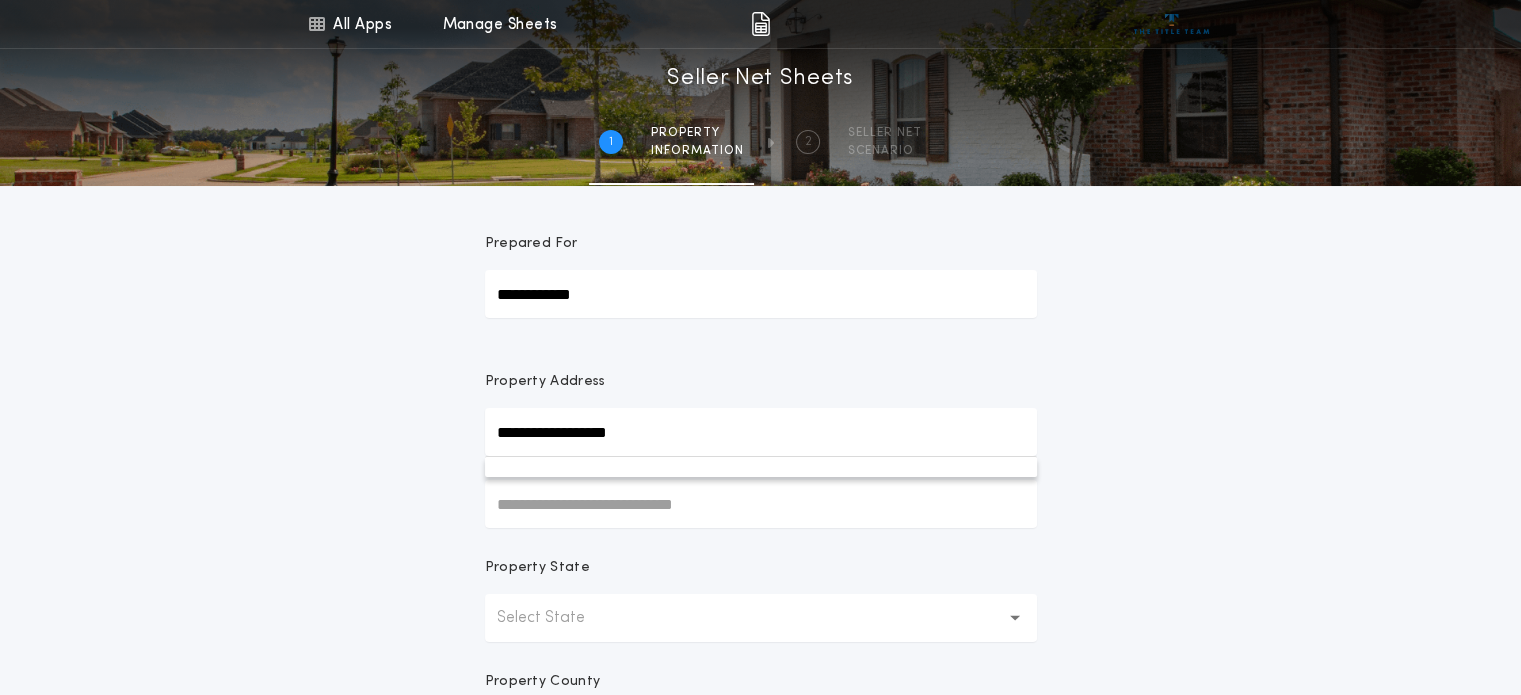 type on "**********" 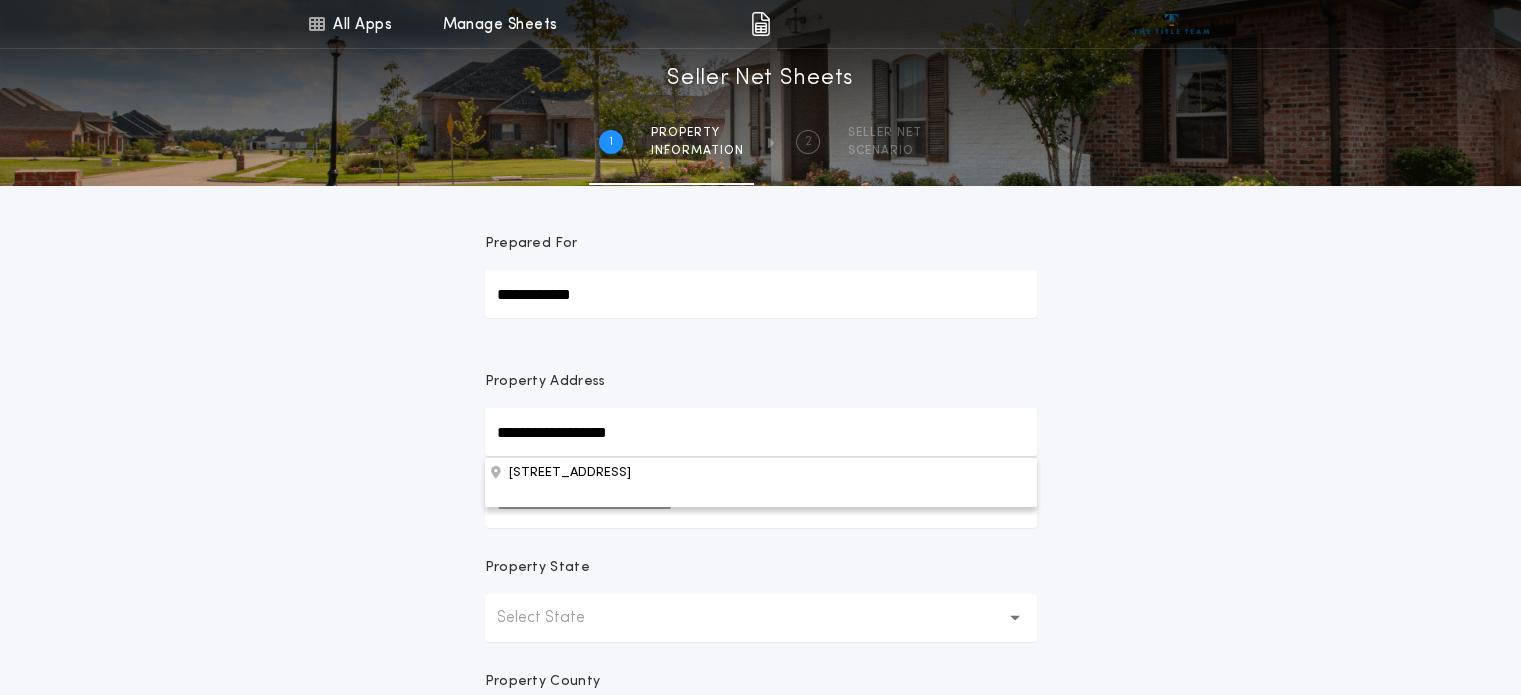 type 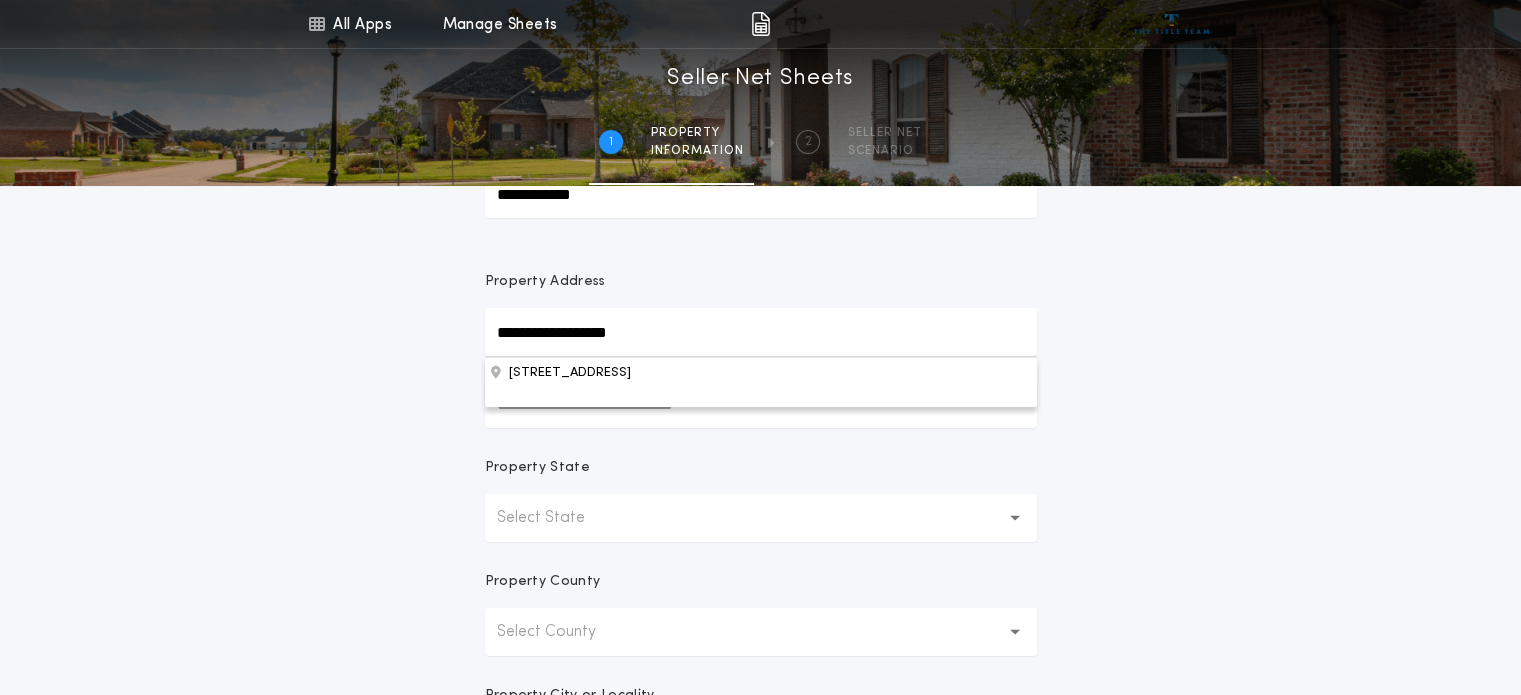 click on "Select State" at bounding box center [557, 518] 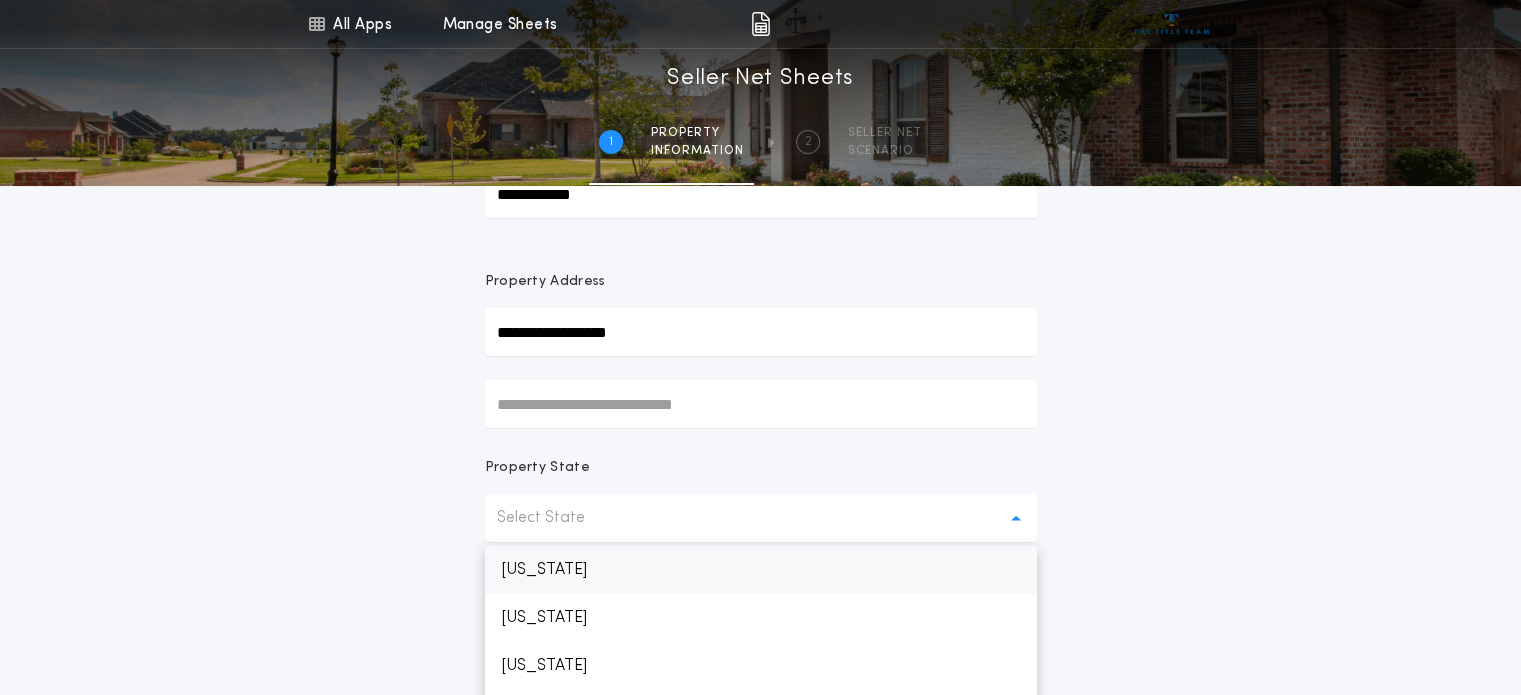 click on "Minnesota" at bounding box center (761, 570) 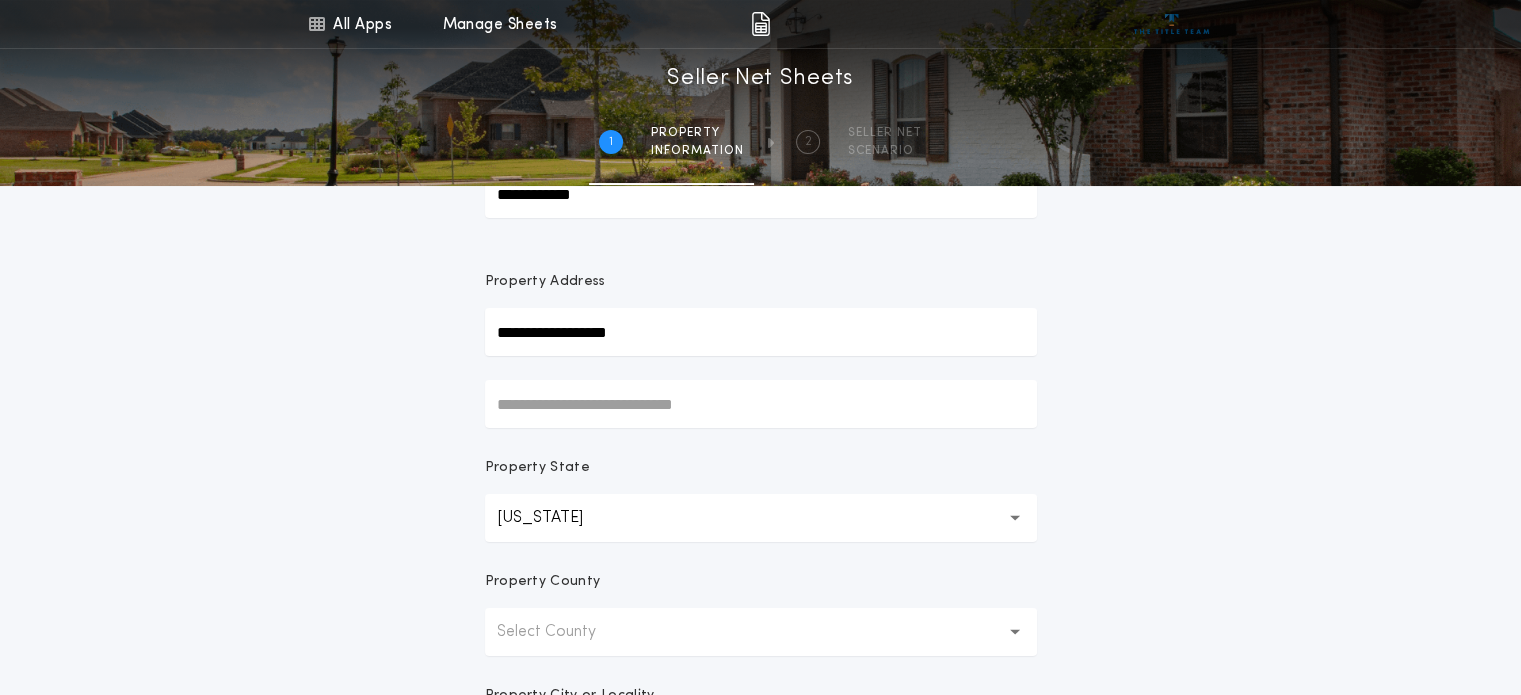 click on "Select County" at bounding box center [761, 632] 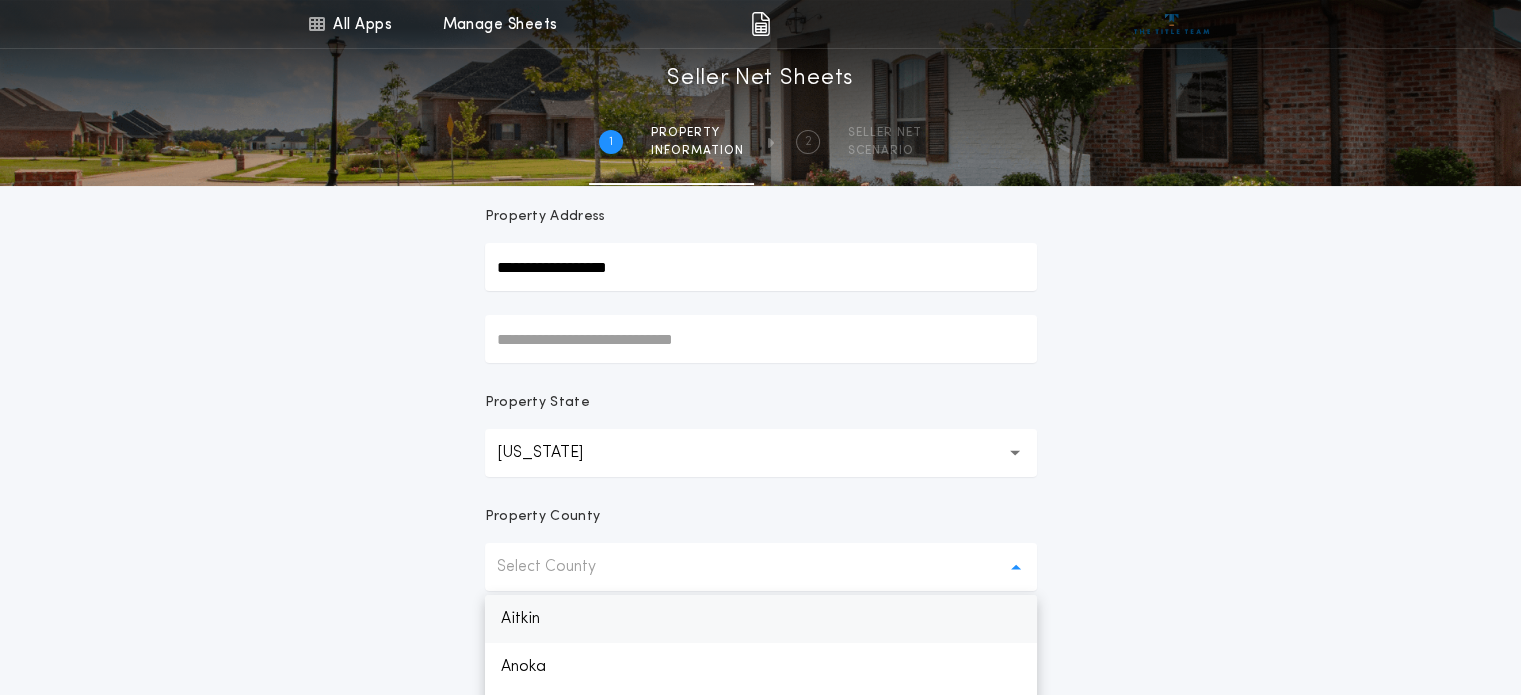 scroll, scrollTop: 200, scrollLeft: 0, axis: vertical 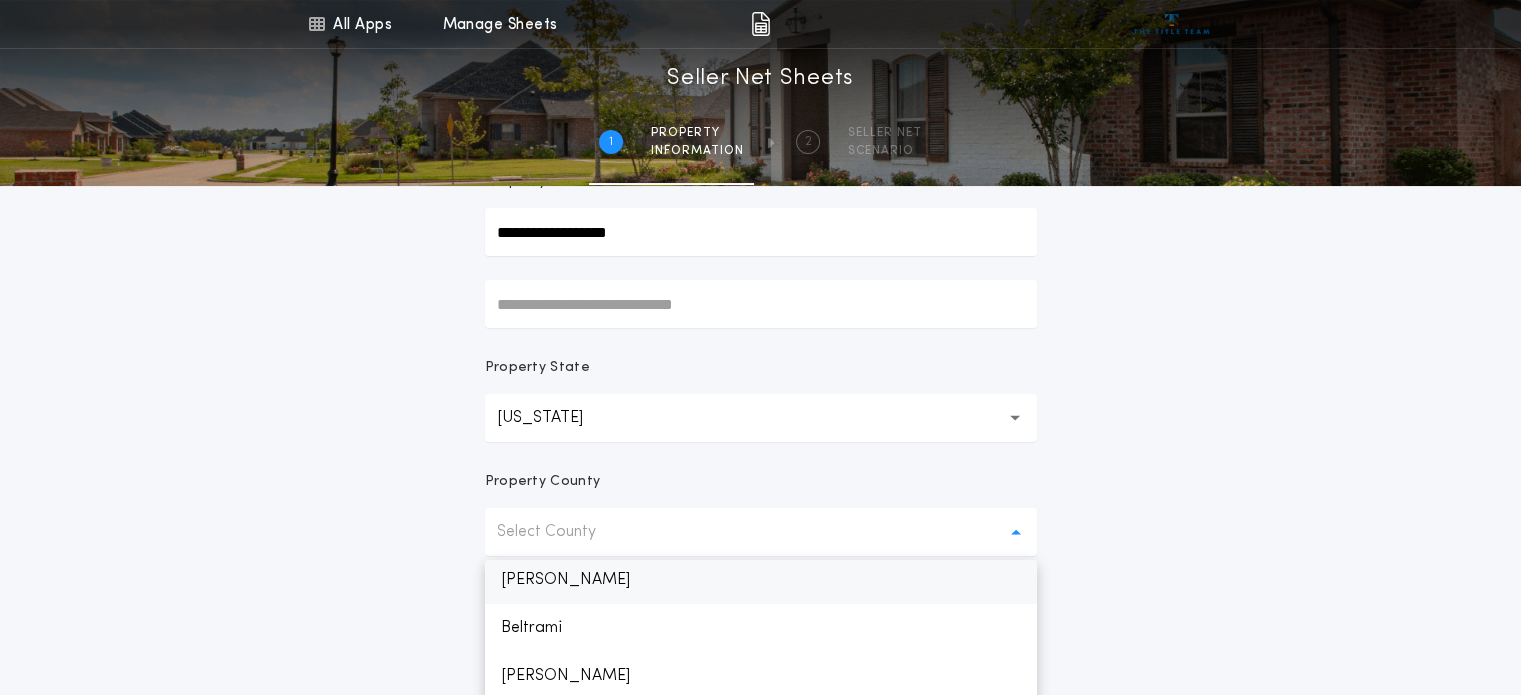 click on "Becker" at bounding box center [761, 580] 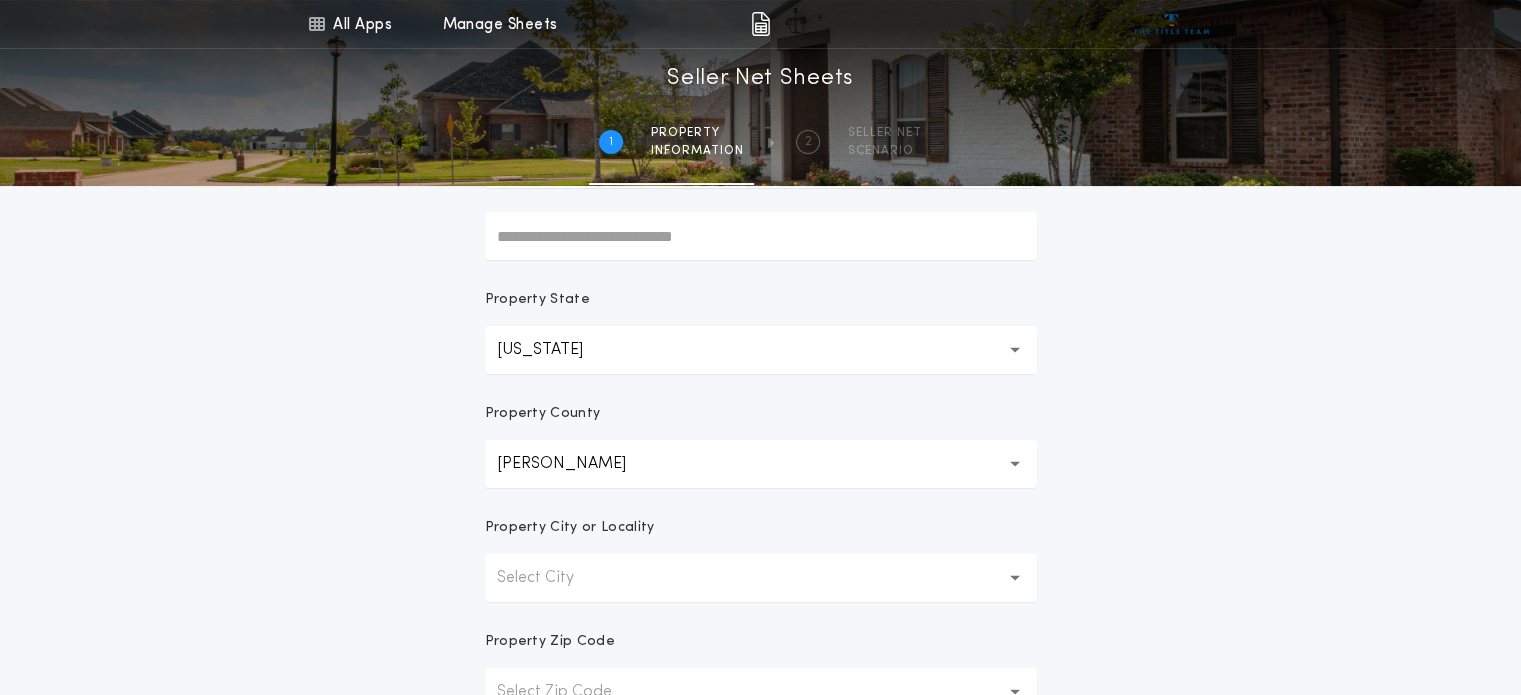scroll, scrollTop: 300, scrollLeft: 0, axis: vertical 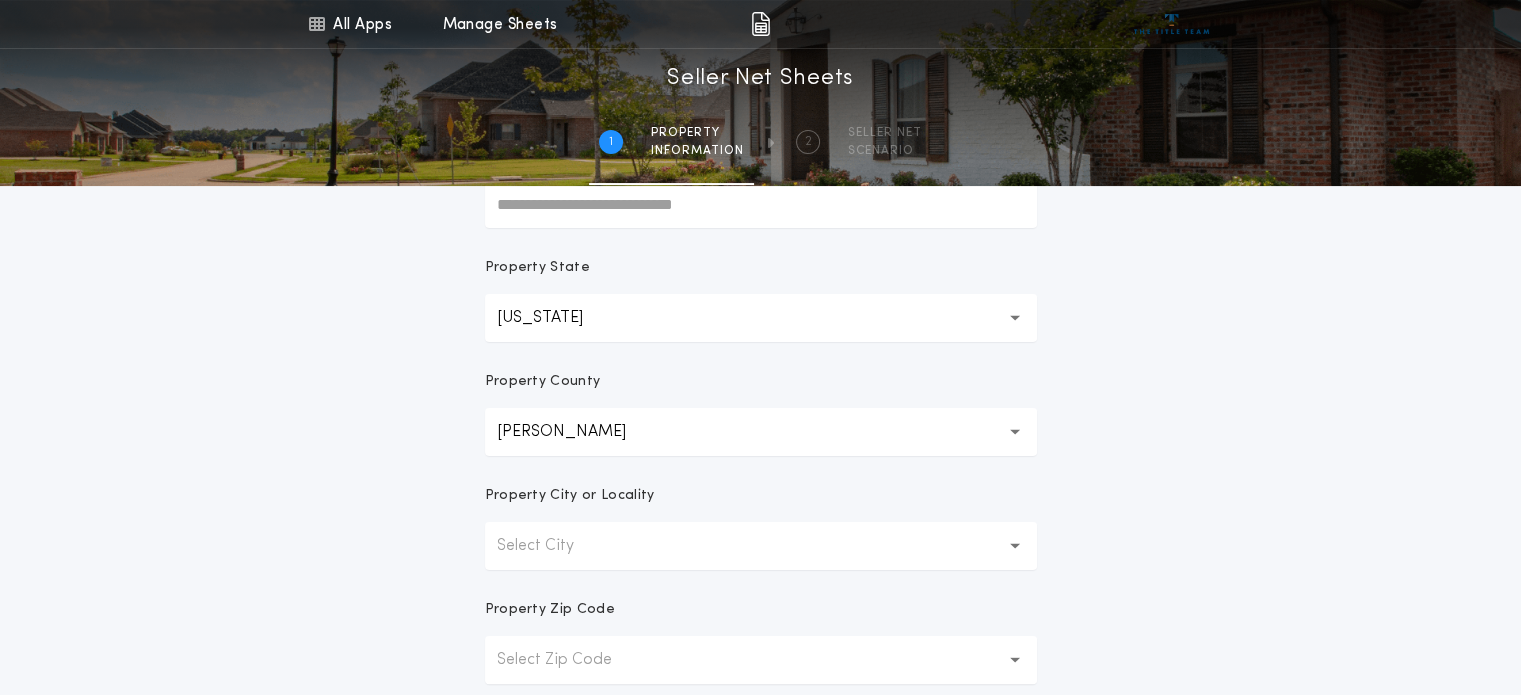 click on "Select City" at bounding box center (551, 546) 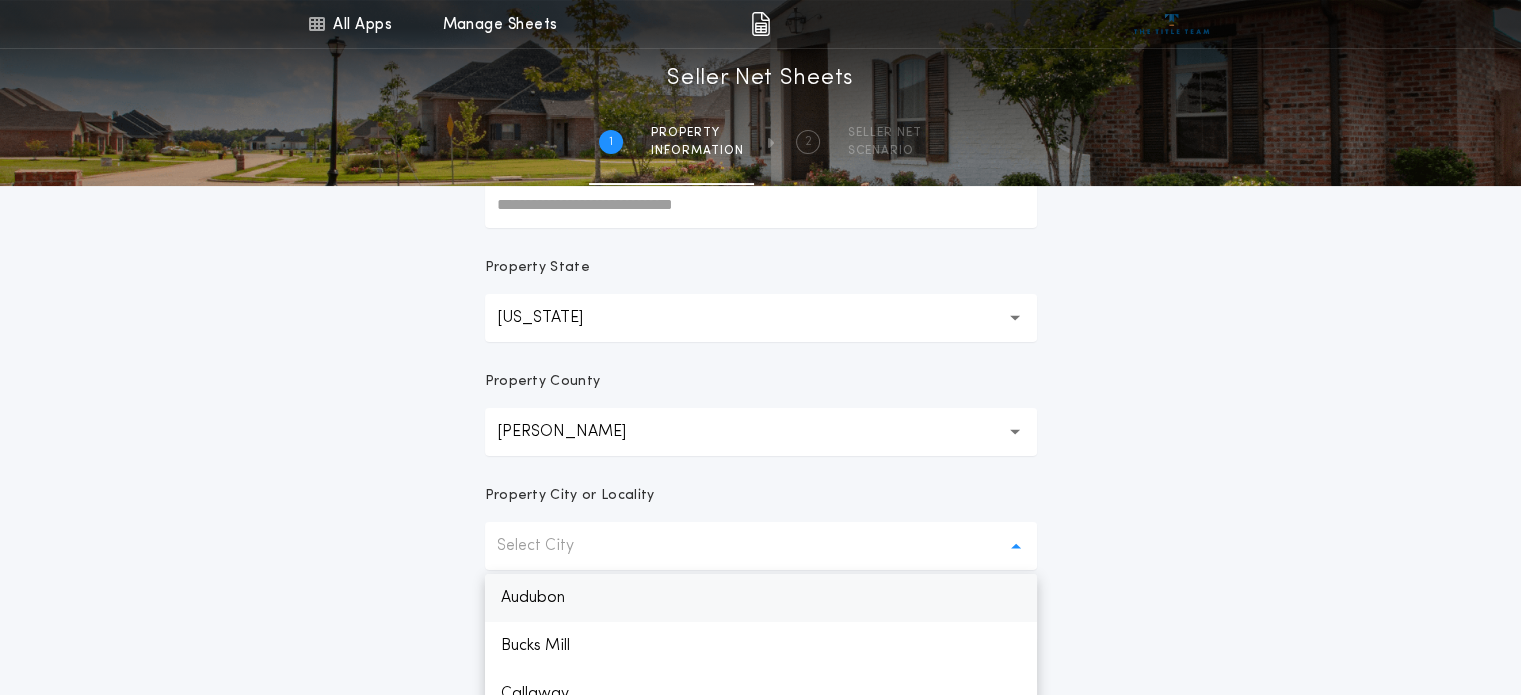 click on "Audubon" at bounding box center (761, 598) 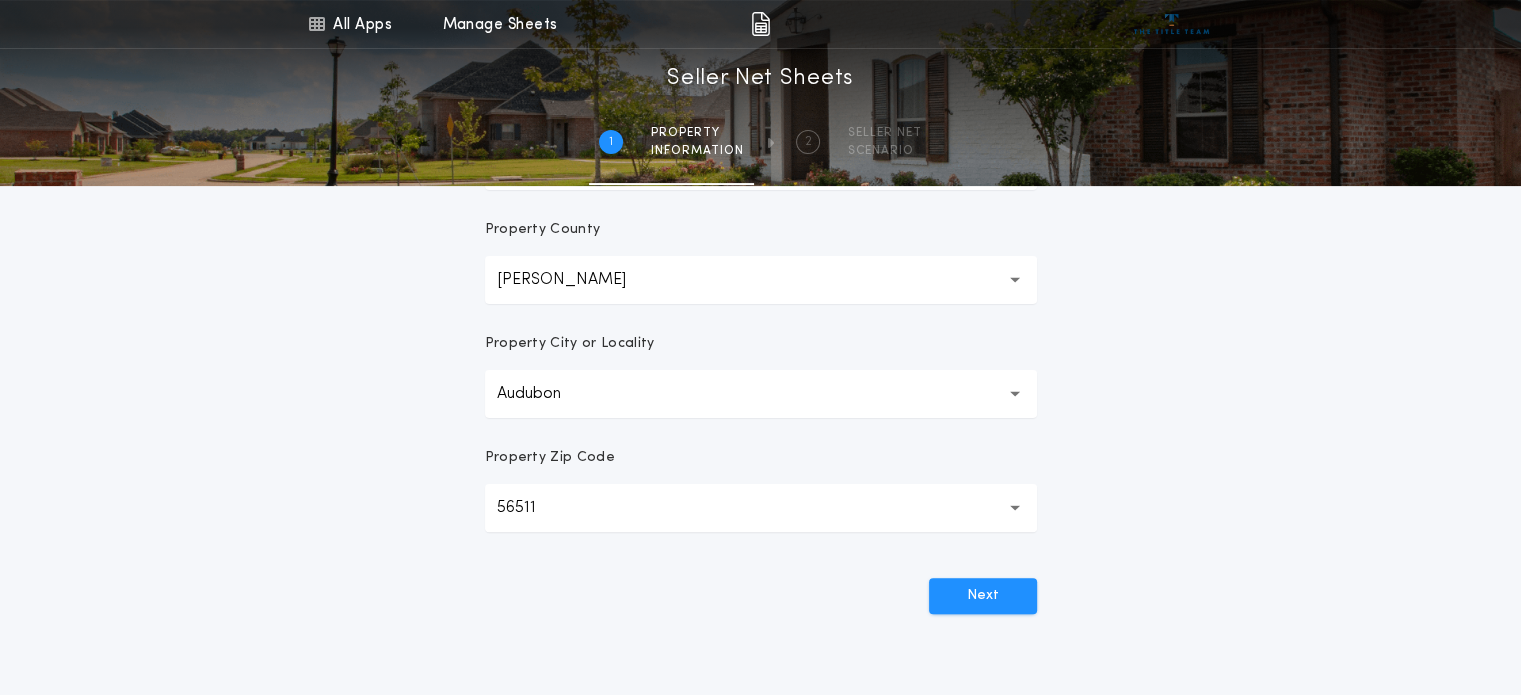 scroll, scrollTop: 500, scrollLeft: 0, axis: vertical 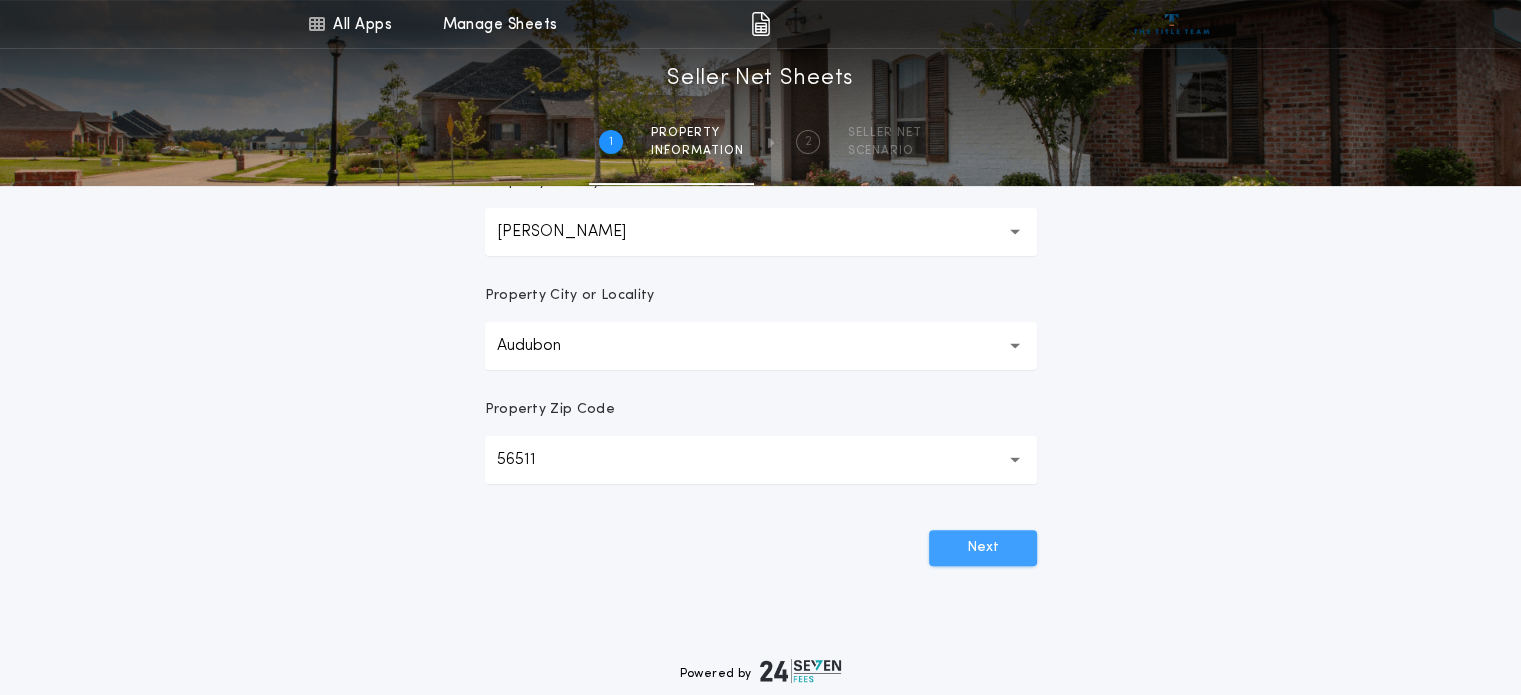 click on "Next" at bounding box center [983, 548] 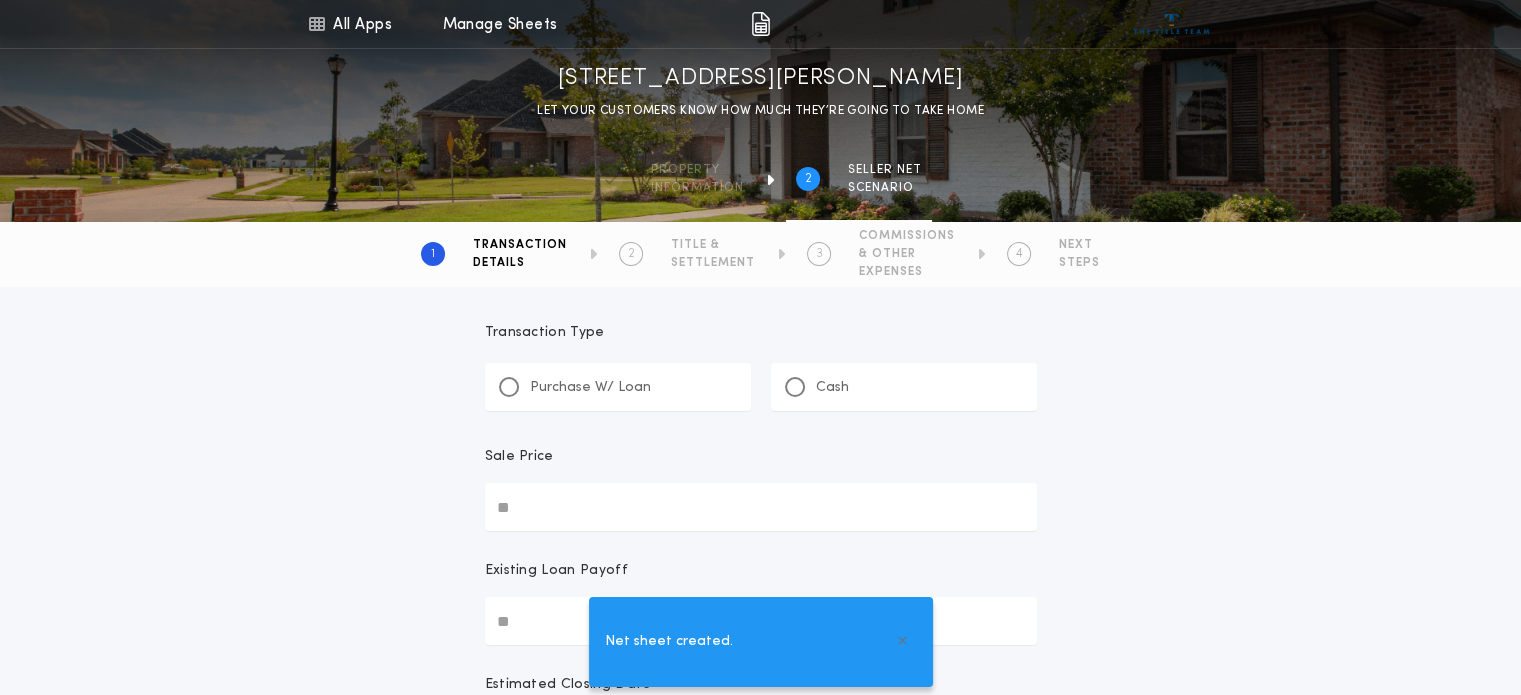 scroll, scrollTop: 0, scrollLeft: 0, axis: both 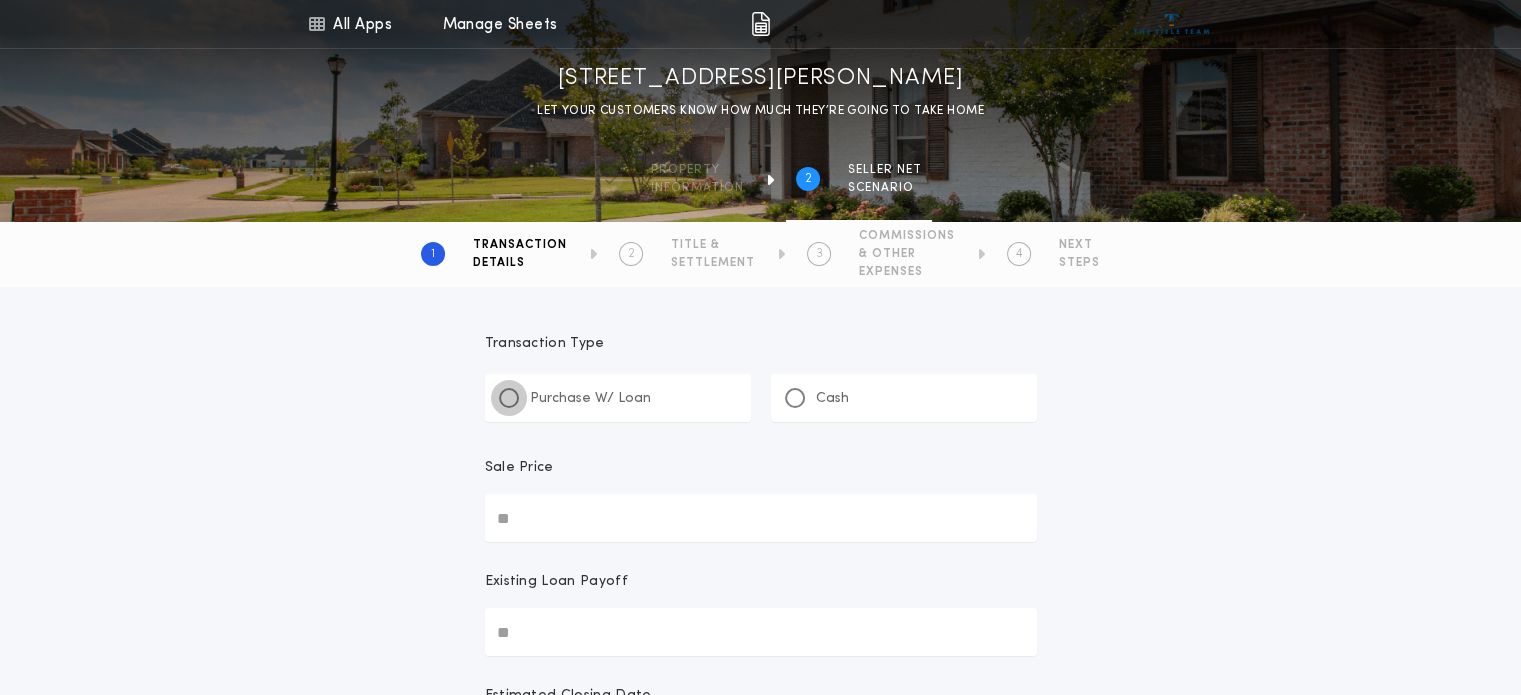 click at bounding box center (509, 398) 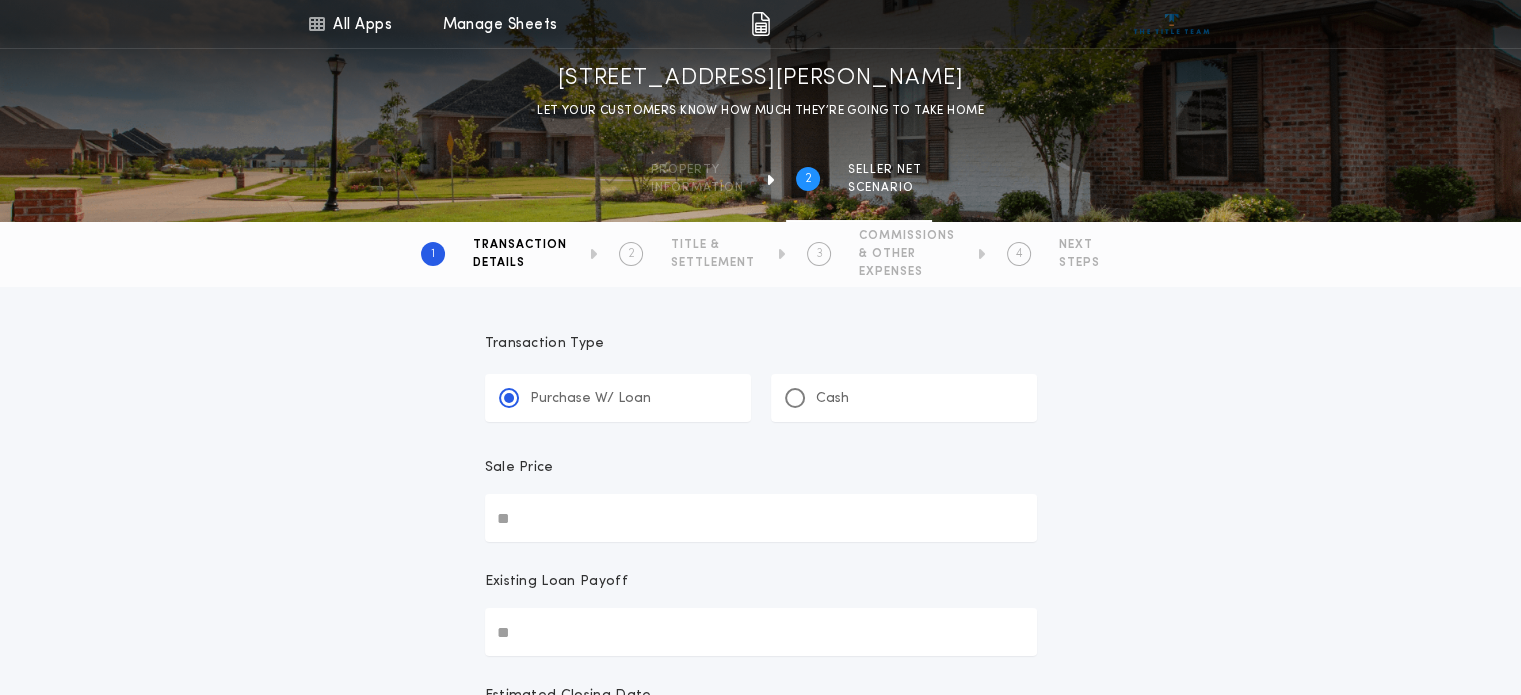drag, startPoint x: 550, startPoint y: 518, endPoint x: 469, endPoint y: 534, distance: 82.565125 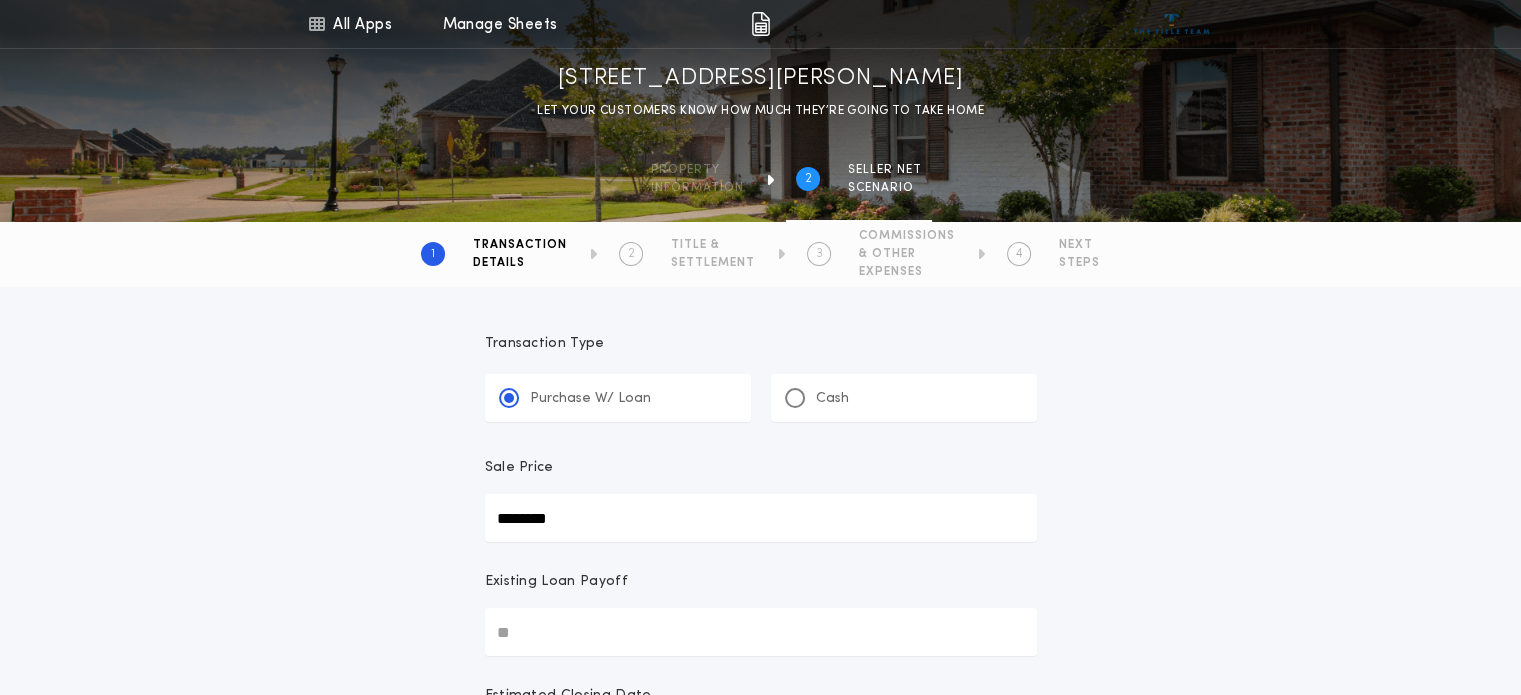 type on "********" 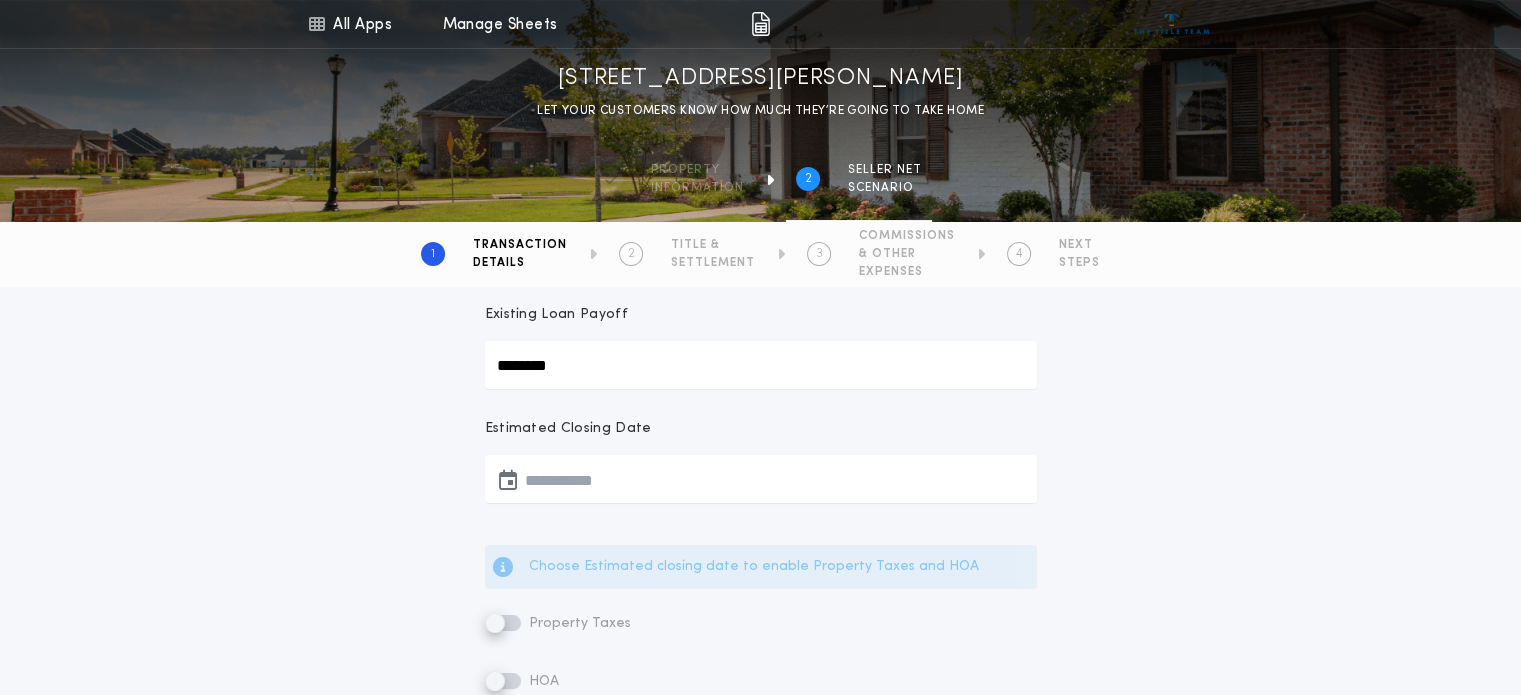 scroll, scrollTop: 300, scrollLeft: 0, axis: vertical 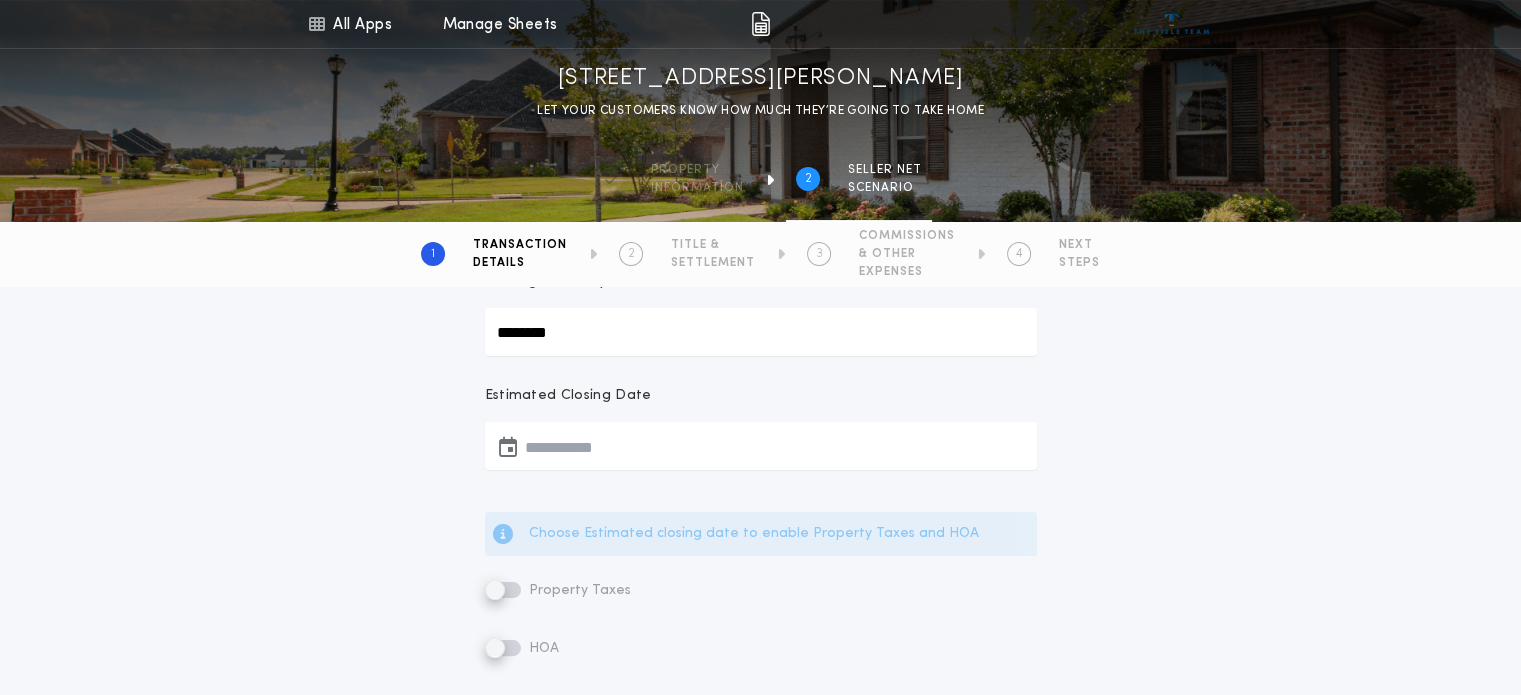 type on "********" 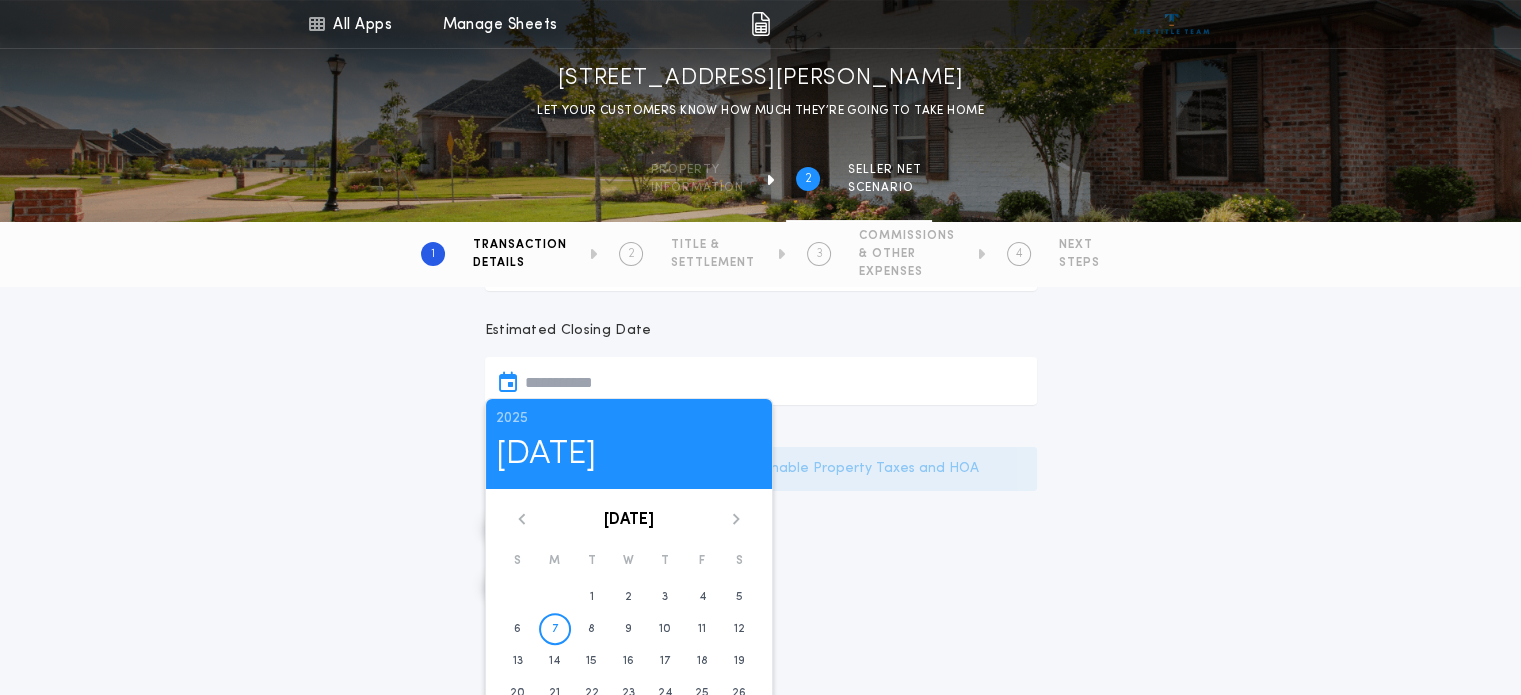scroll, scrollTop: 400, scrollLeft: 0, axis: vertical 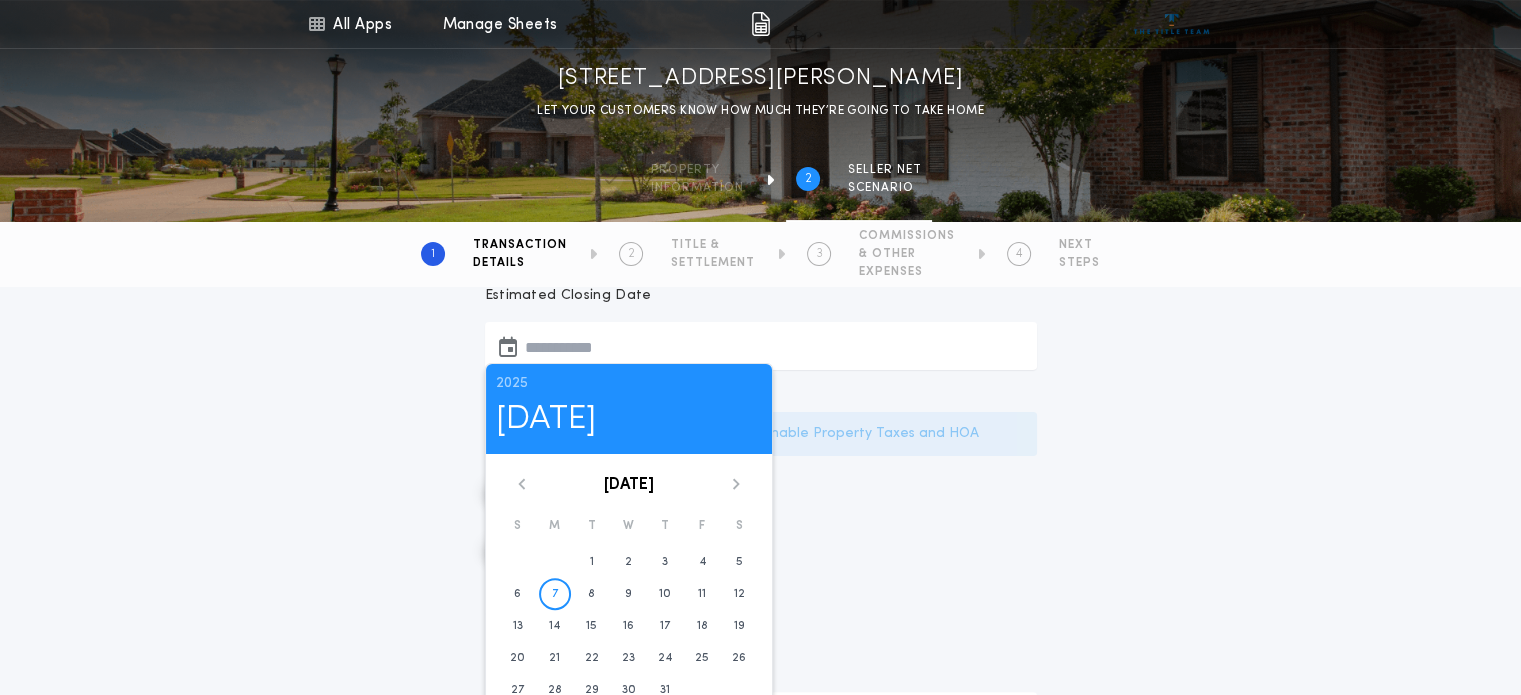 click 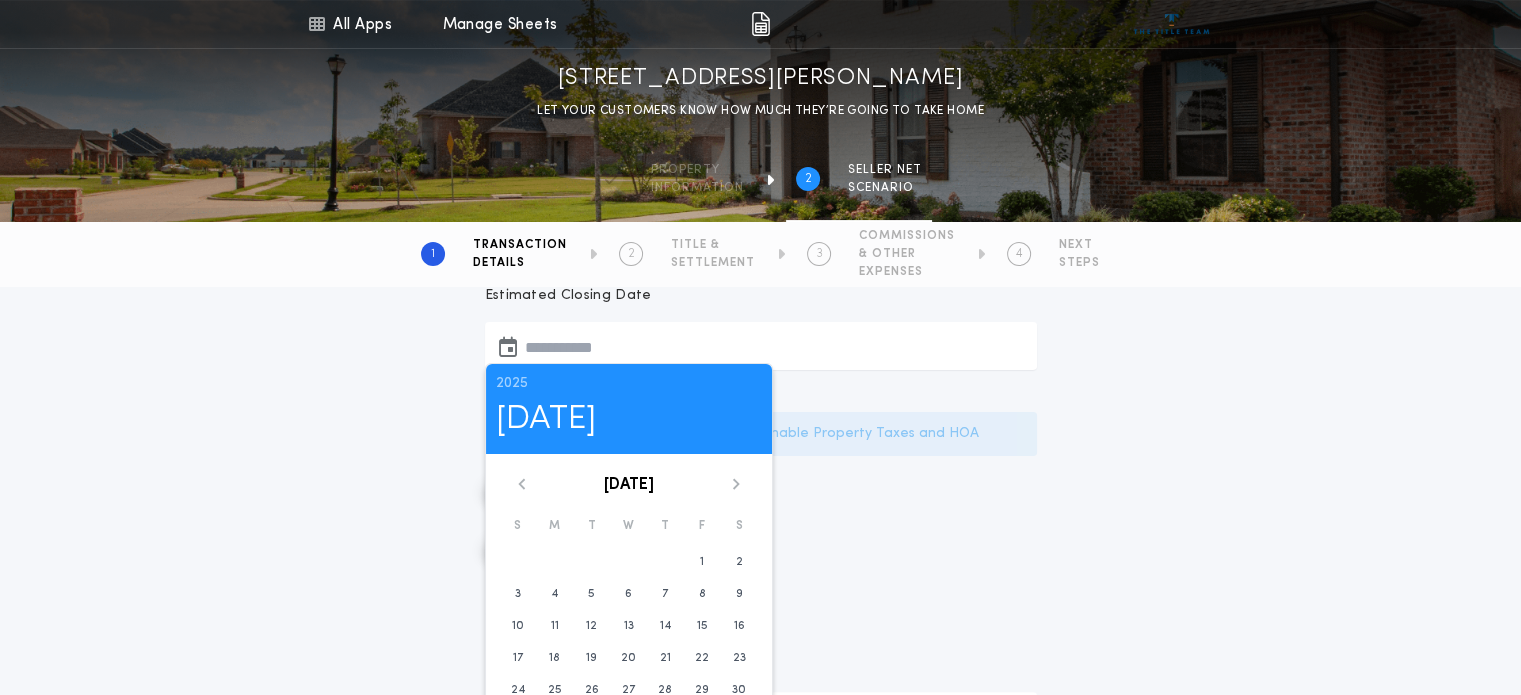 click 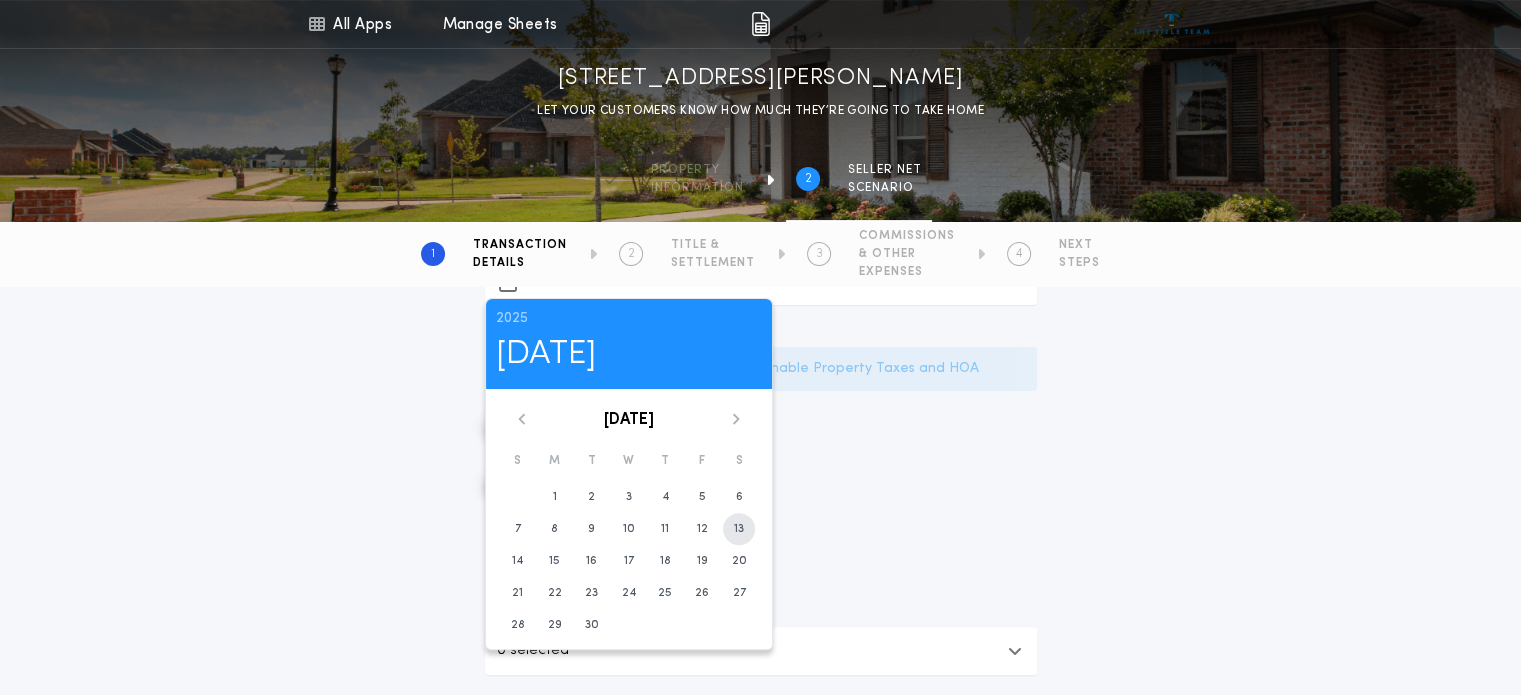scroll, scrollTop: 500, scrollLeft: 0, axis: vertical 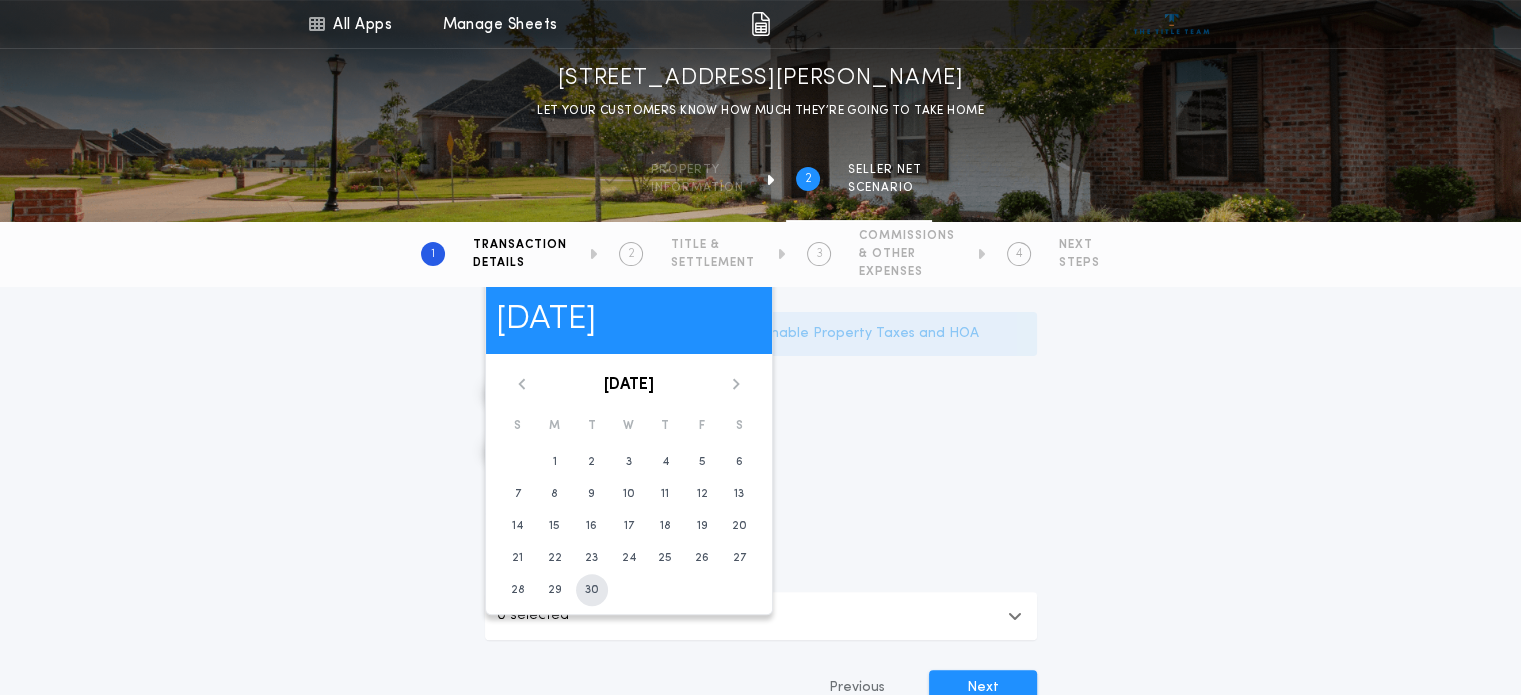 click on "30" at bounding box center (592, 590) 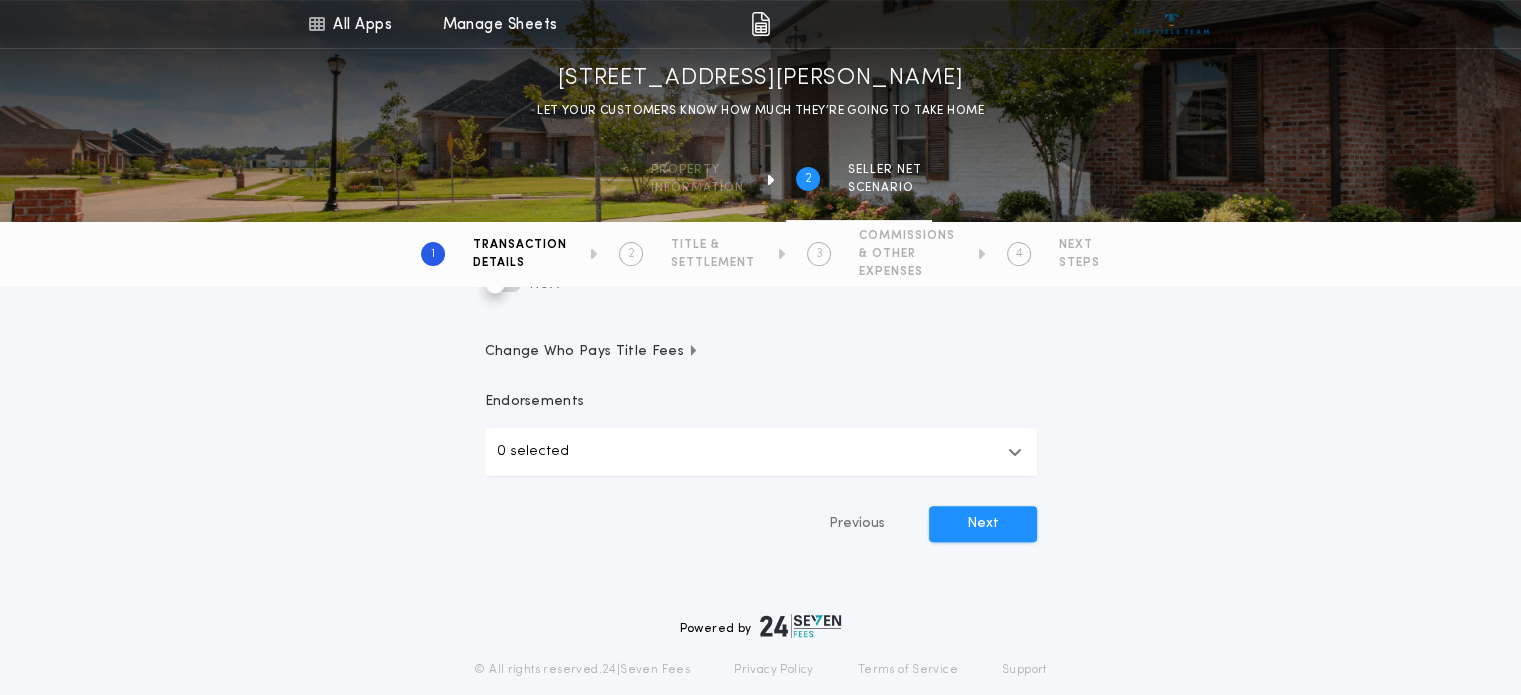 scroll, scrollTop: 600, scrollLeft: 0, axis: vertical 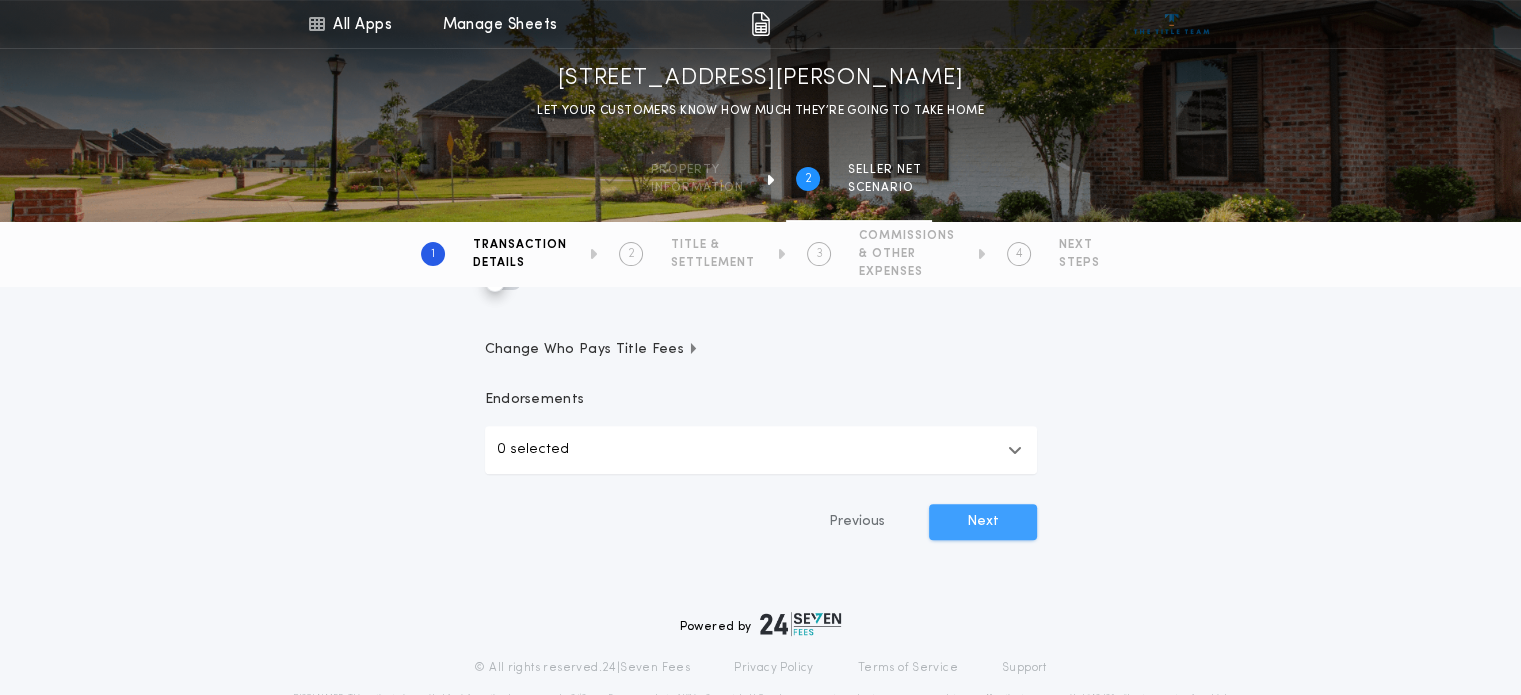 click on "Next" at bounding box center (983, 522) 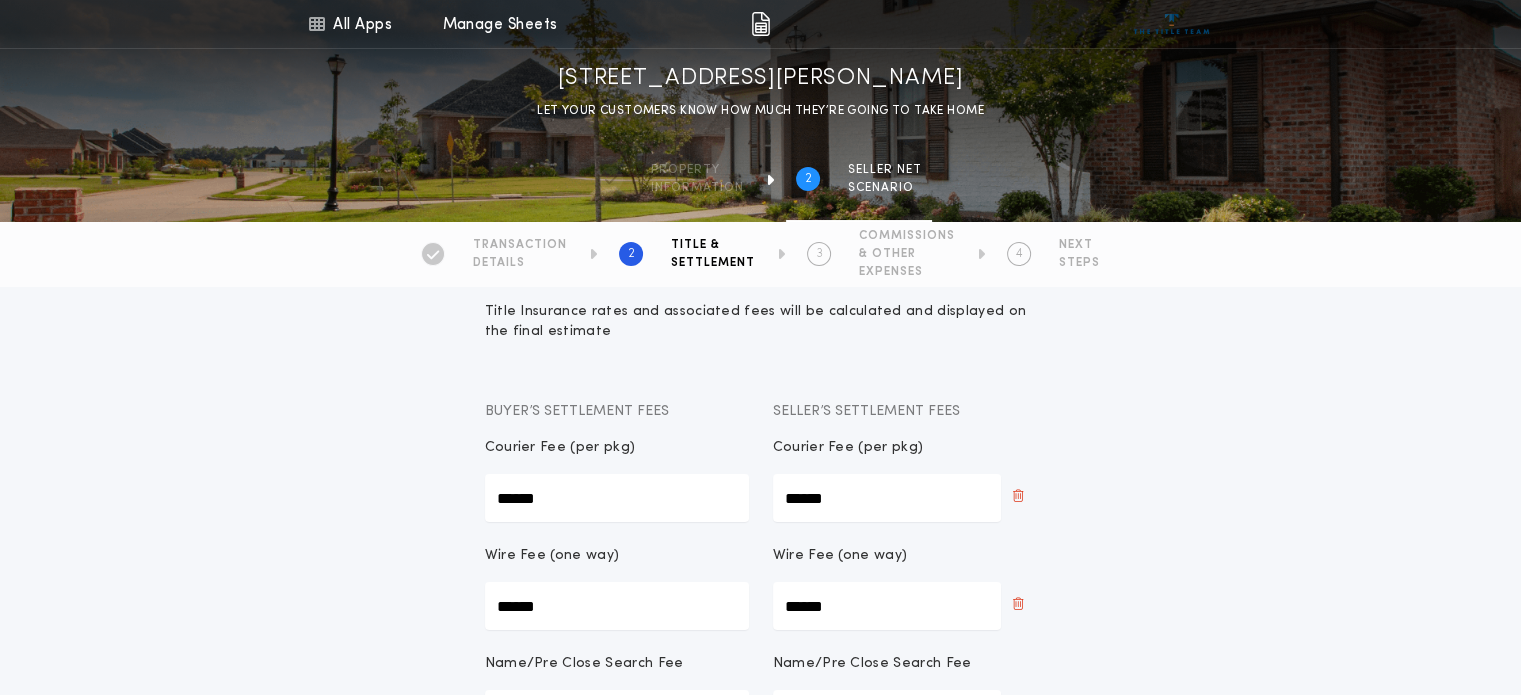 scroll, scrollTop: 100, scrollLeft: 0, axis: vertical 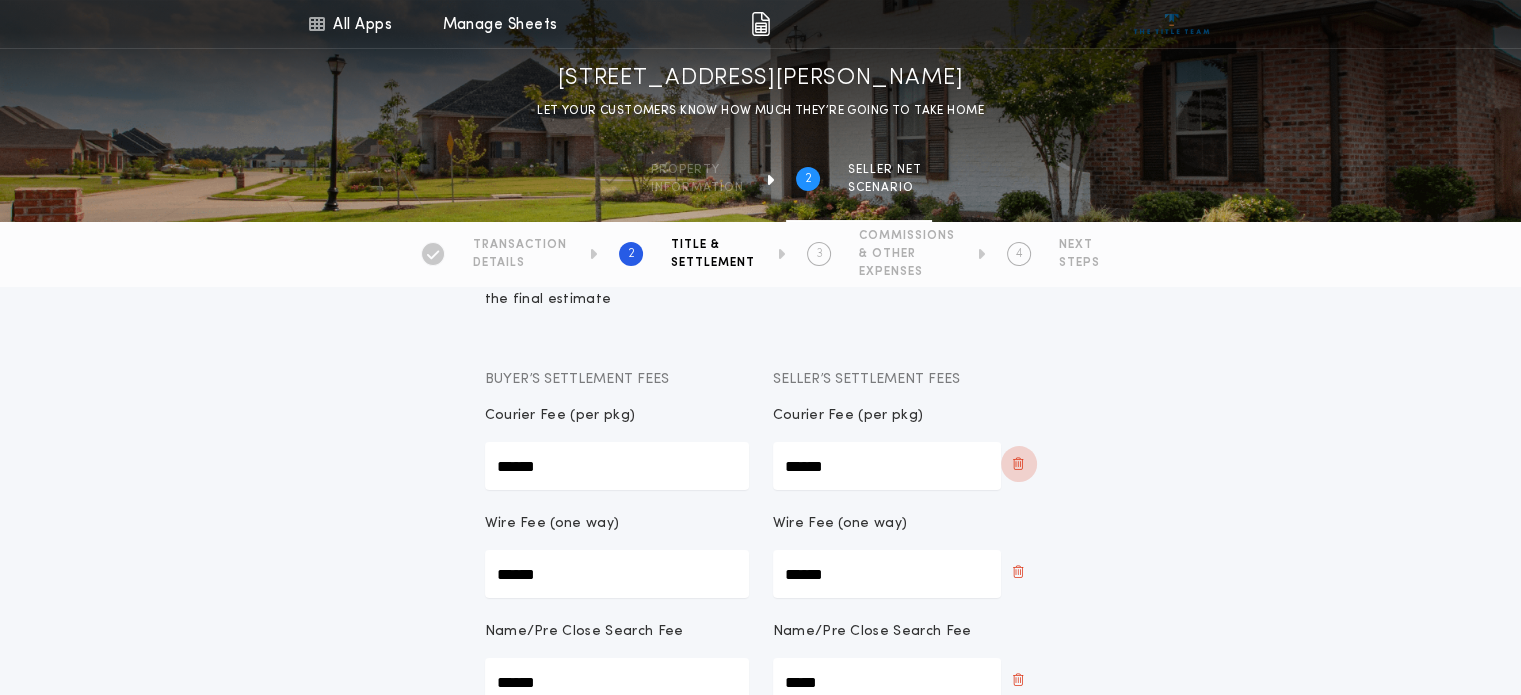 click at bounding box center (1018, 464) 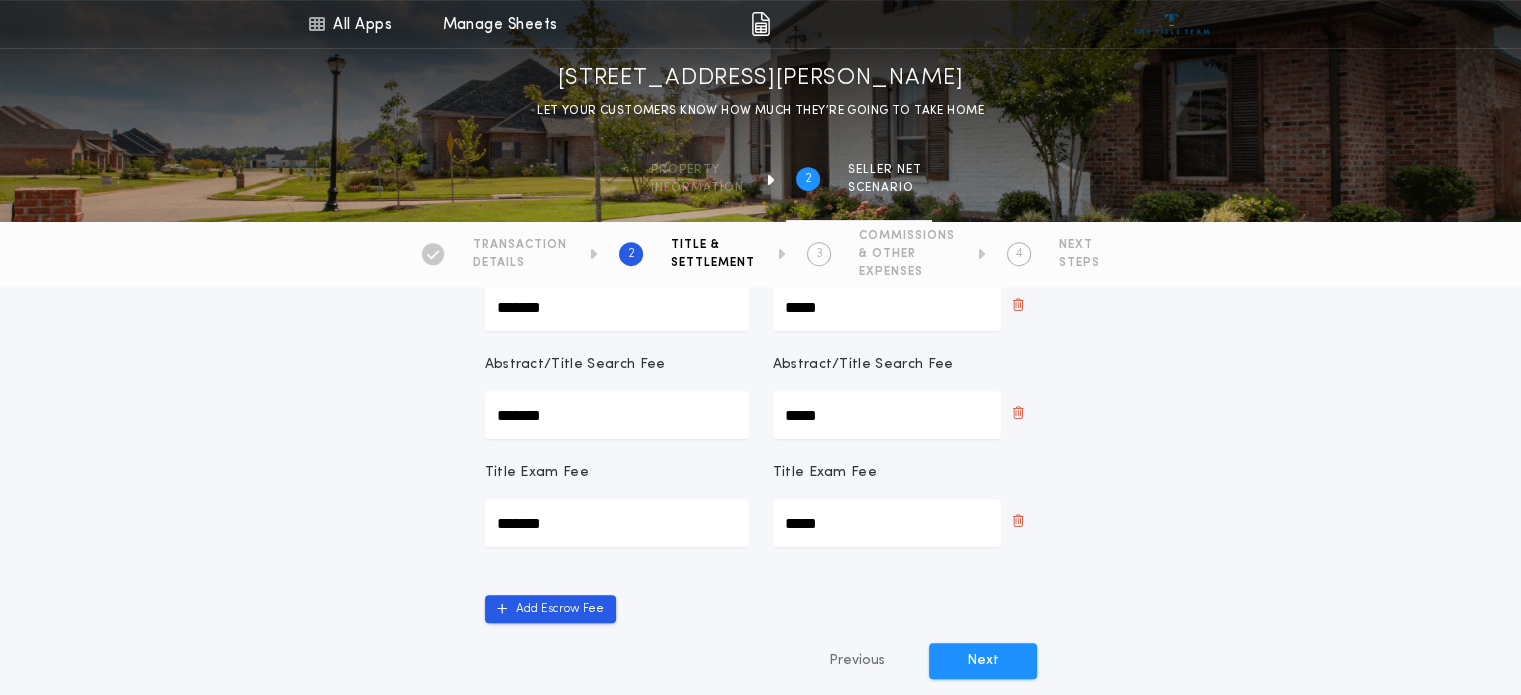 scroll, scrollTop: 800, scrollLeft: 0, axis: vertical 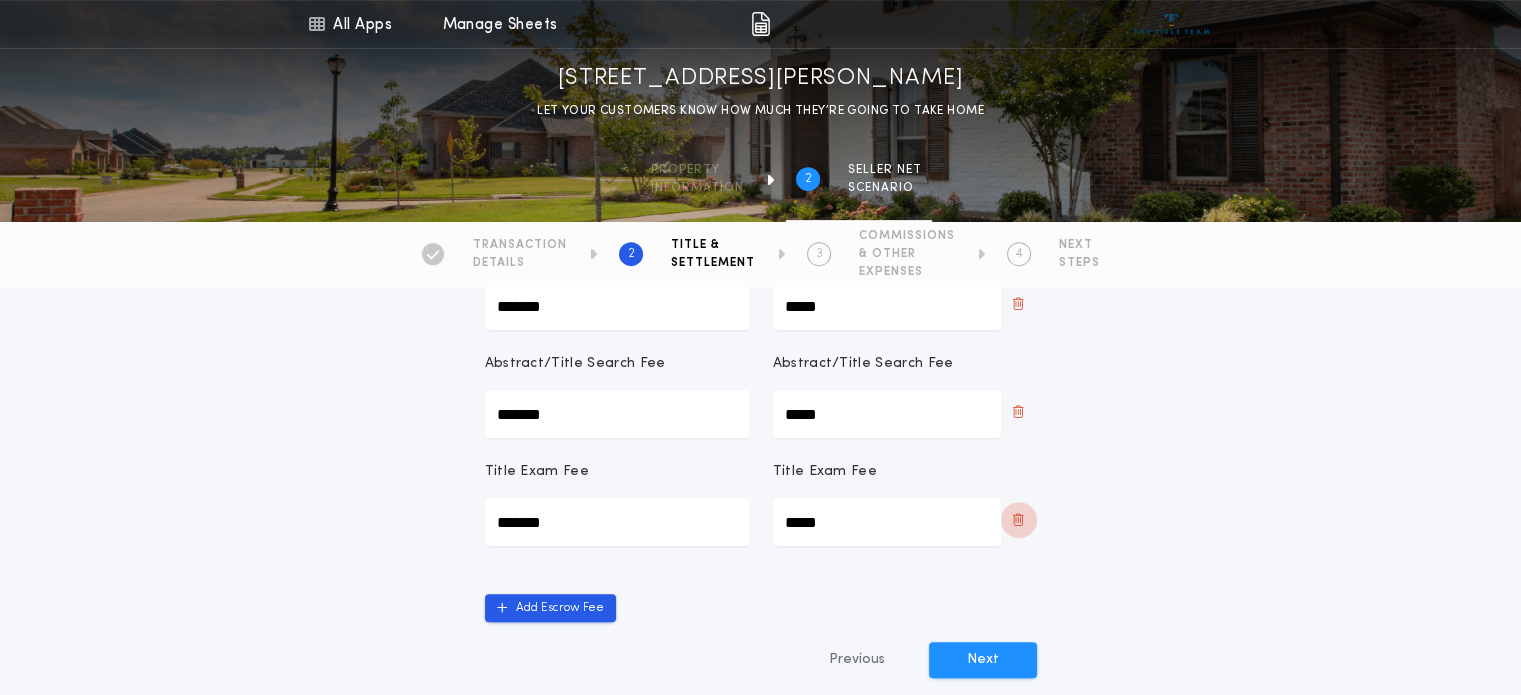click at bounding box center (1018, 520) 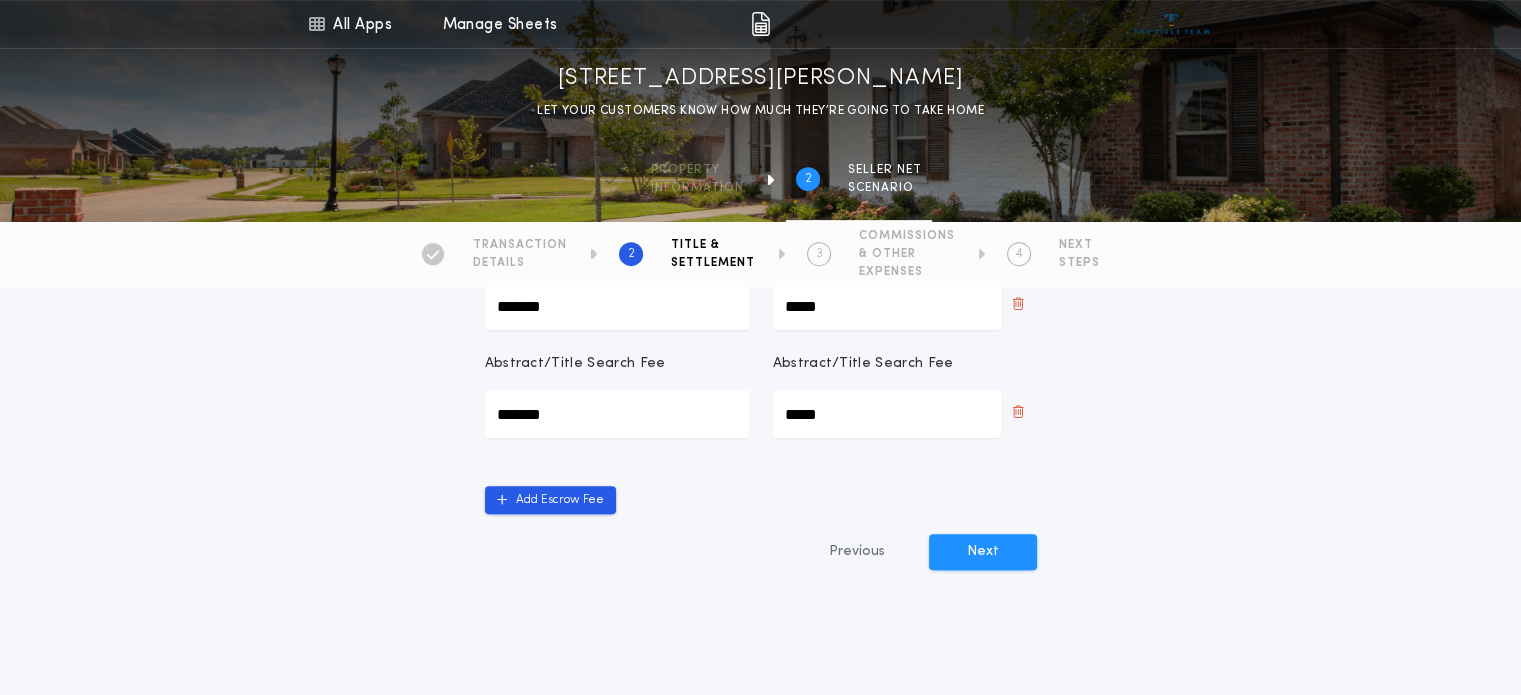 click at bounding box center (1018, 412) 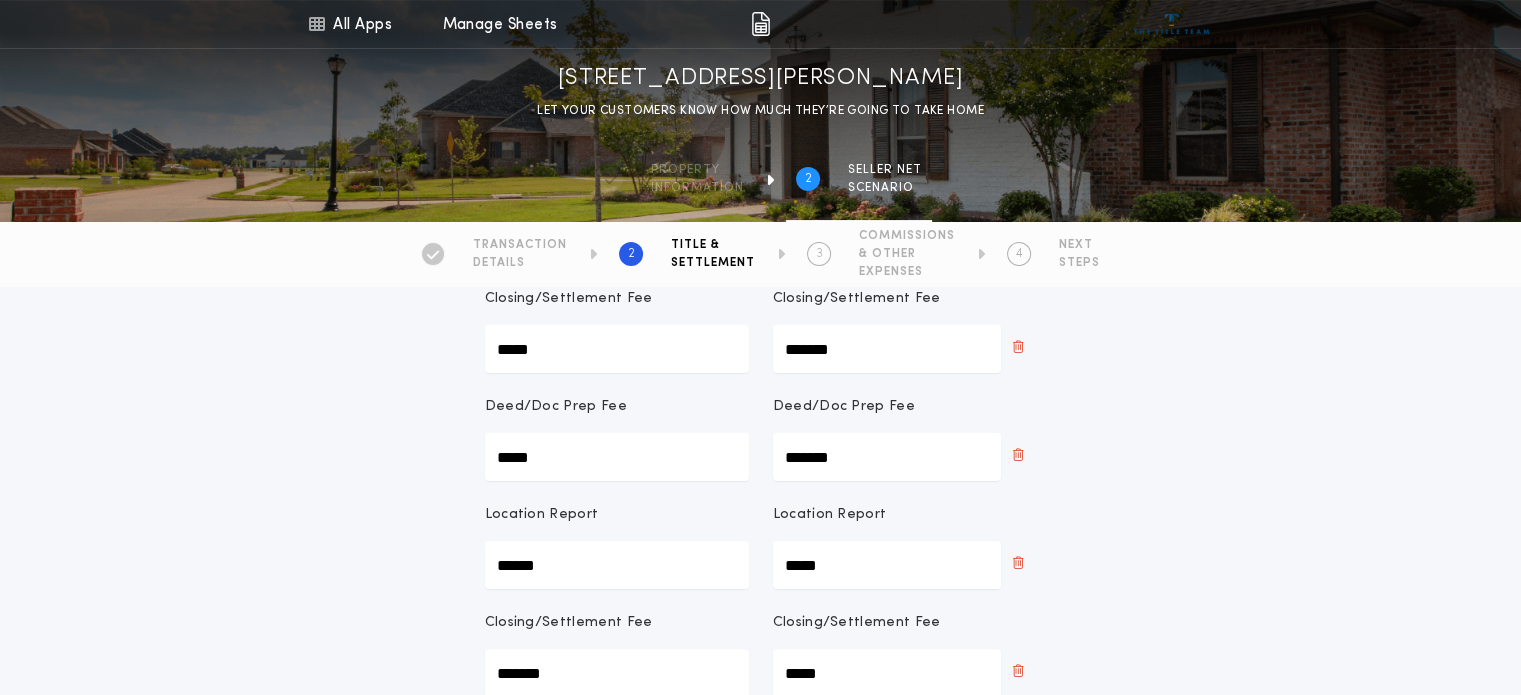 scroll, scrollTop: 400, scrollLeft: 0, axis: vertical 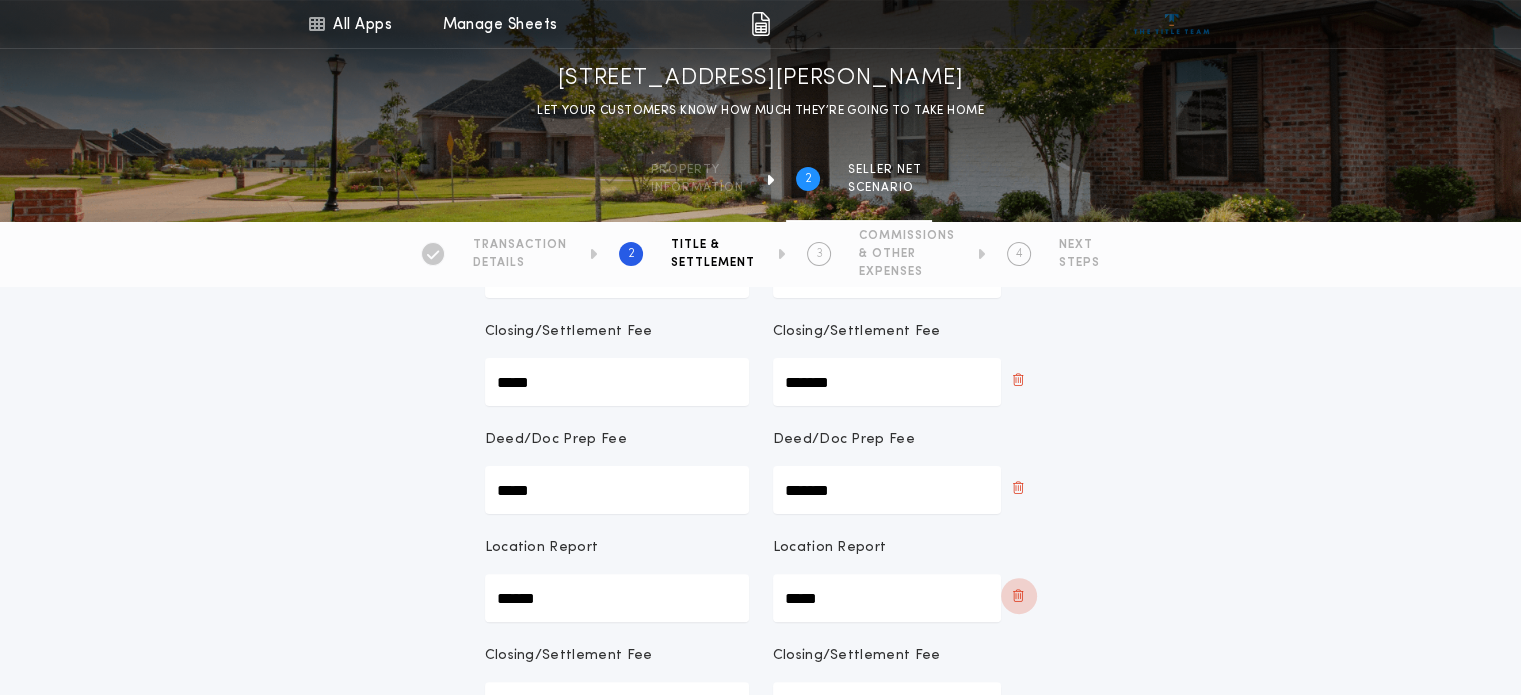 click at bounding box center (1018, 596) 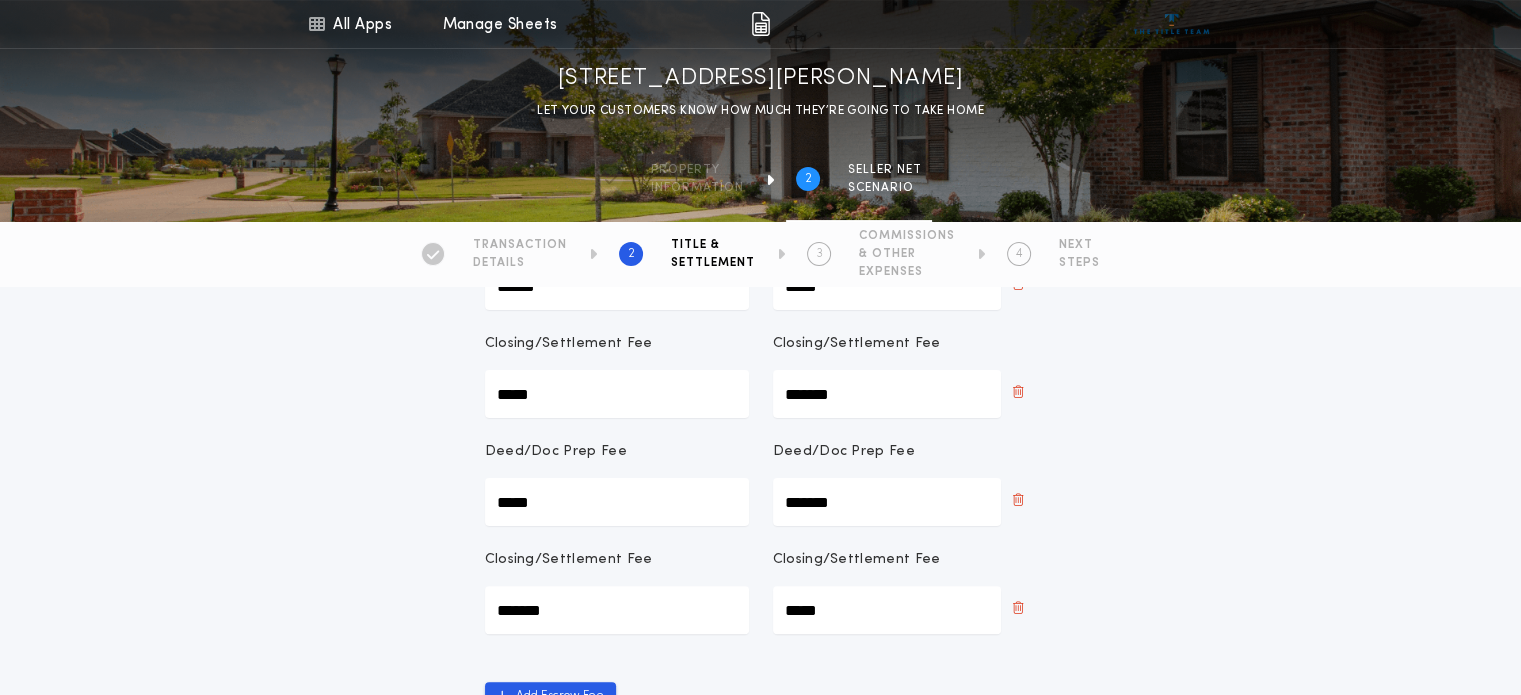 scroll, scrollTop: 400, scrollLeft: 0, axis: vertical 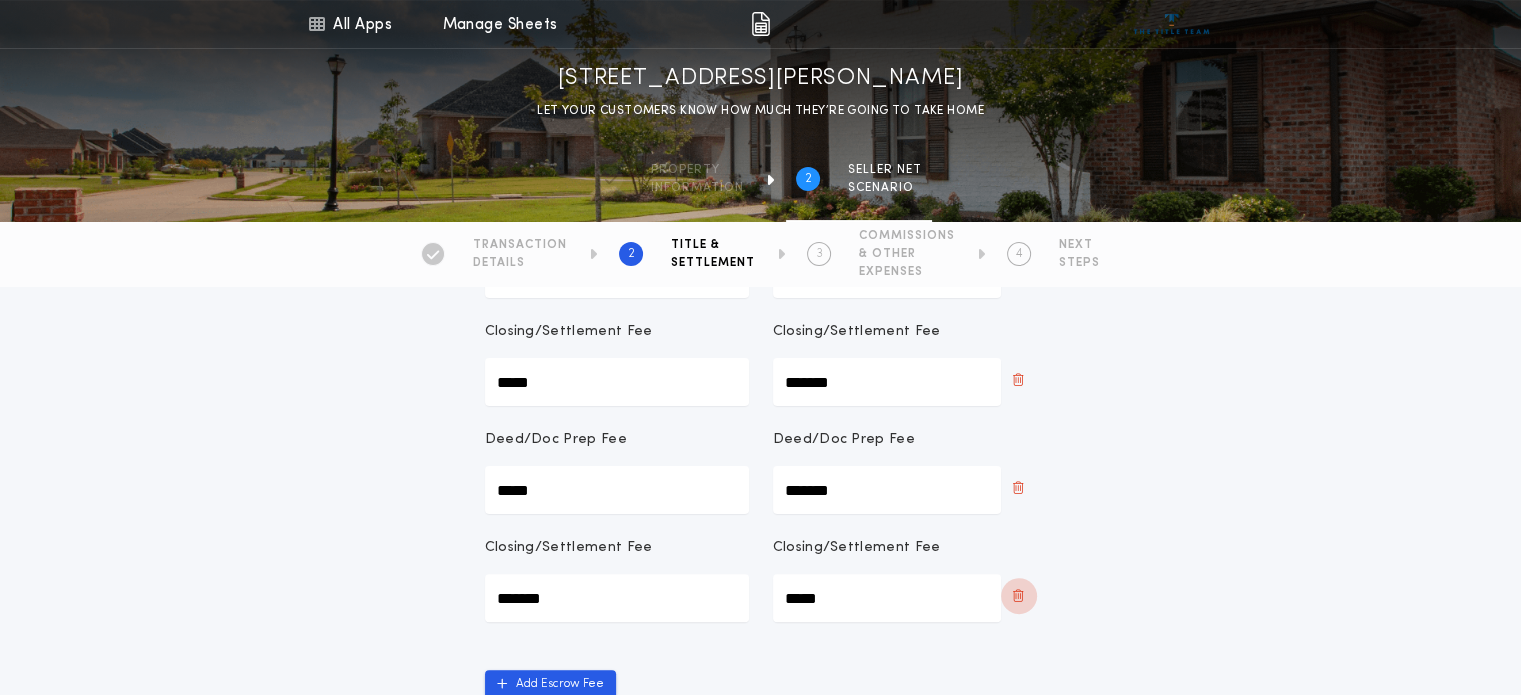 click at bounding box center [1019, 596] 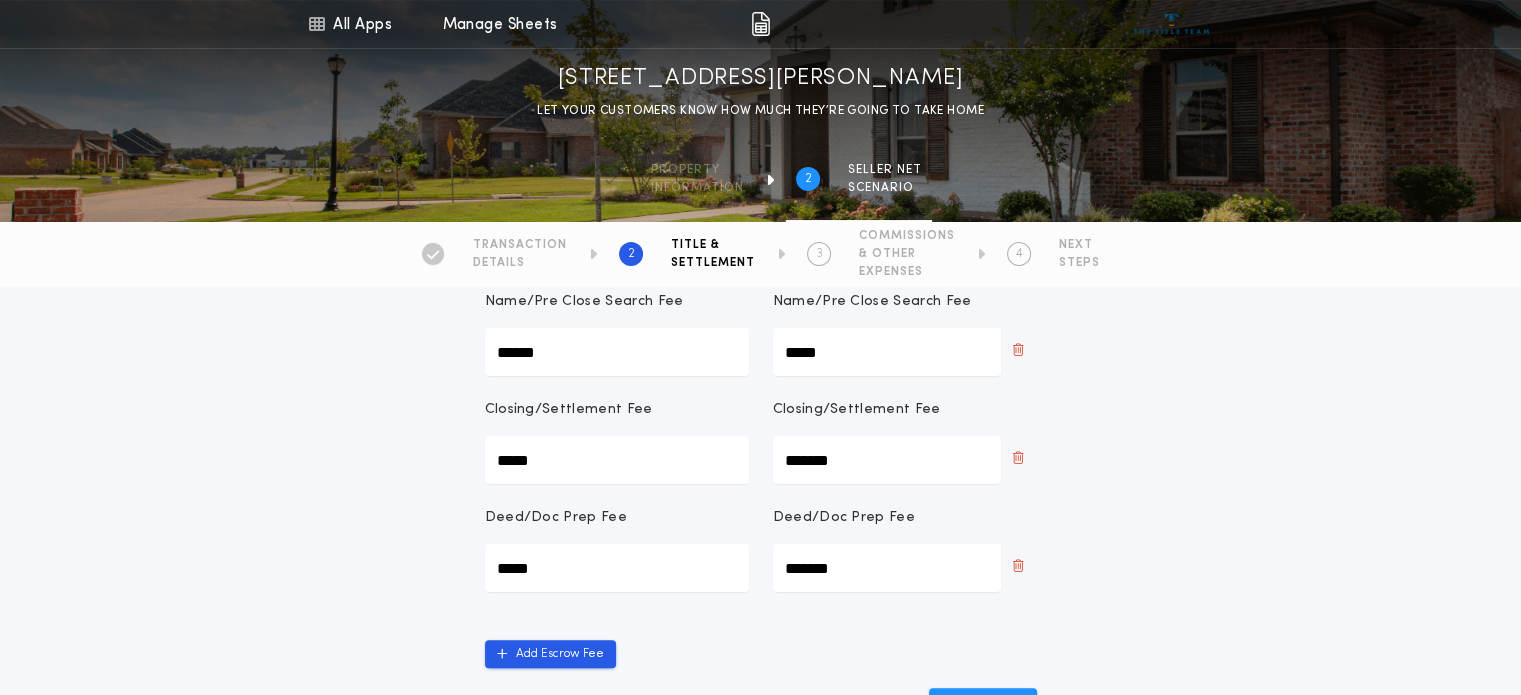 scroll, scrollTop: 200, scrollLeft: 0, axis: vertical 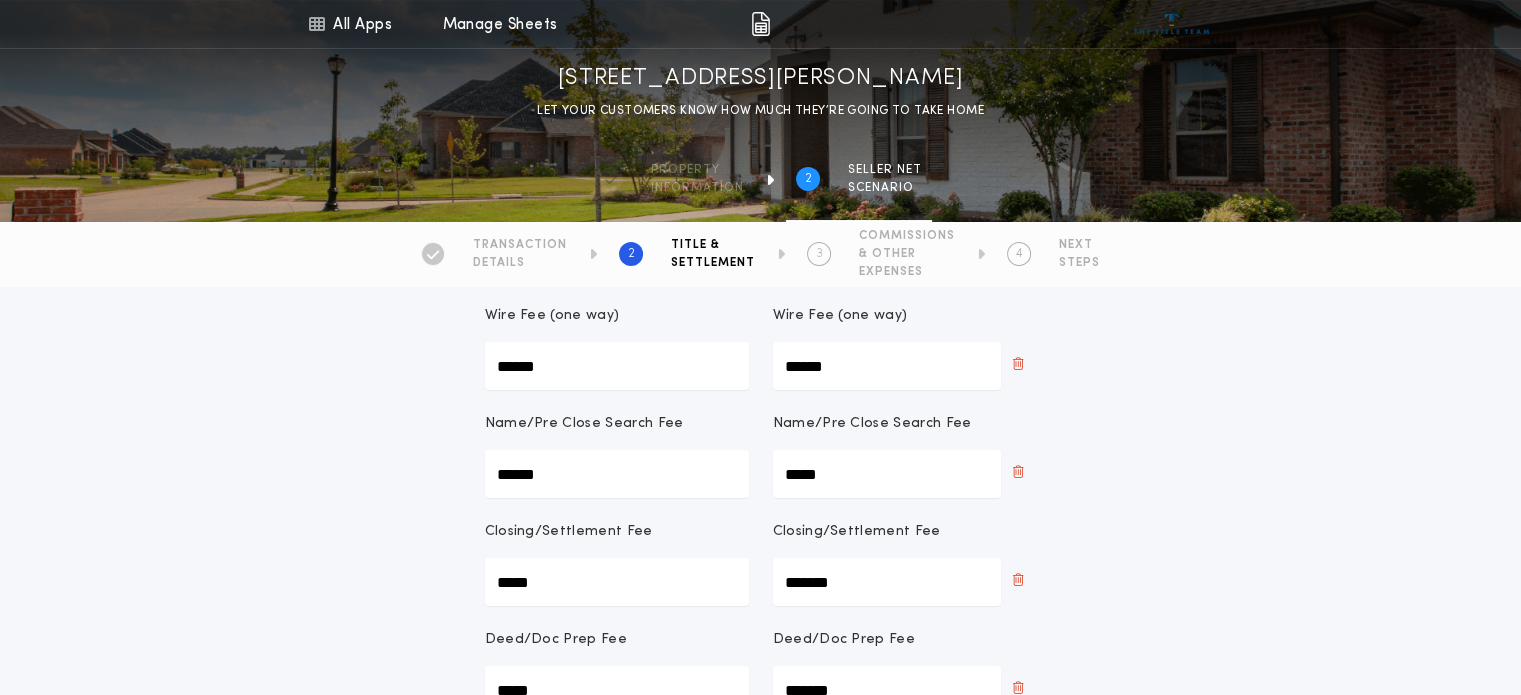 drag, startPoint x: 869, startPoint y: 484, endPoint x: 786, endPoint y: 486, distance: 83.02409 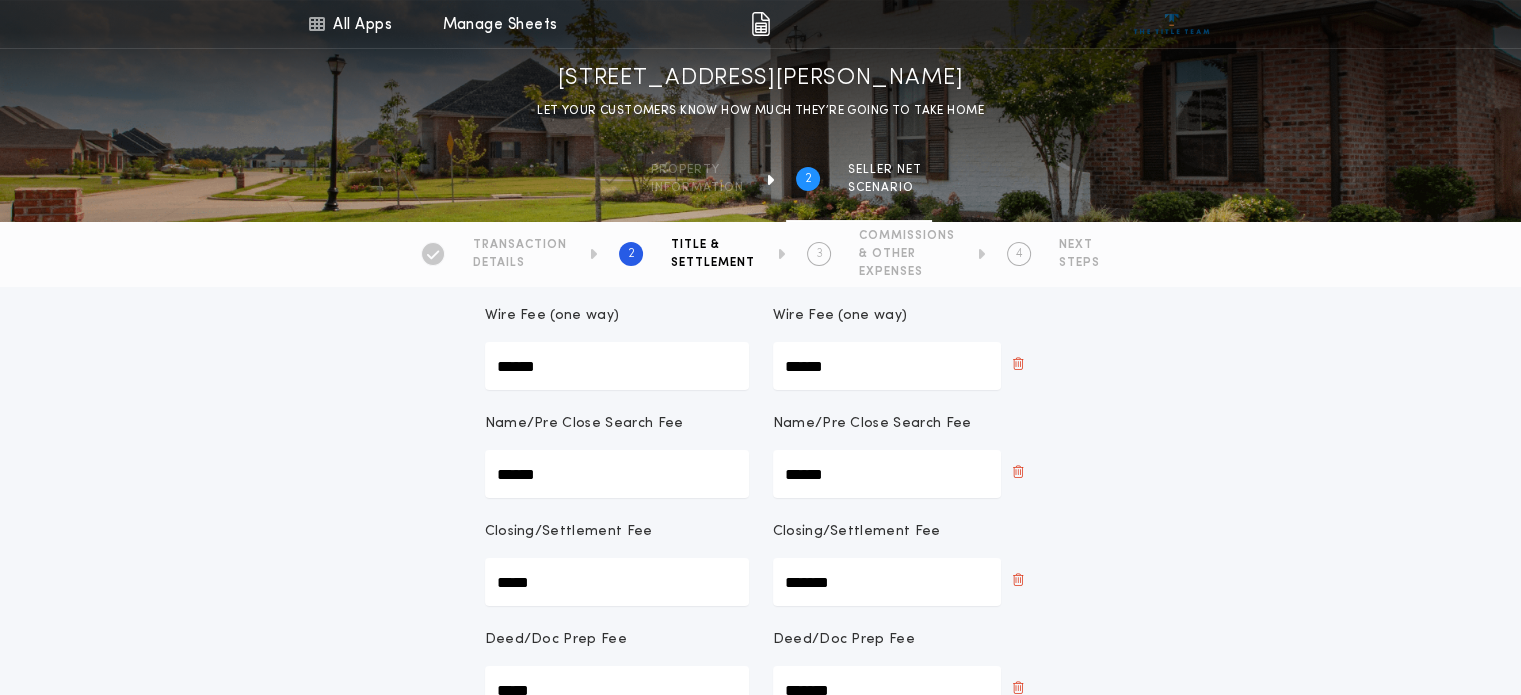 type on "******" 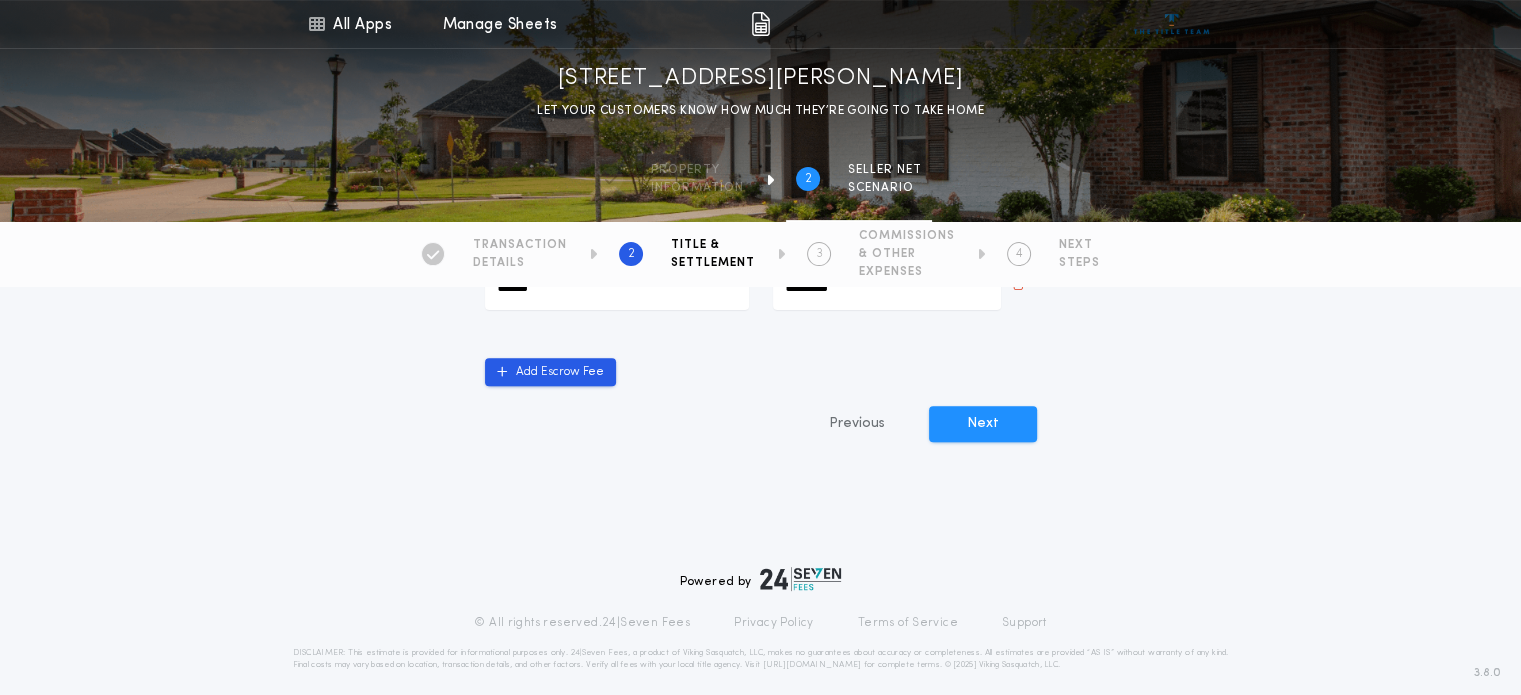 scroll, scrollTop: 620, scrollLeft: 0, axis: vertical 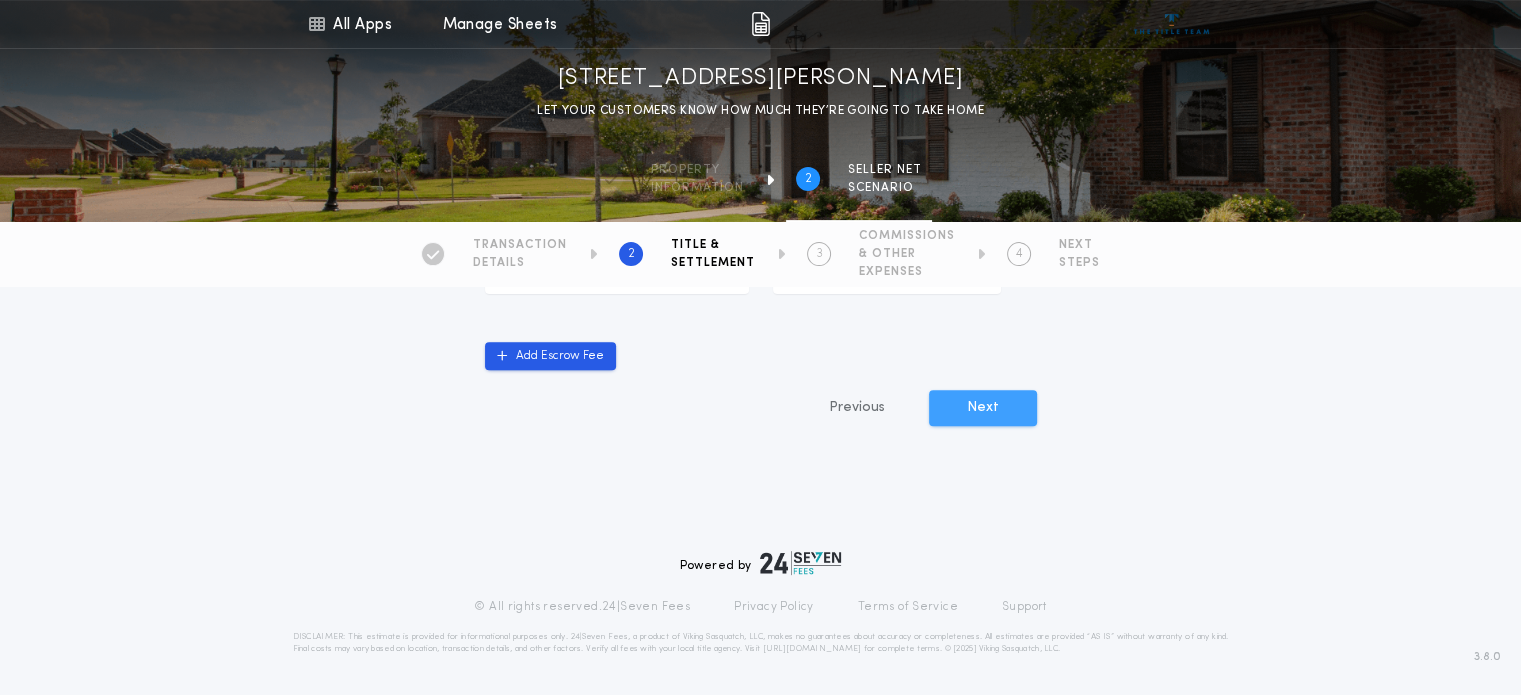 type on "*****" 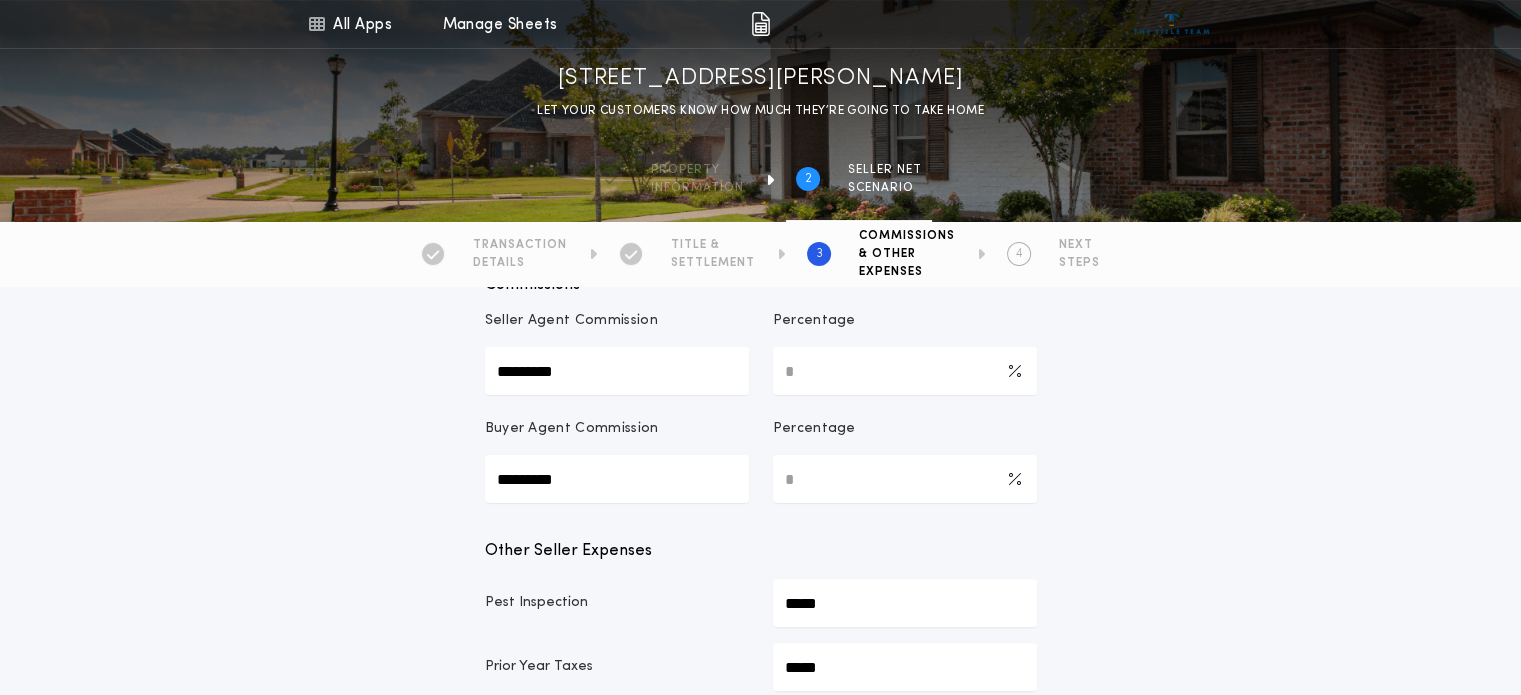 scroll, scrollTop: 200, scrollLeft: 0, axis: vertical 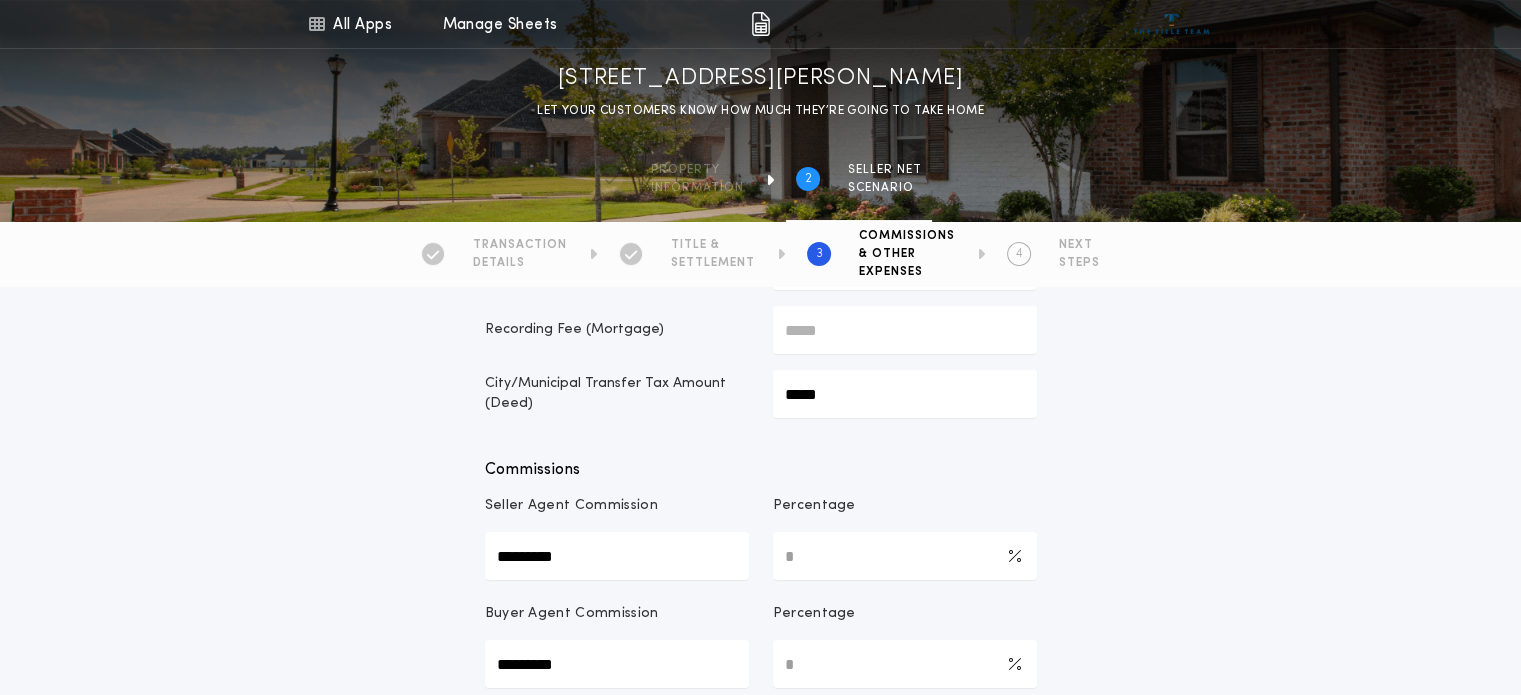 drag, startPoint x: 804, startPoint y: 557, endPoint x: 748, endPoint y: 569, distance: 57.271286 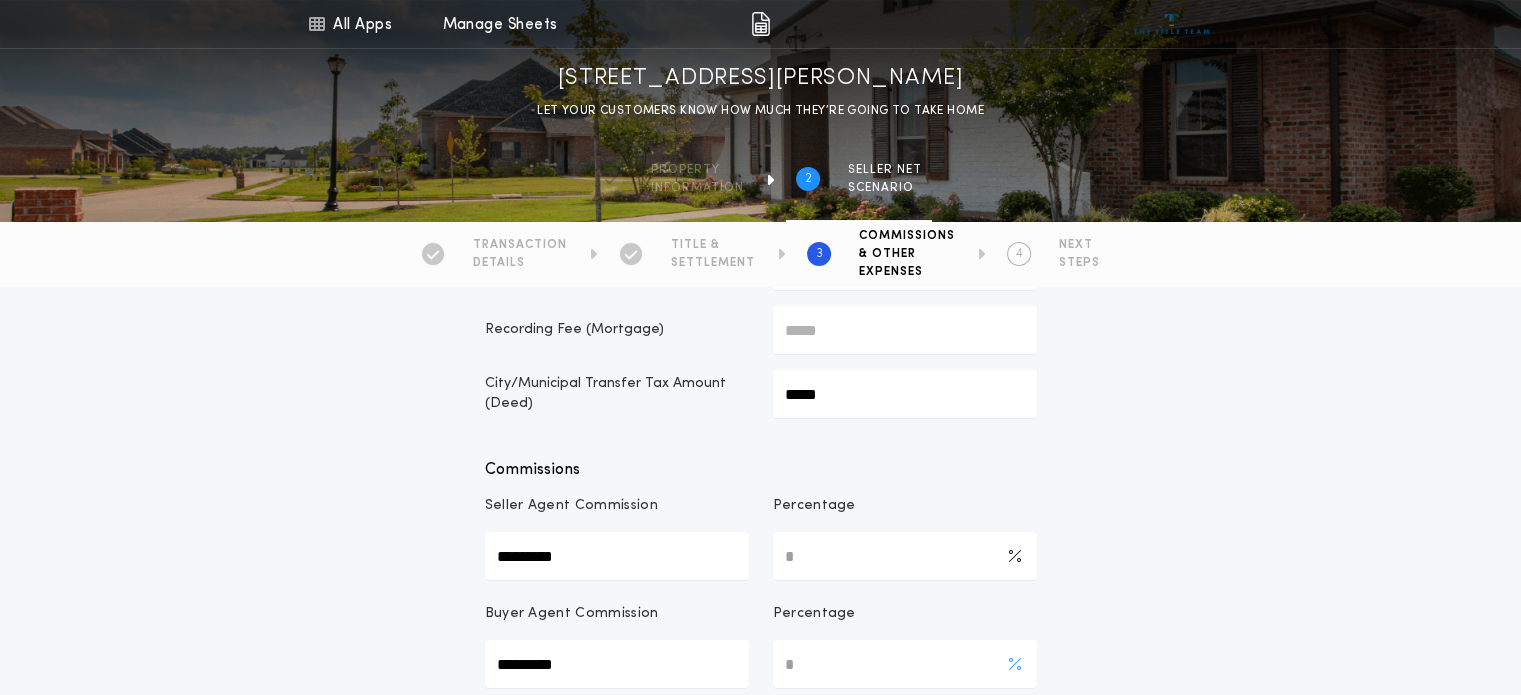 type on "*" 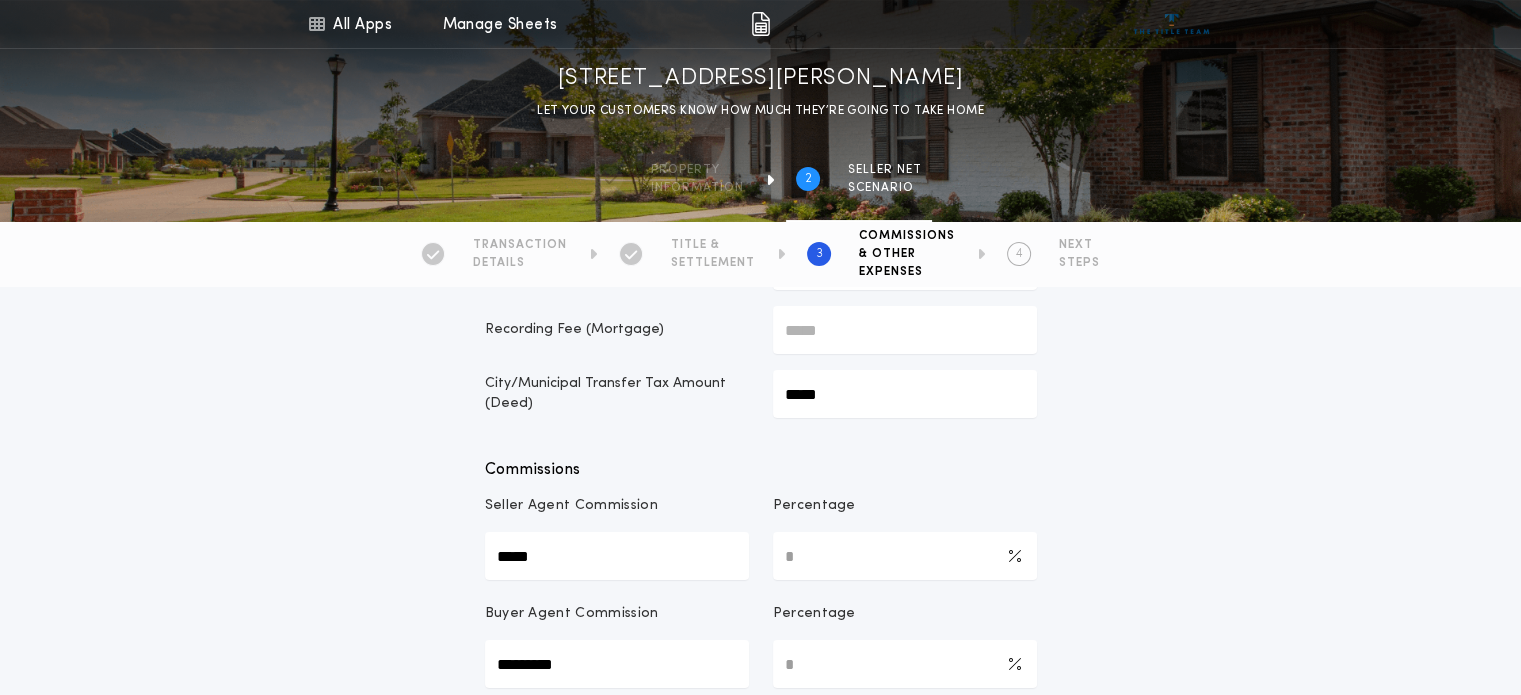 drag, startPoint x: 824, startPoint y: 655, endPoint x: 700, endPoint y: 675, distance: 125.60255 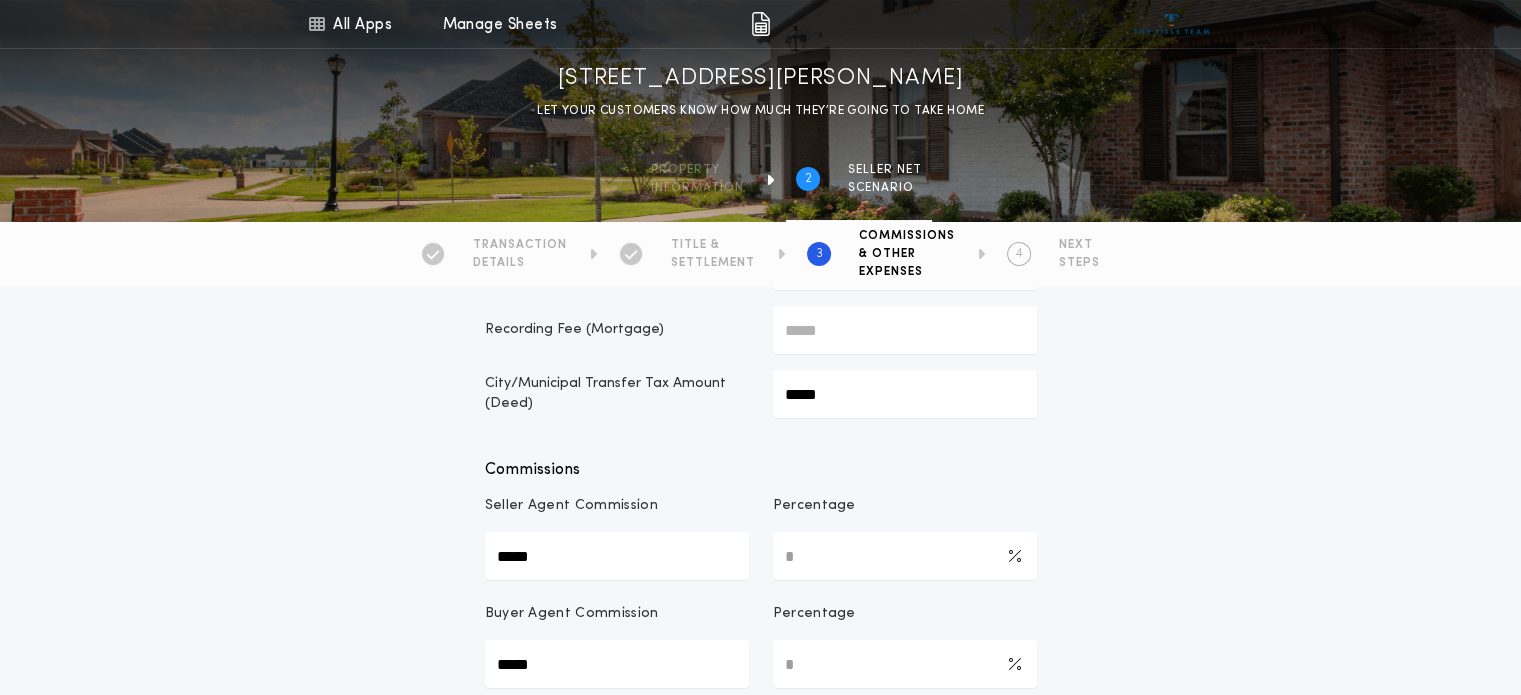 click on "Recording Fees & Transfer Taxes Transfer Tax Amount (Deed) ******* Recording Fee (Deed) ***** Recording Fee (Mortgage) ***** City/Municipal Transfer Tax Amount (Deed) ***** Commissions Seller Agent Commission ***** Percentage * Buyer Agent Commission ***** Percentage * Other Seller Expenses Pest Inspection ***** Prior Year Taxes ***** Home Inspection ***** Seller Credits ***** HOA Doc Fee ***** Home Warranty ***** Realtor Admin Fee ***** HOA Transfer Fee ***** Add Expense Misc Credits Misc Credit to Seller ***** Add Credit Previous  Next" at bounding box center [760, 875] 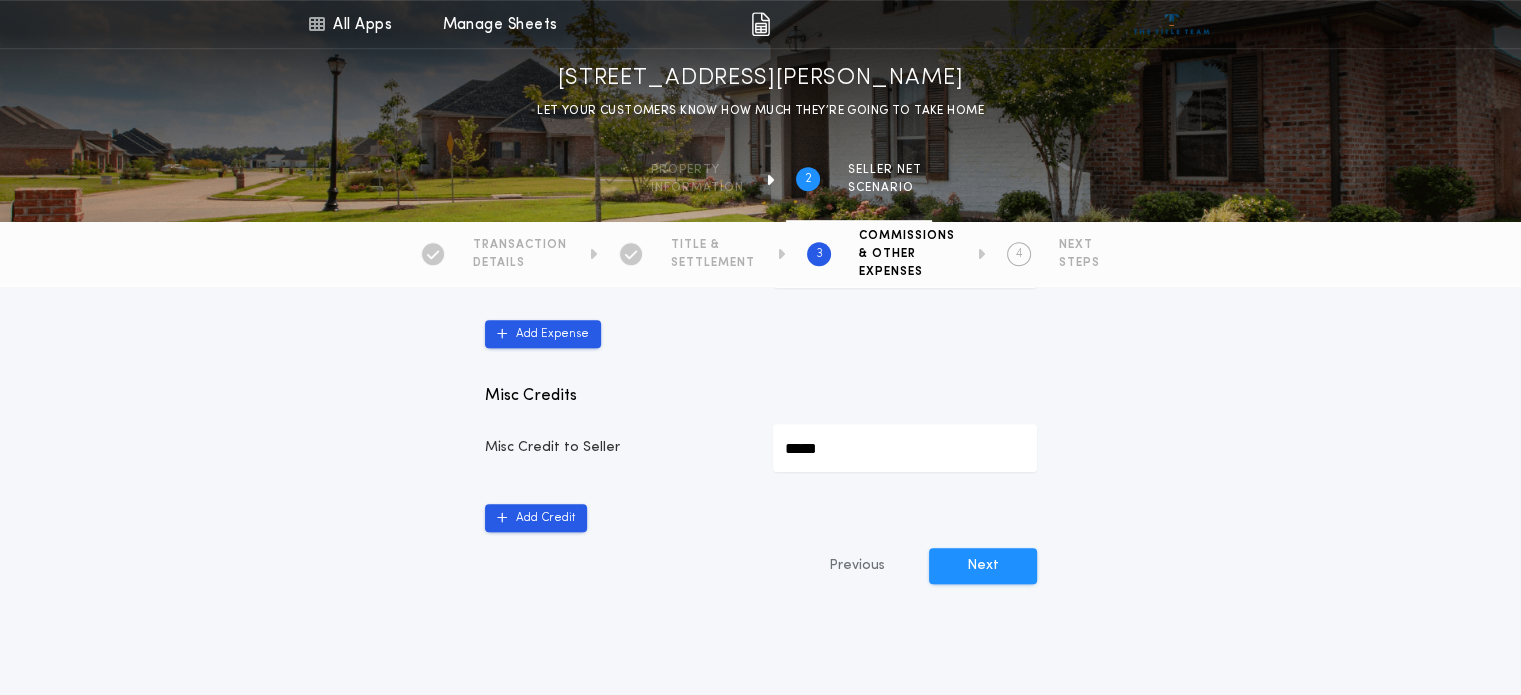 scroll, scrollTop: 1200, scrollLeft: 0, axis: vertical 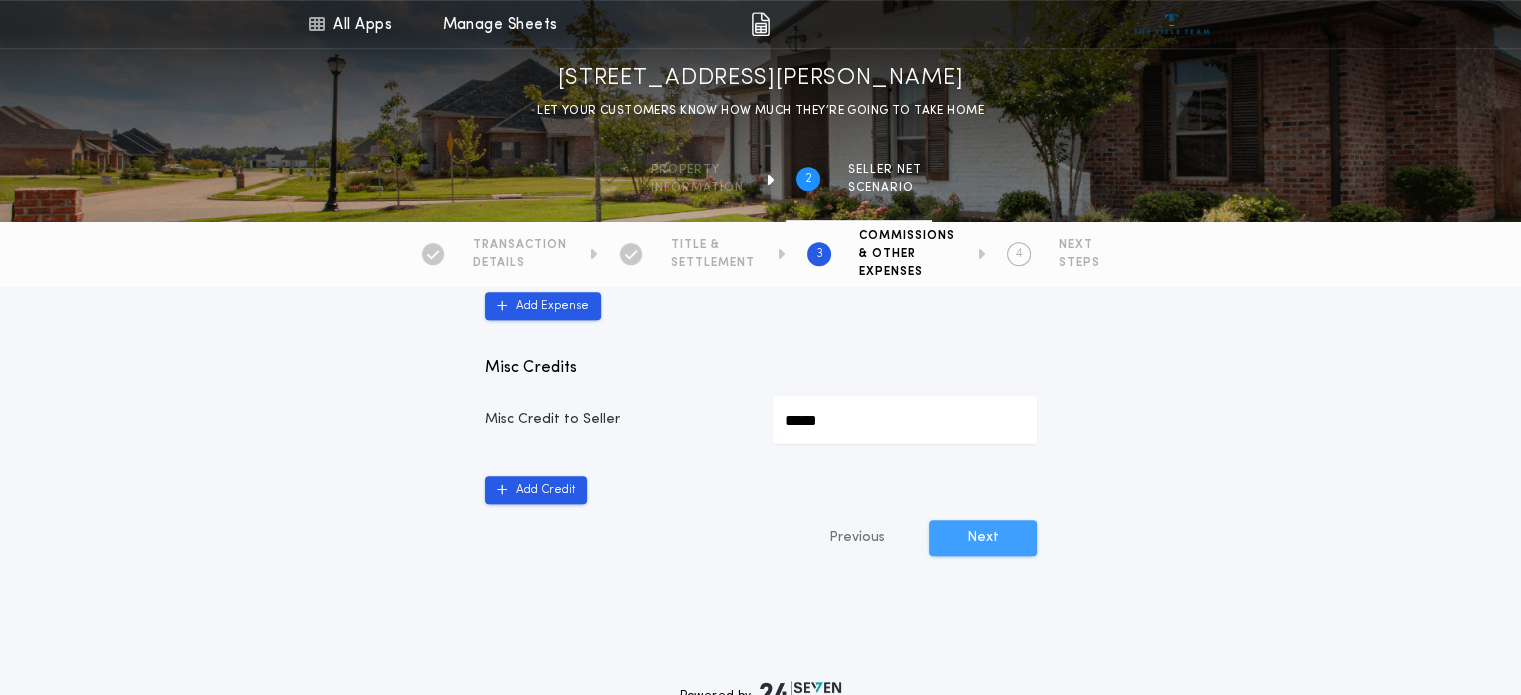 click on "Next" at bounding box center [983, 538] 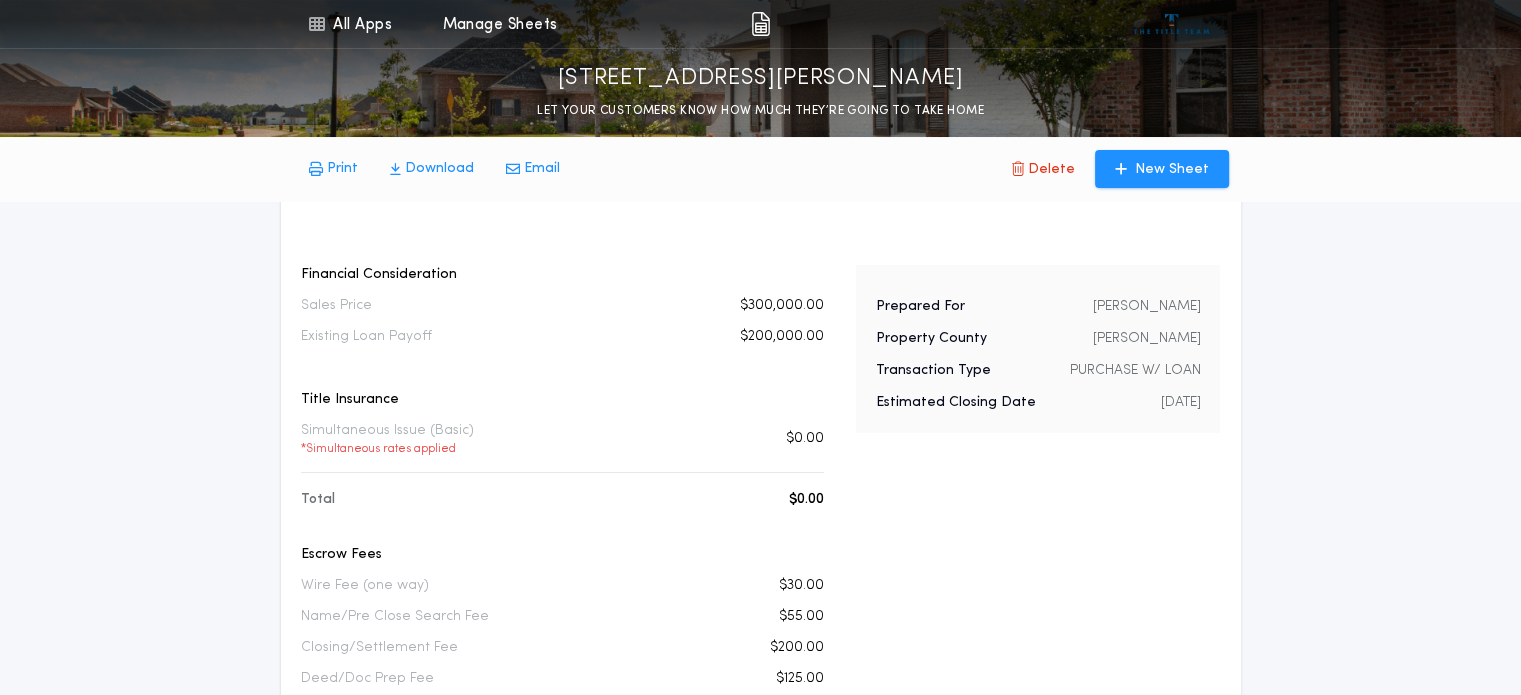 scroll, scrollTop: 0, scrollLeft: 0, axis: both 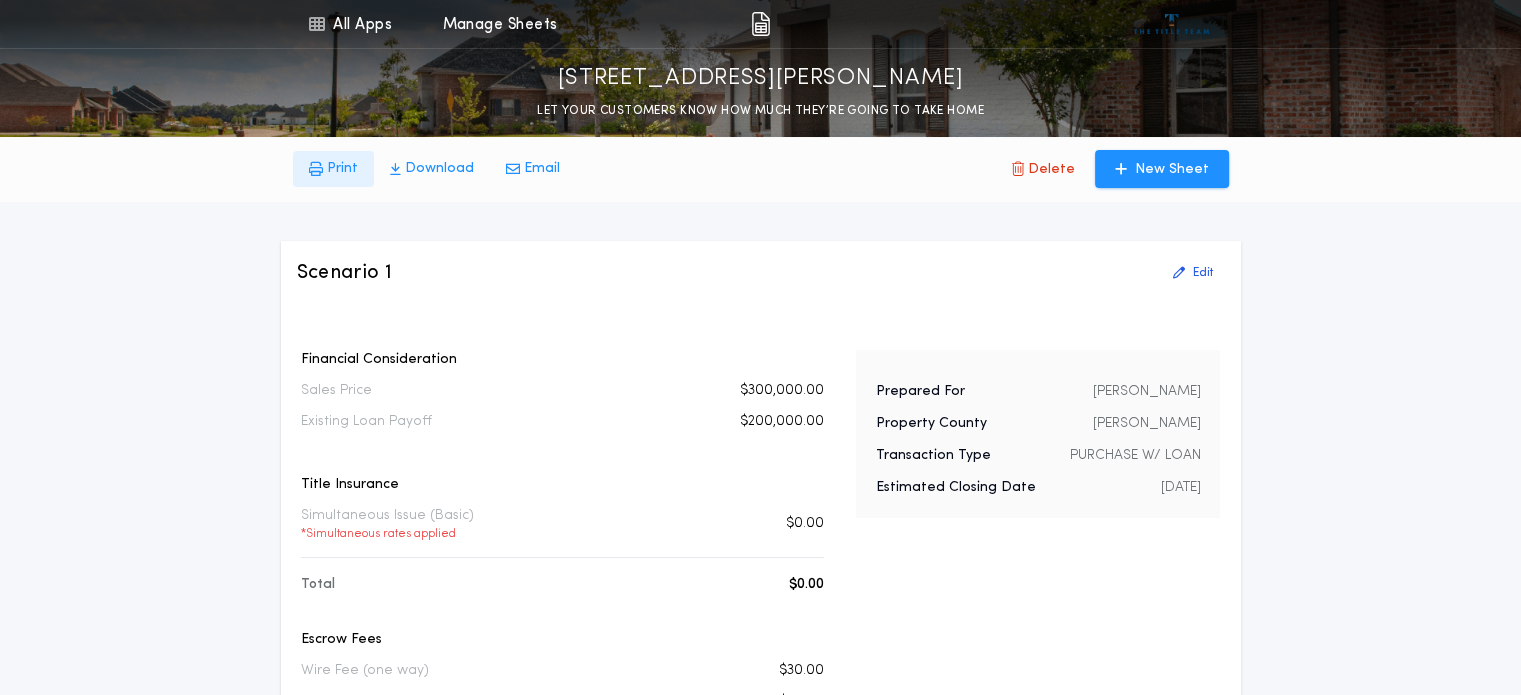 click on "Print" at bounding box center (342, 169) 